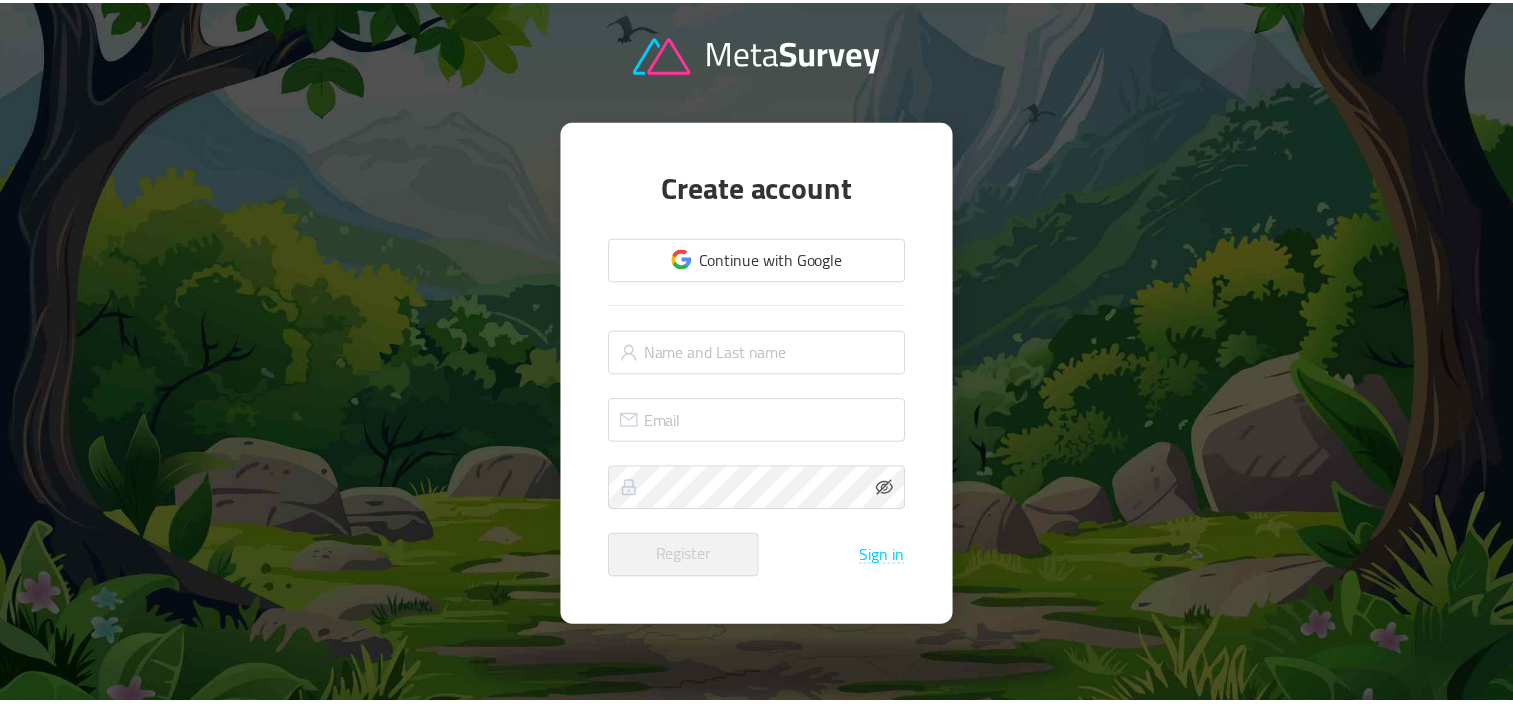 scroll, scrollTop: 0, scrollLeft: 0, axis: both 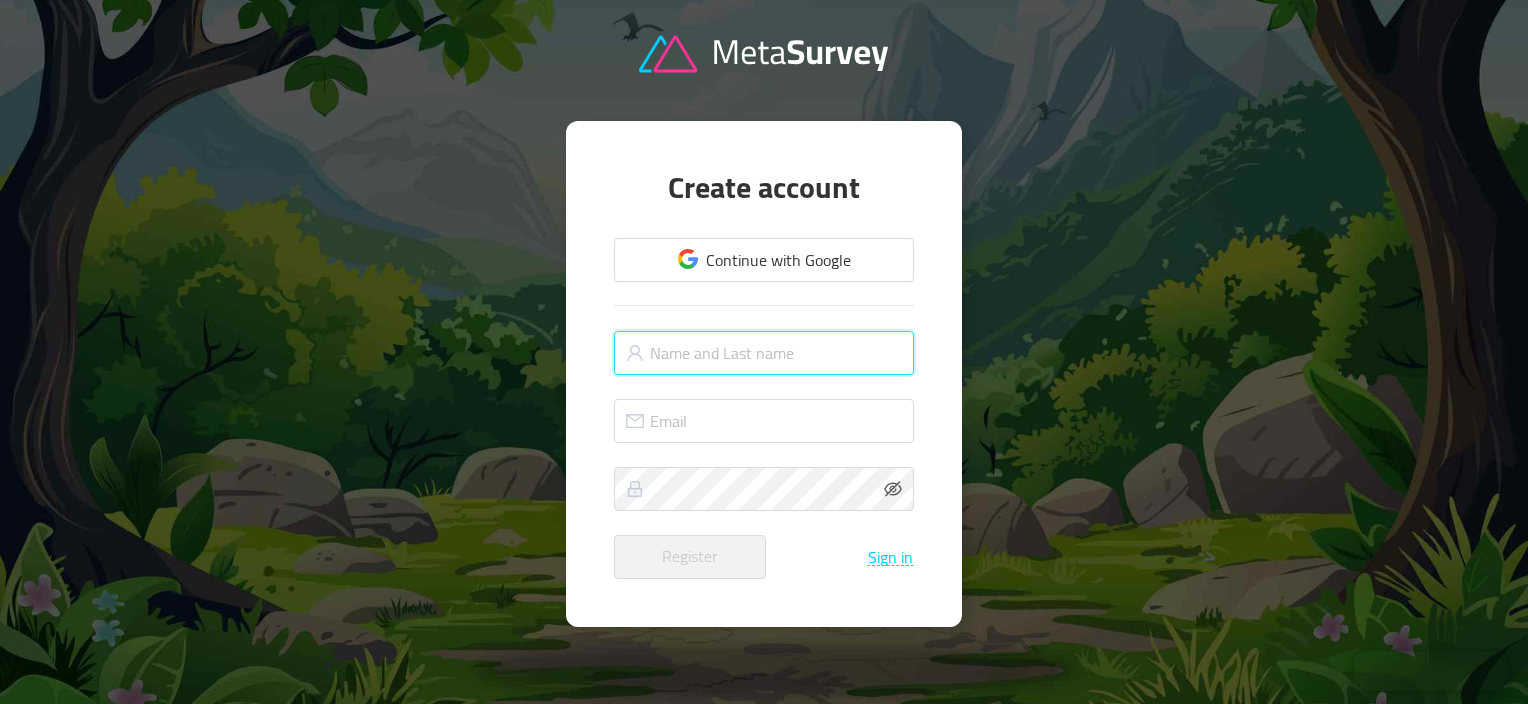 click at bounding box center (764, 353) 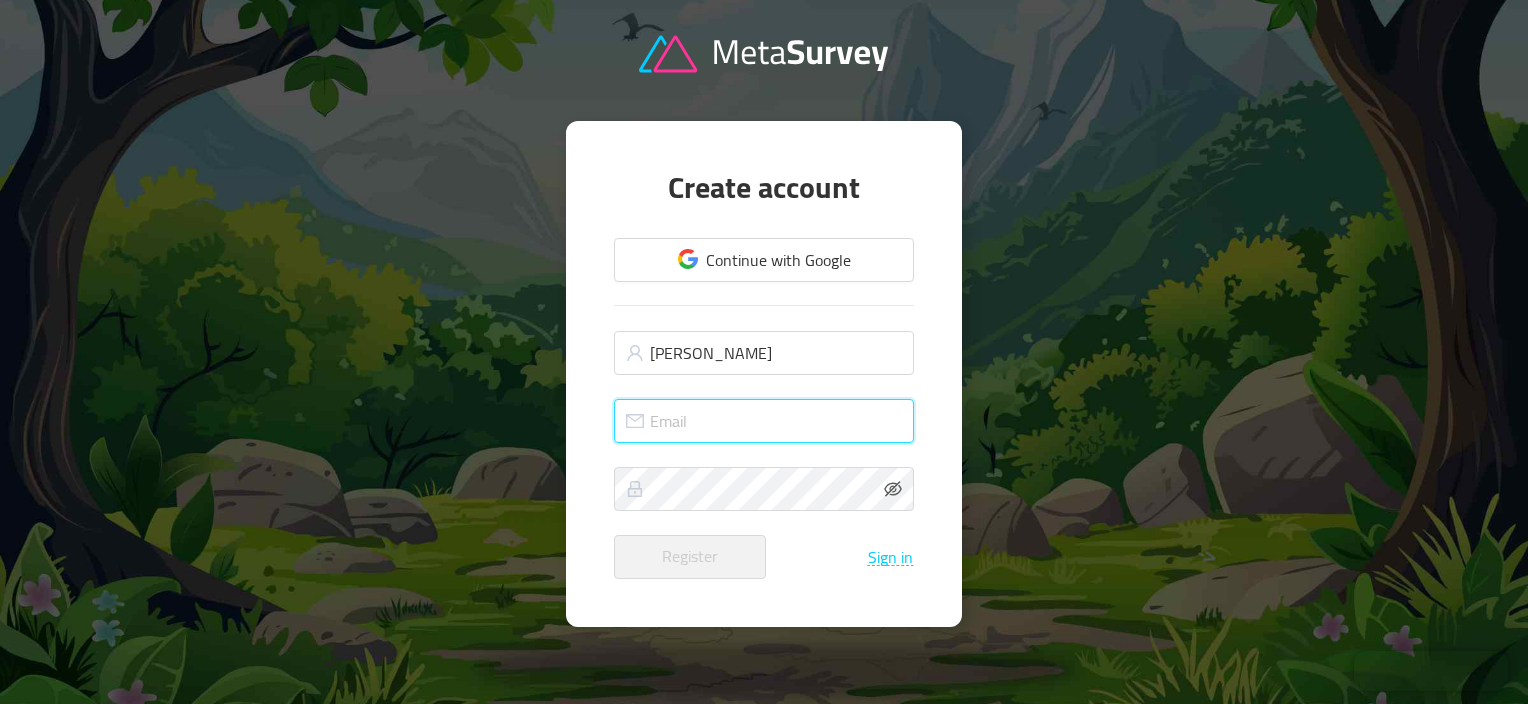 click at bounding box center (764, 421) 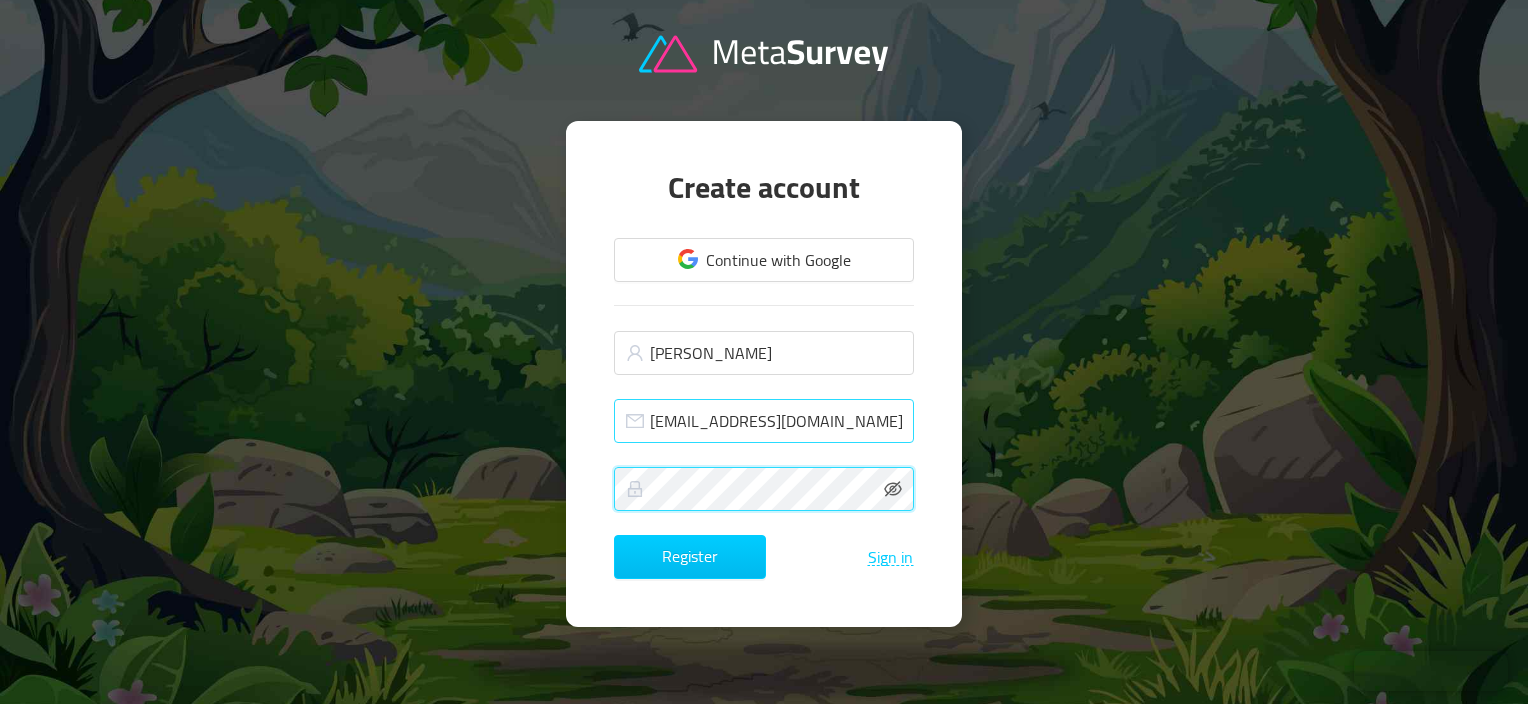 click on "Register" at bounding box center (690, 557) 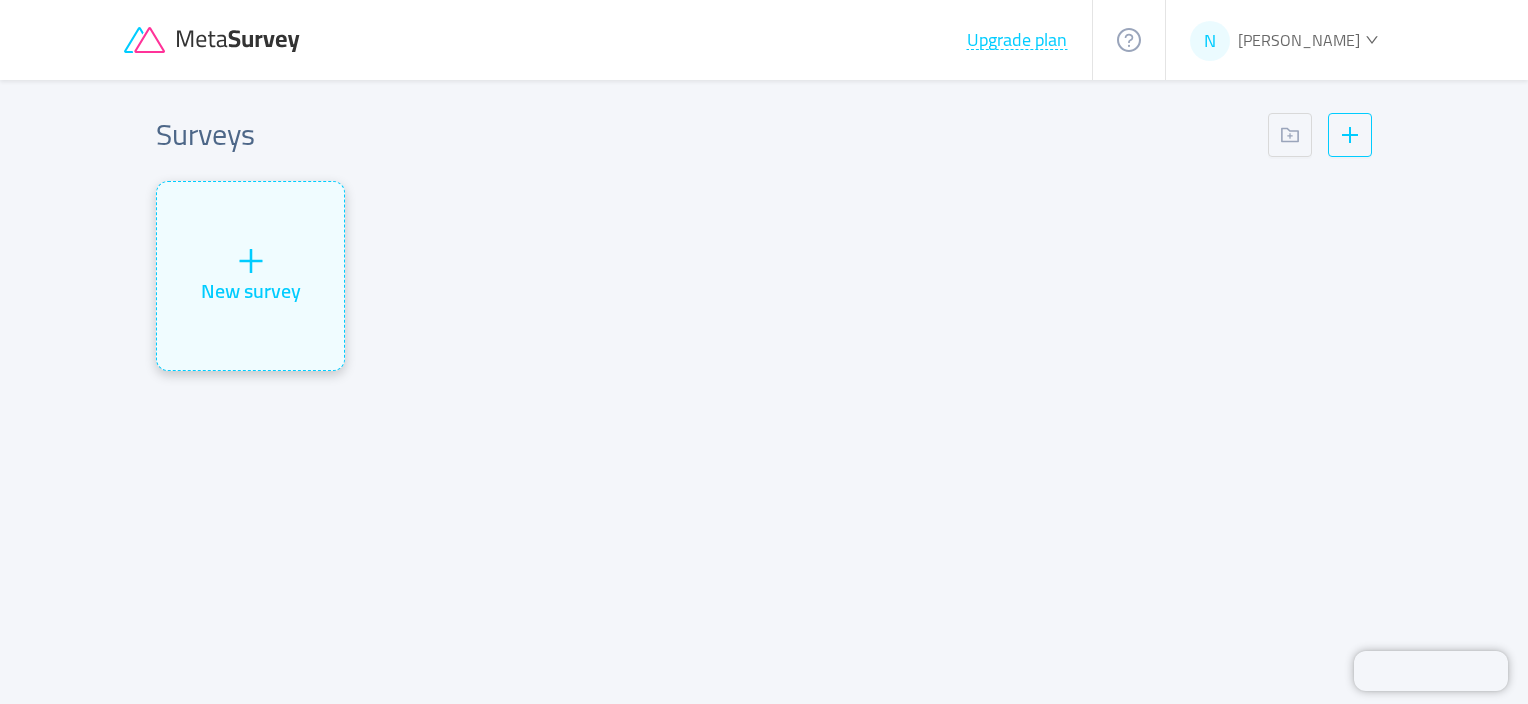 click 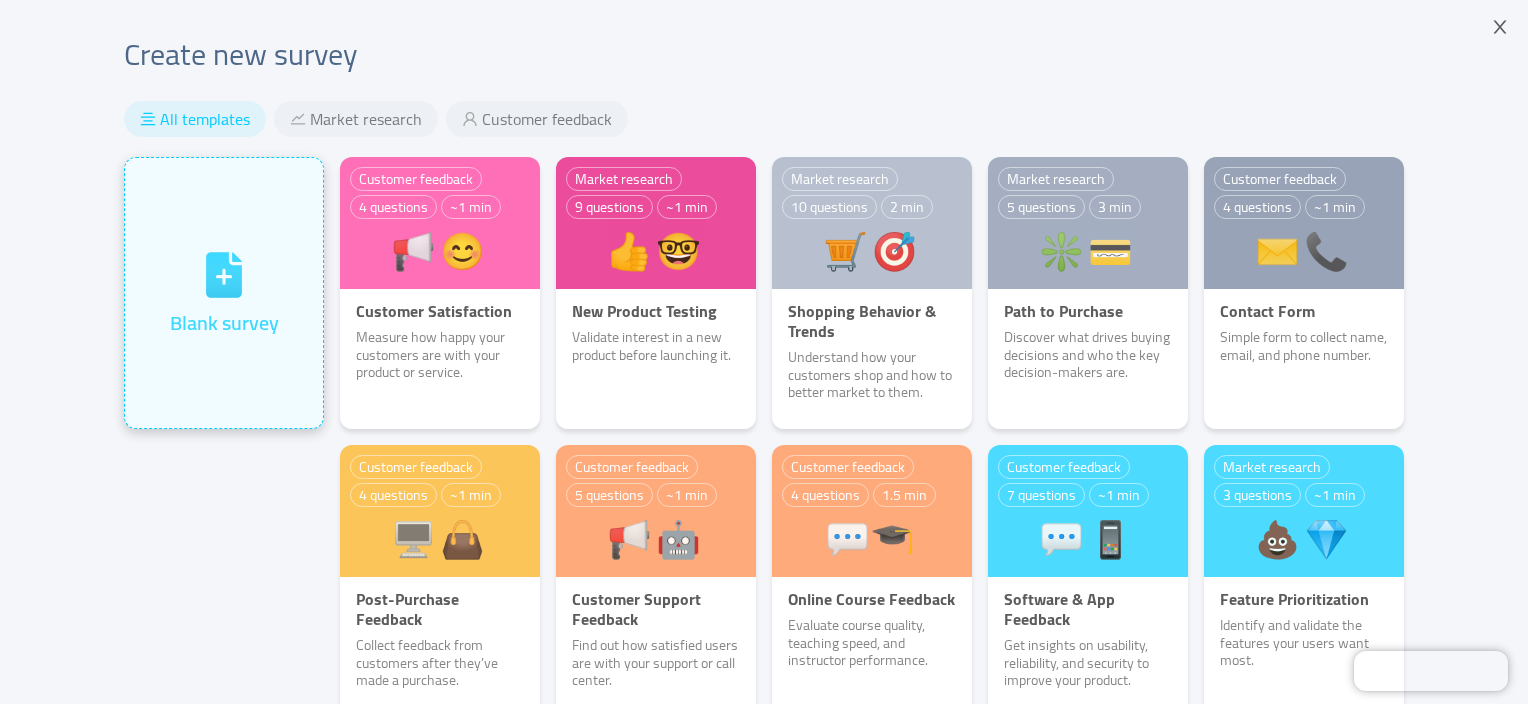 click 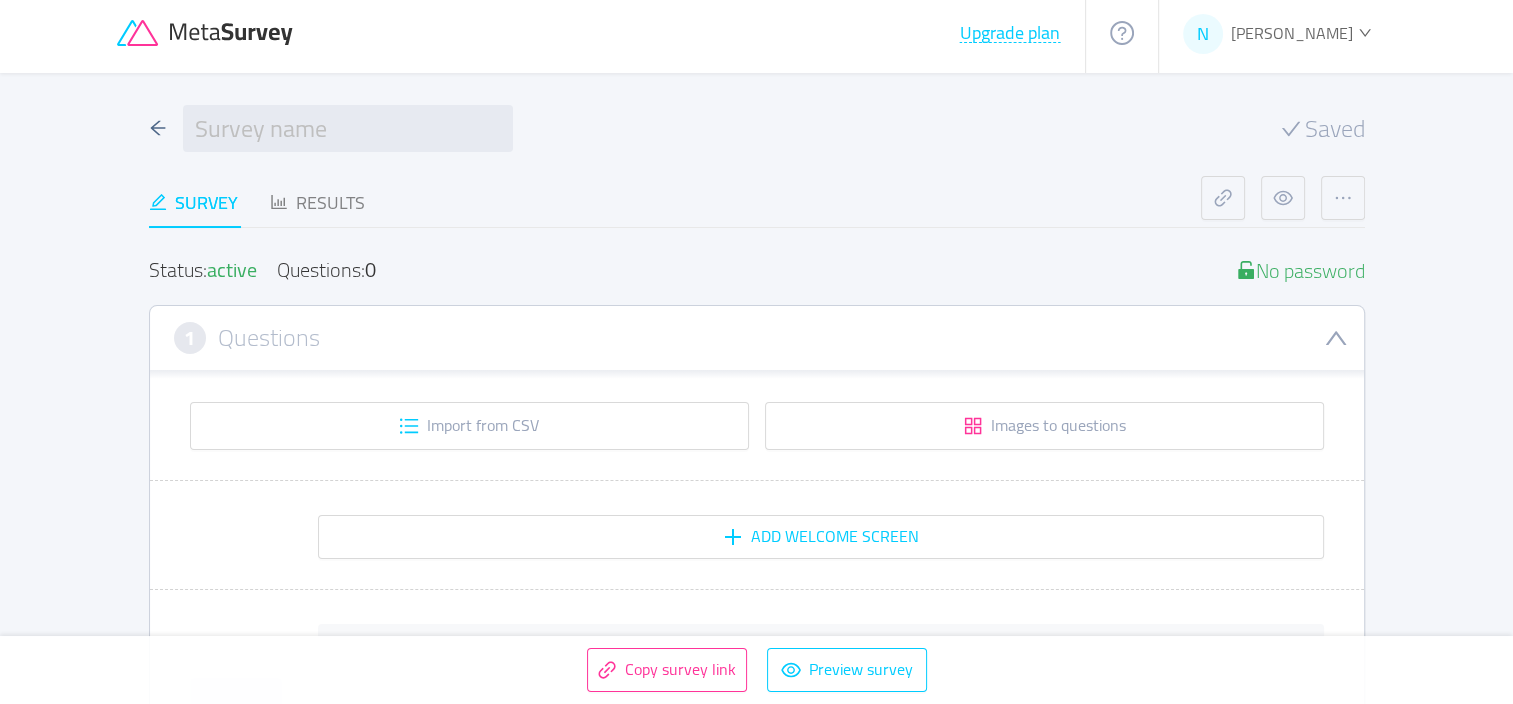 scroll, scrollTop: 0, scrollLeft: 0, axis: both 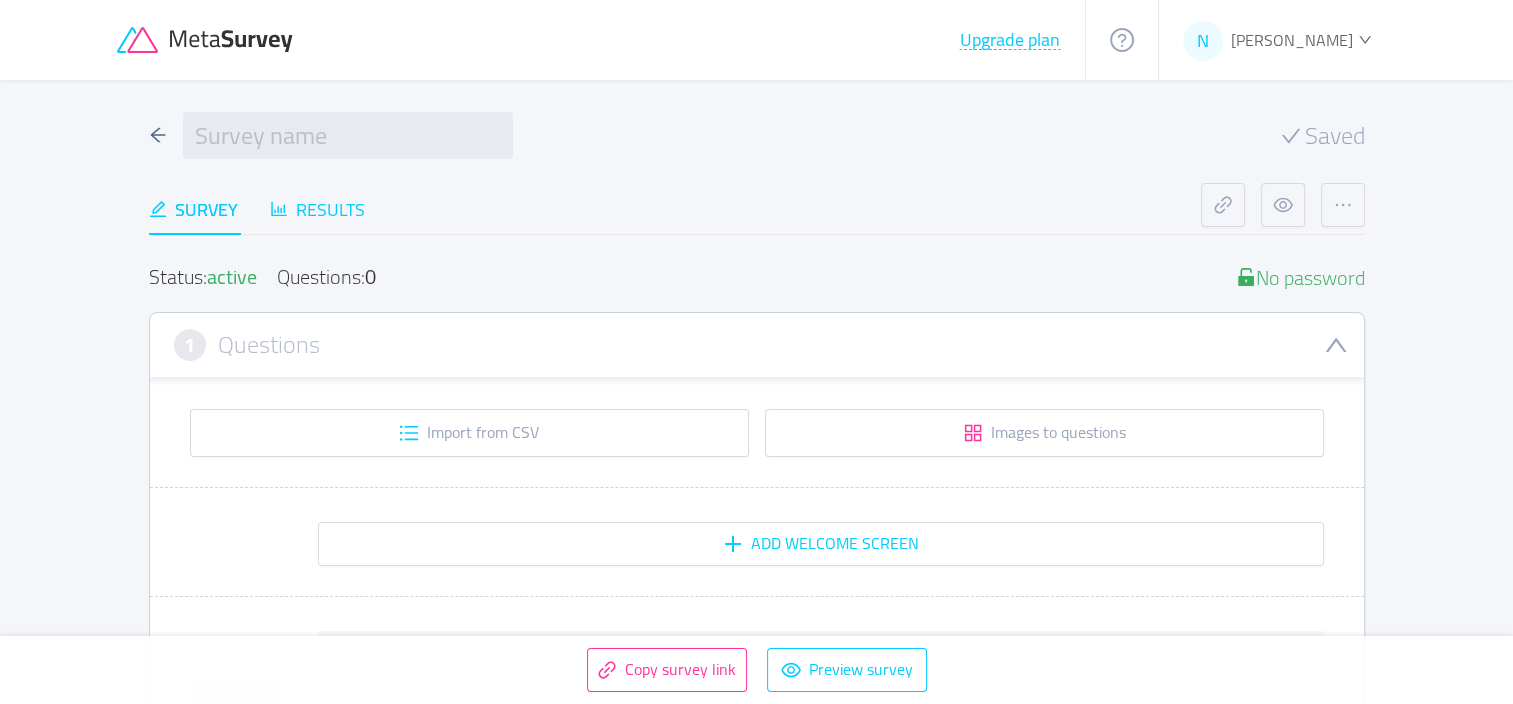 click on "Results" at bounding box center [317, 209] 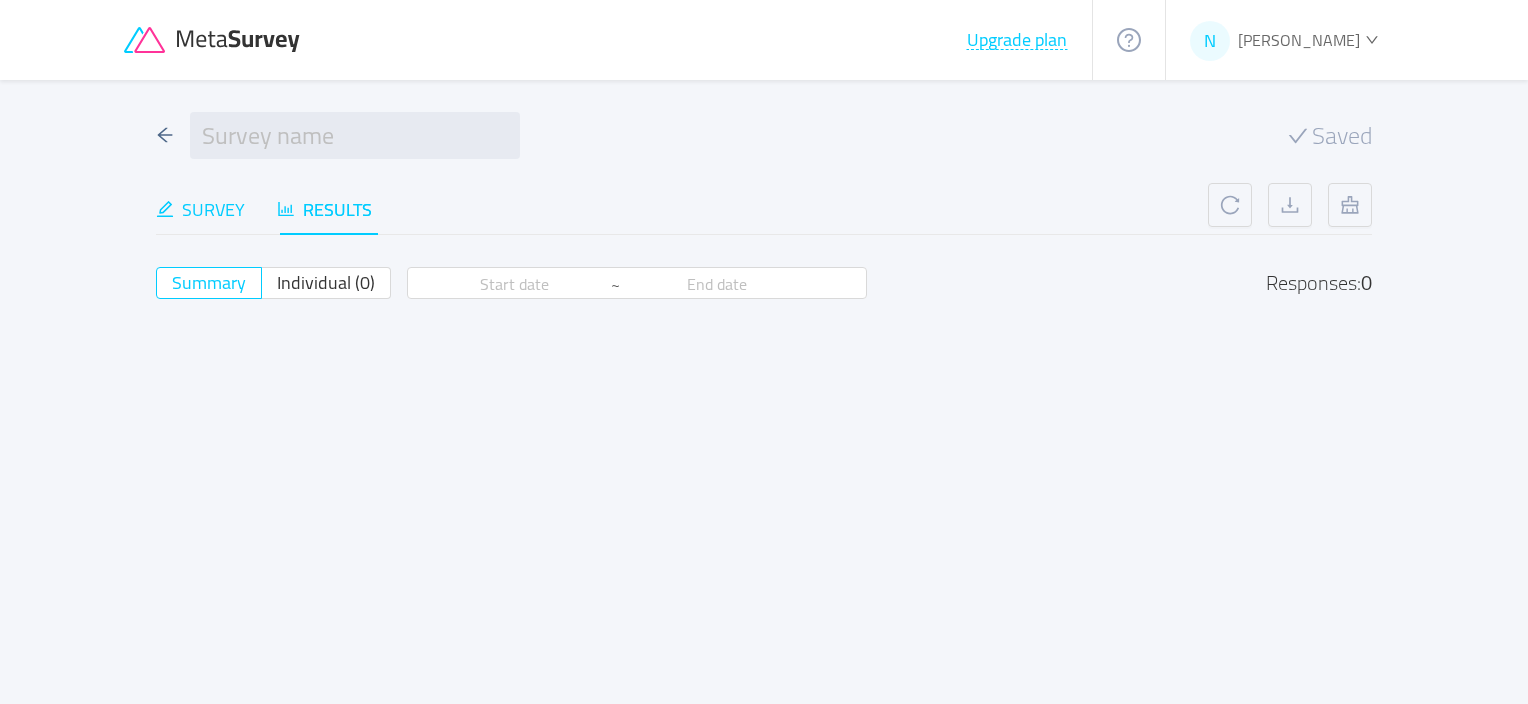 click on "Survey" at bounding box center (200, 209) 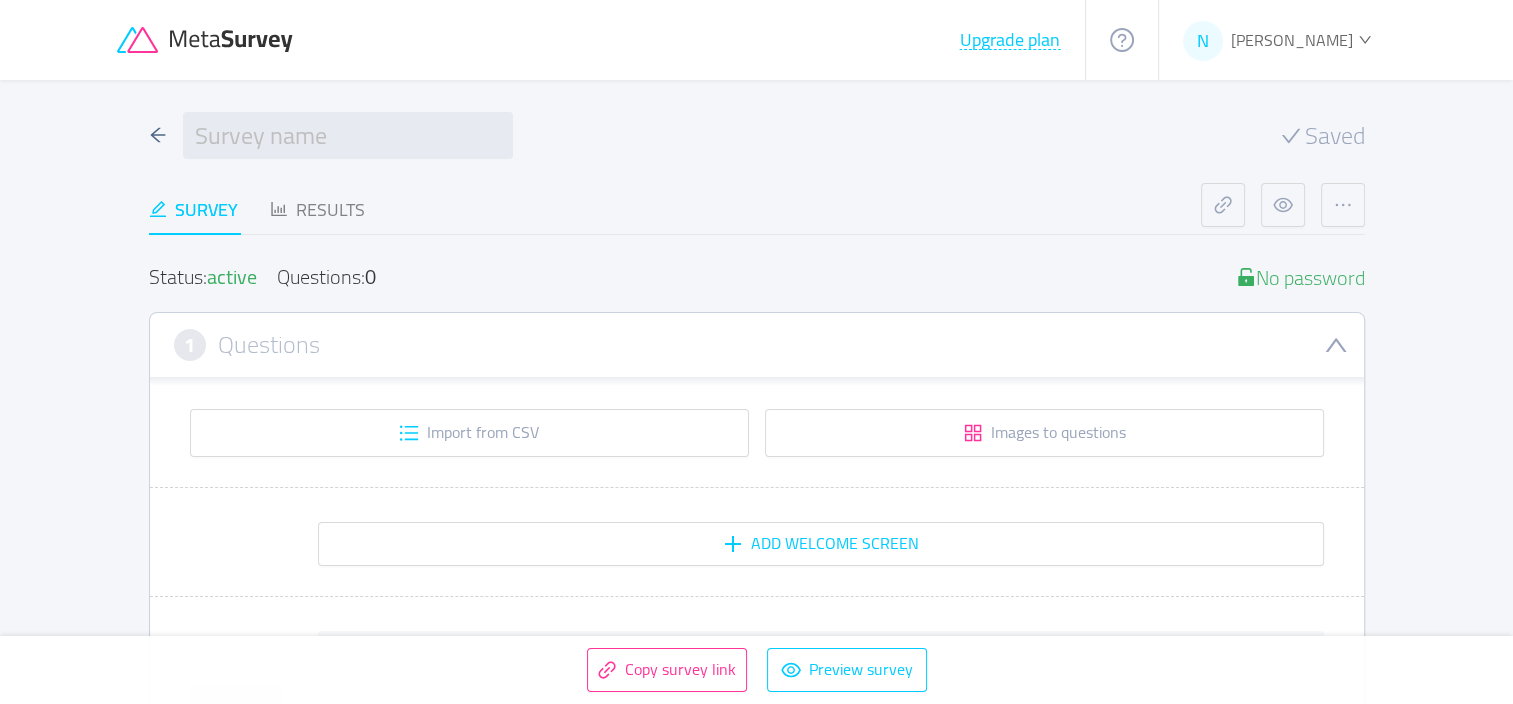 click on "1  Questions" at bounding box center (757, 345) 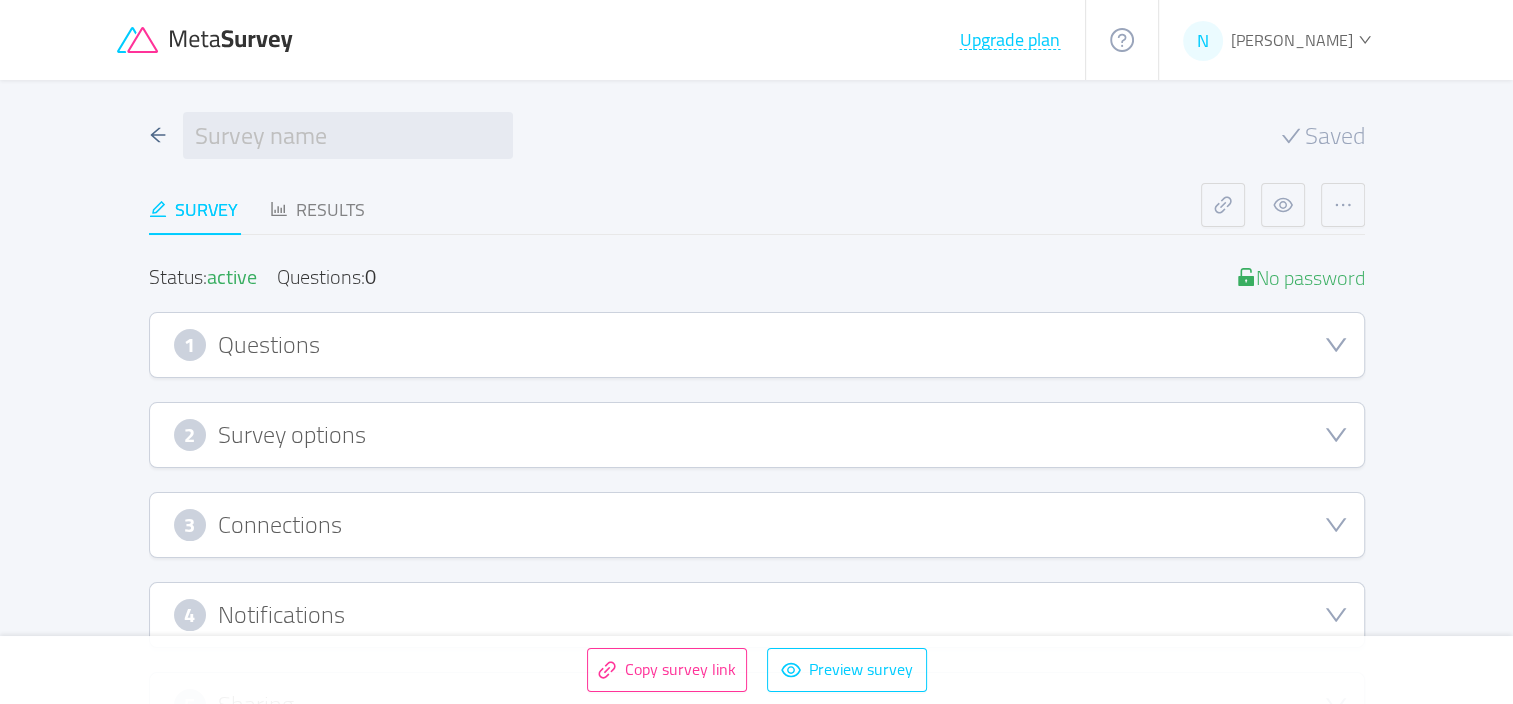 click on "1  Questions" at bounding box center [757, 345] 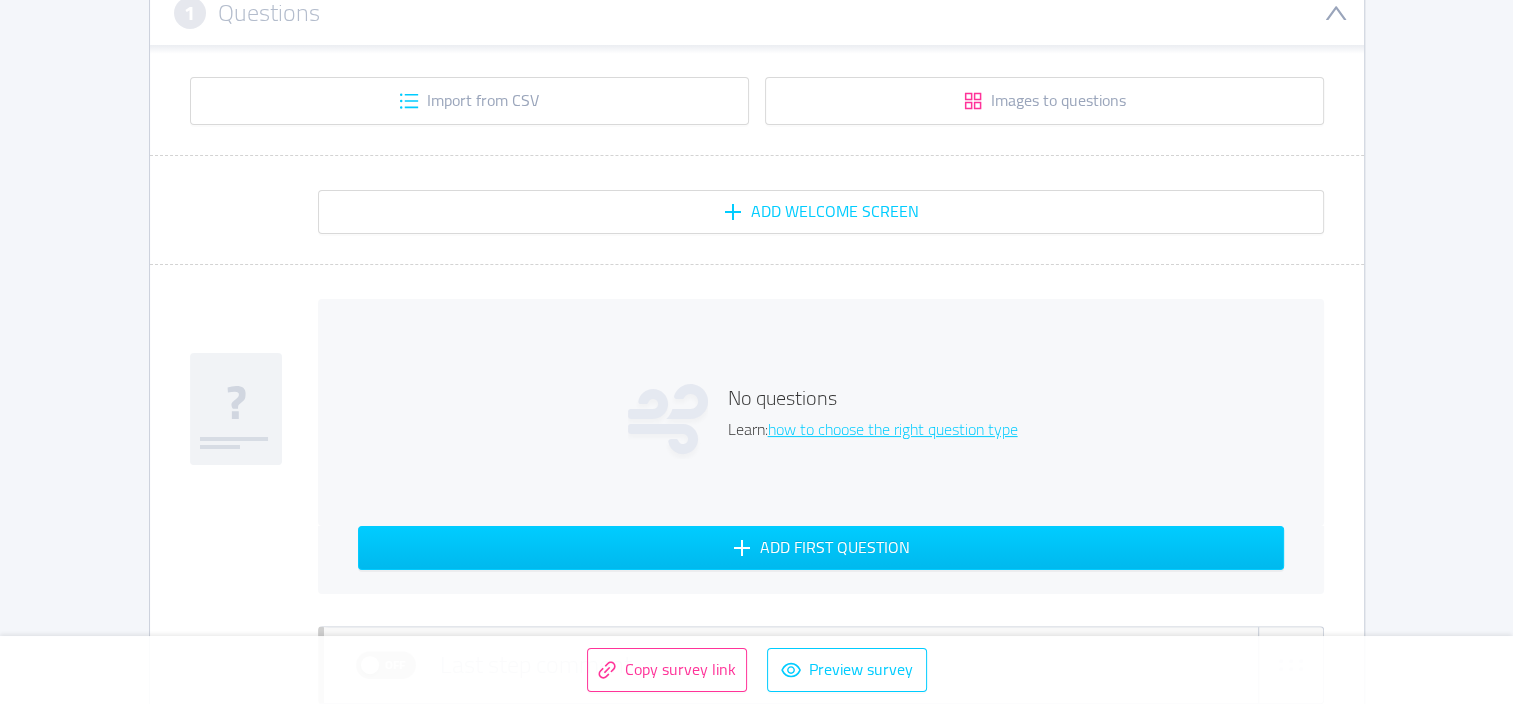 scroll, scrollTop: 333, scrollLeft: 0, axis: vertical 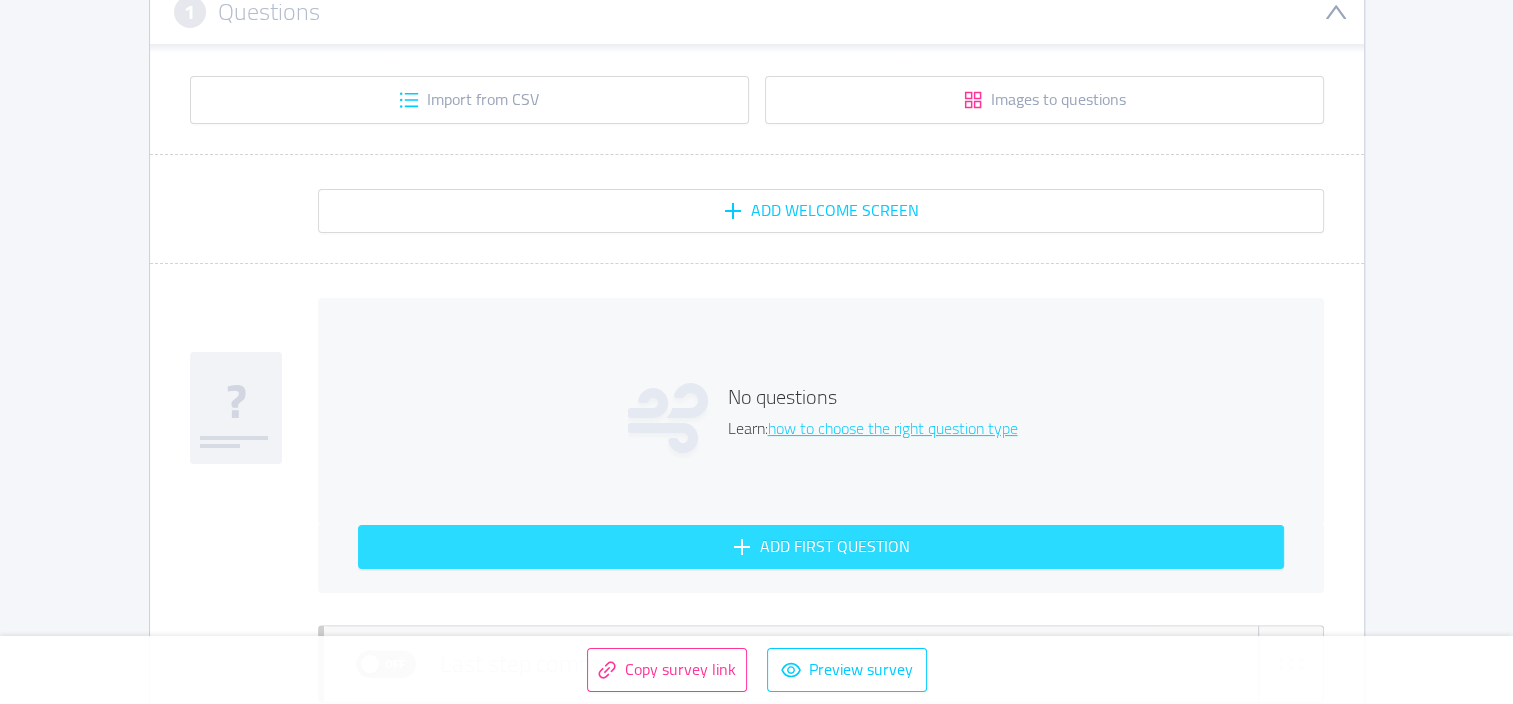 click on "Add first question" at bounding box center (821, 547) 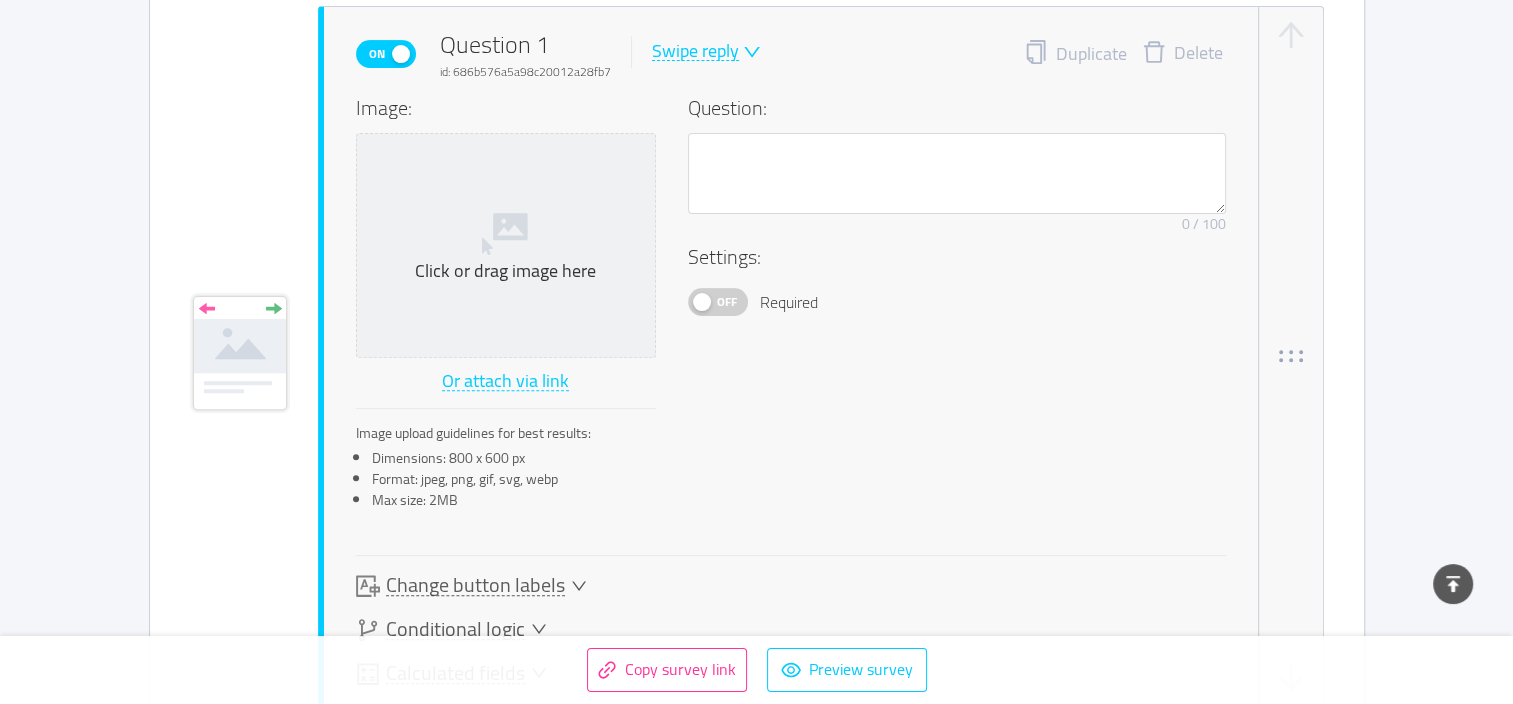 scroll, scrollTop: 627, scrollLeft: 0, axis: vertical 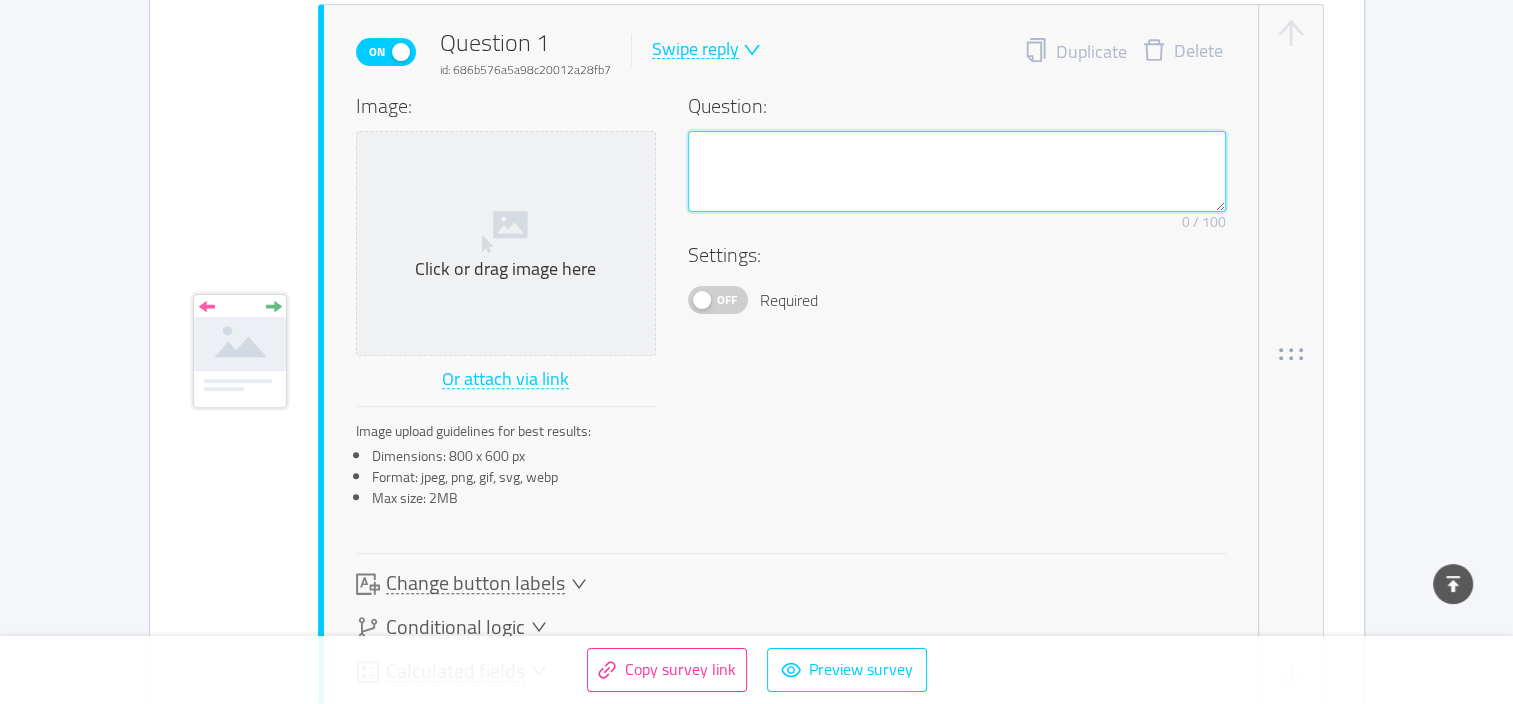 click at bounding box center [957, 172] 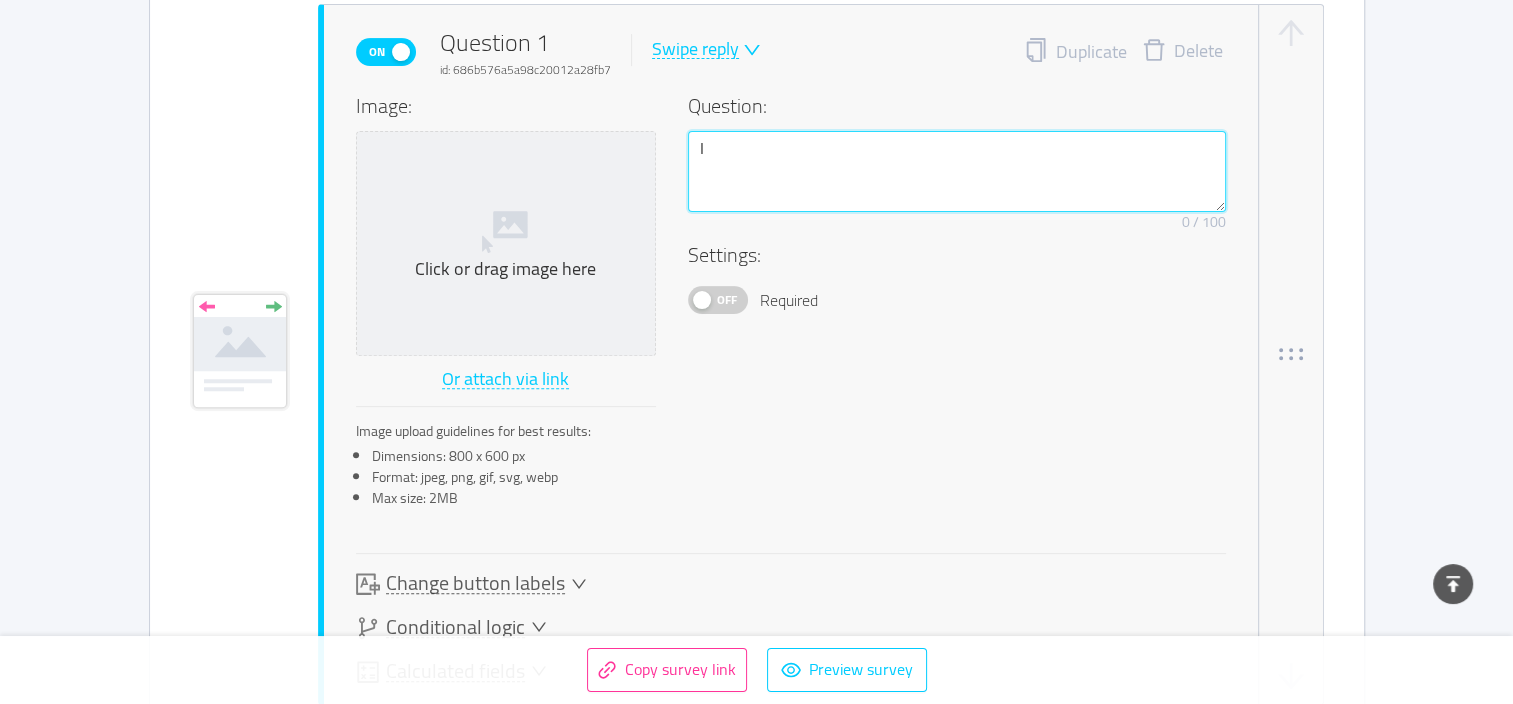 type on "I" 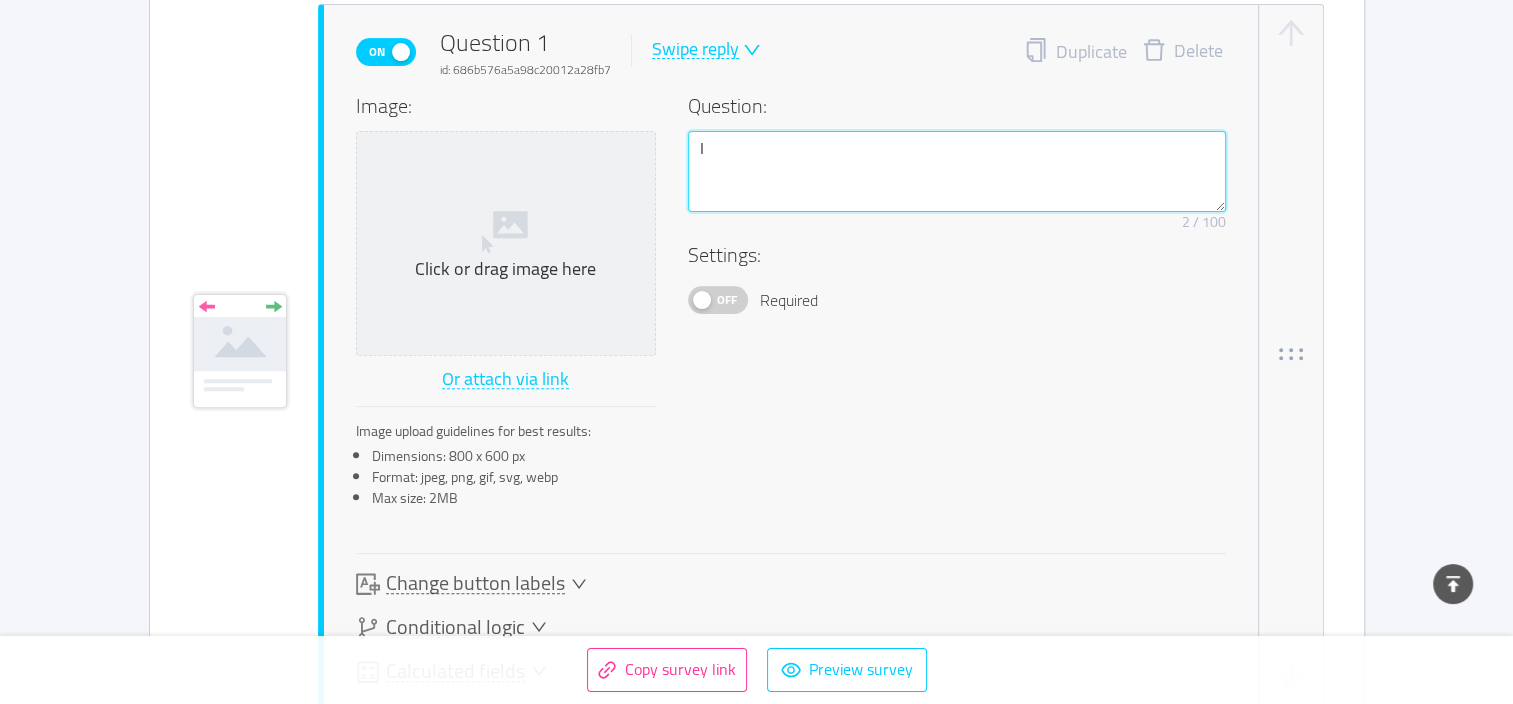 type 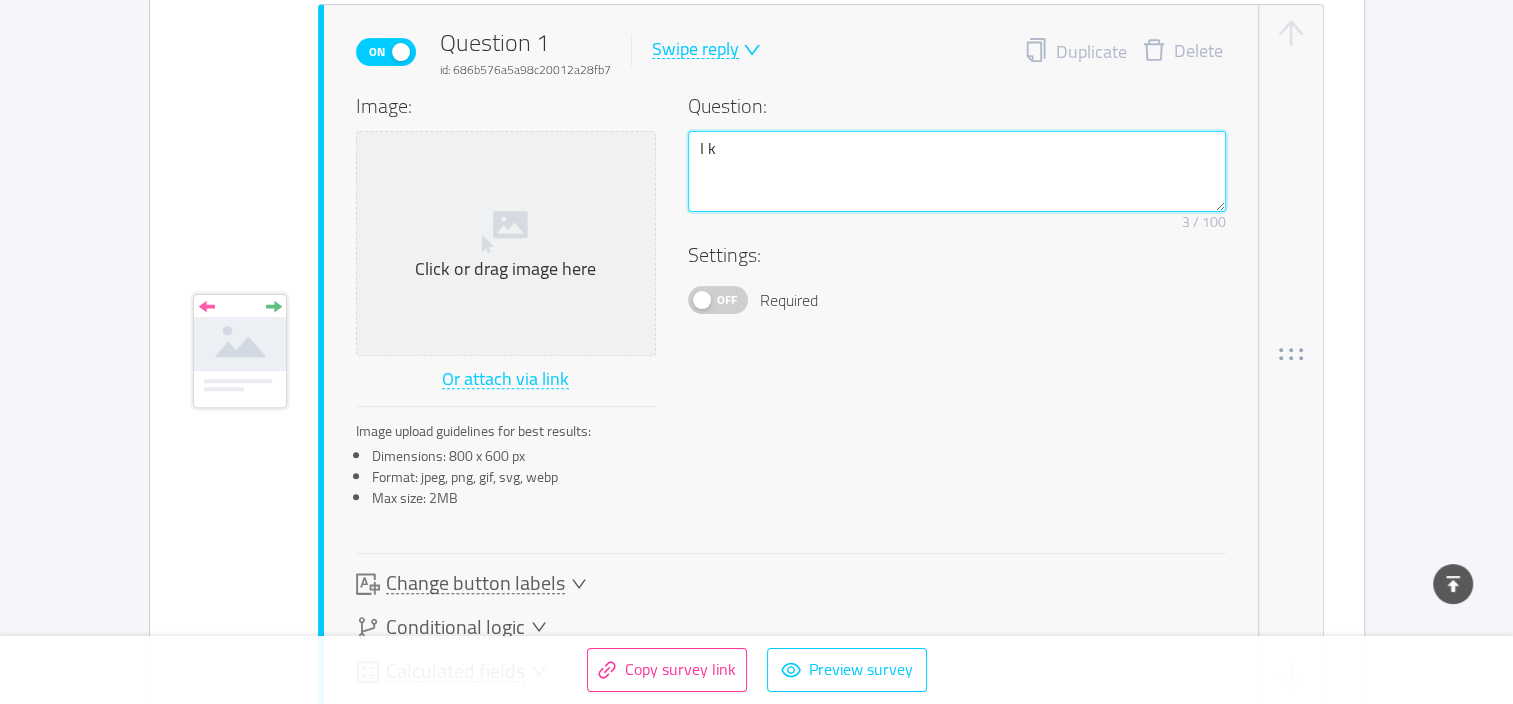 type 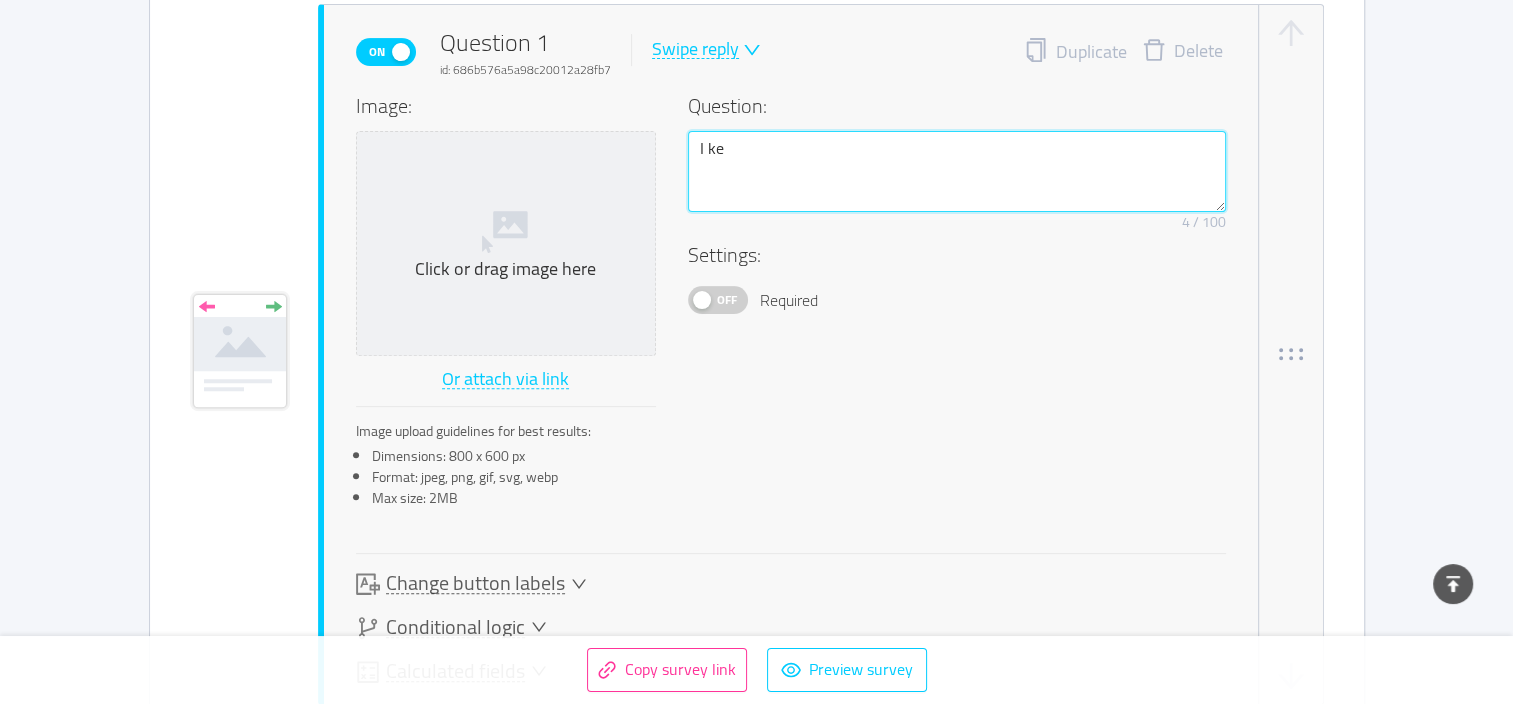 type 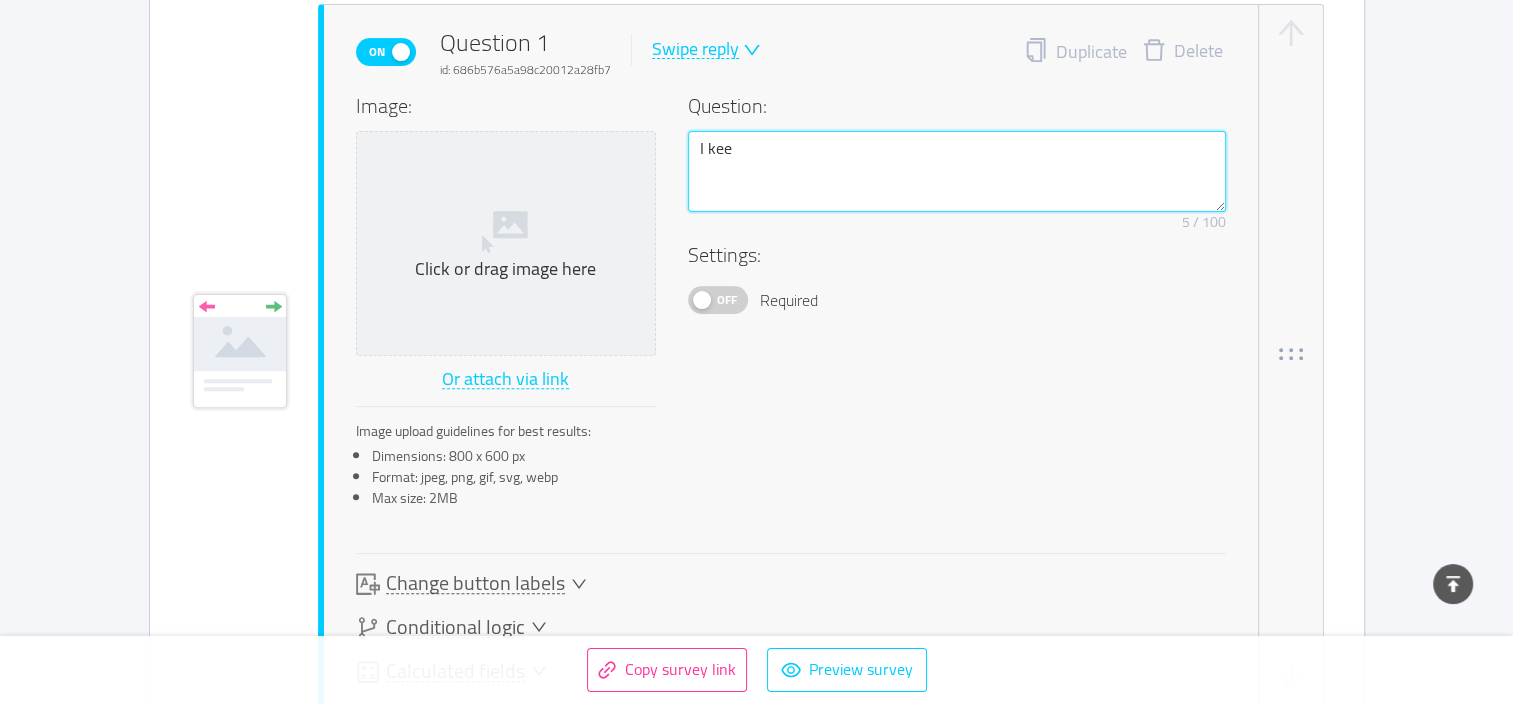 type 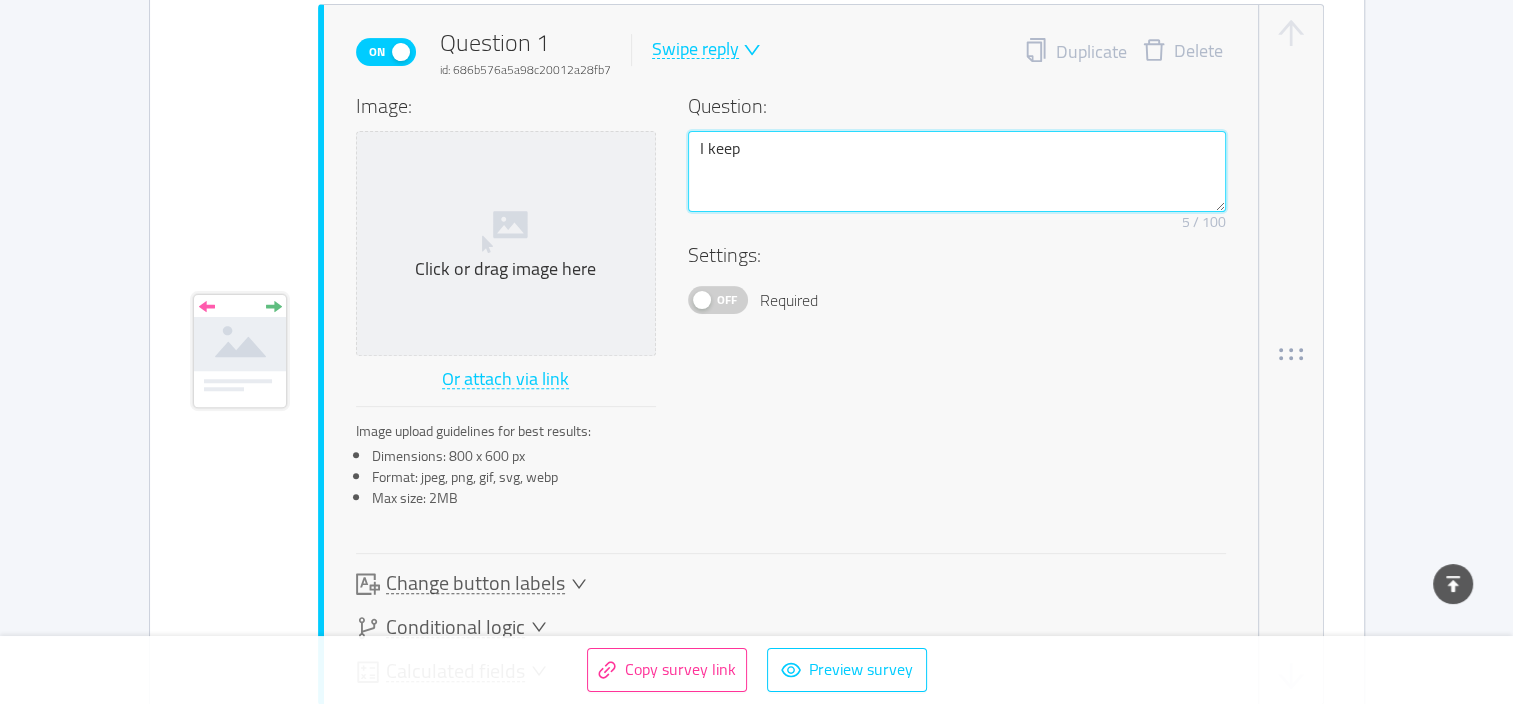 type 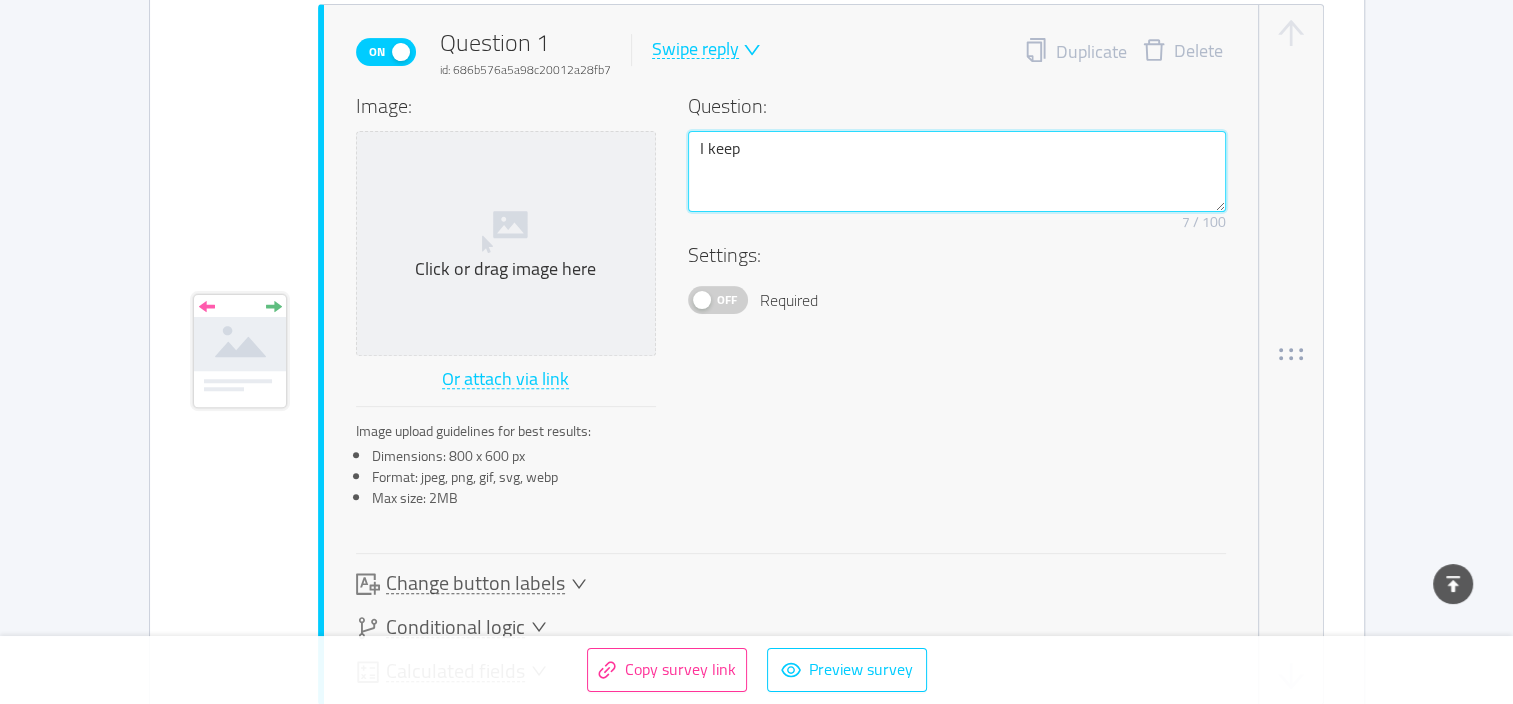 type 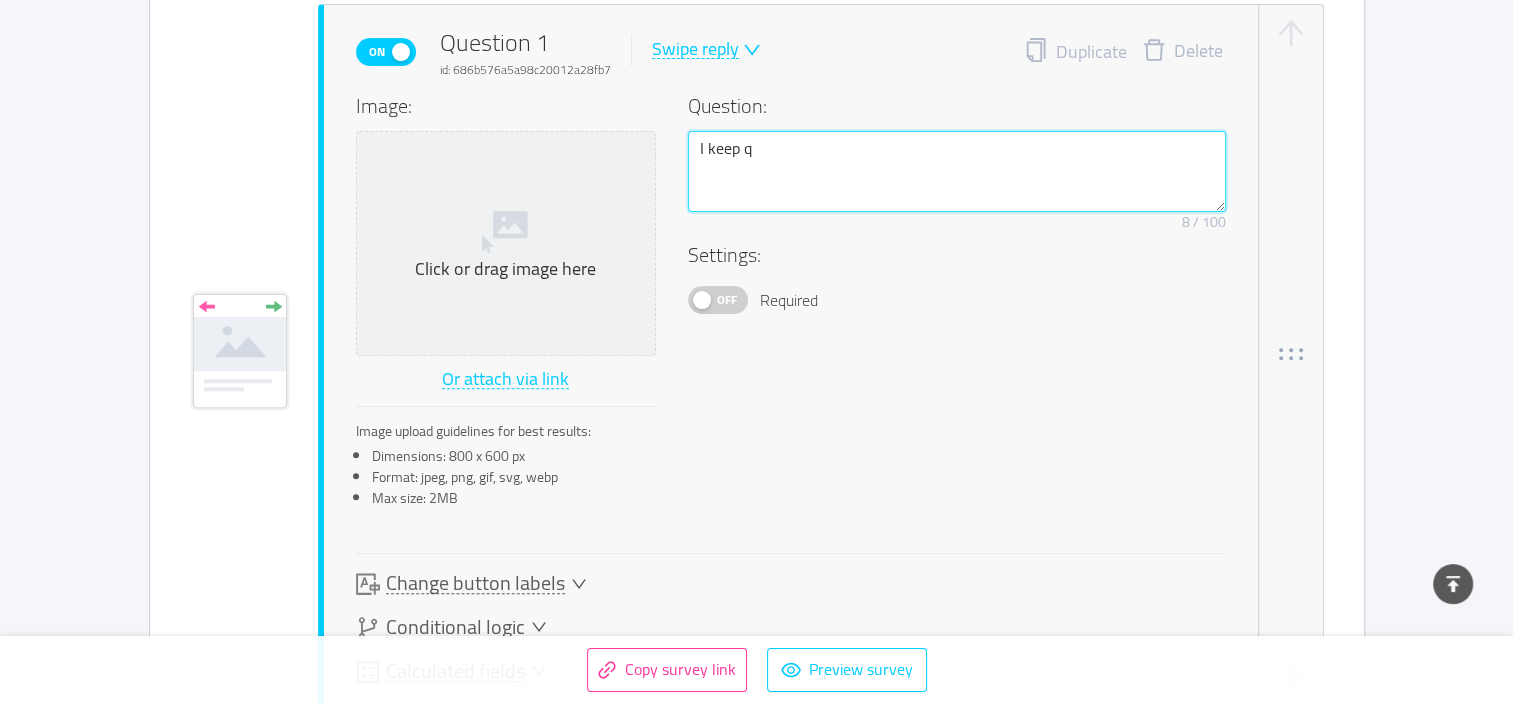 type 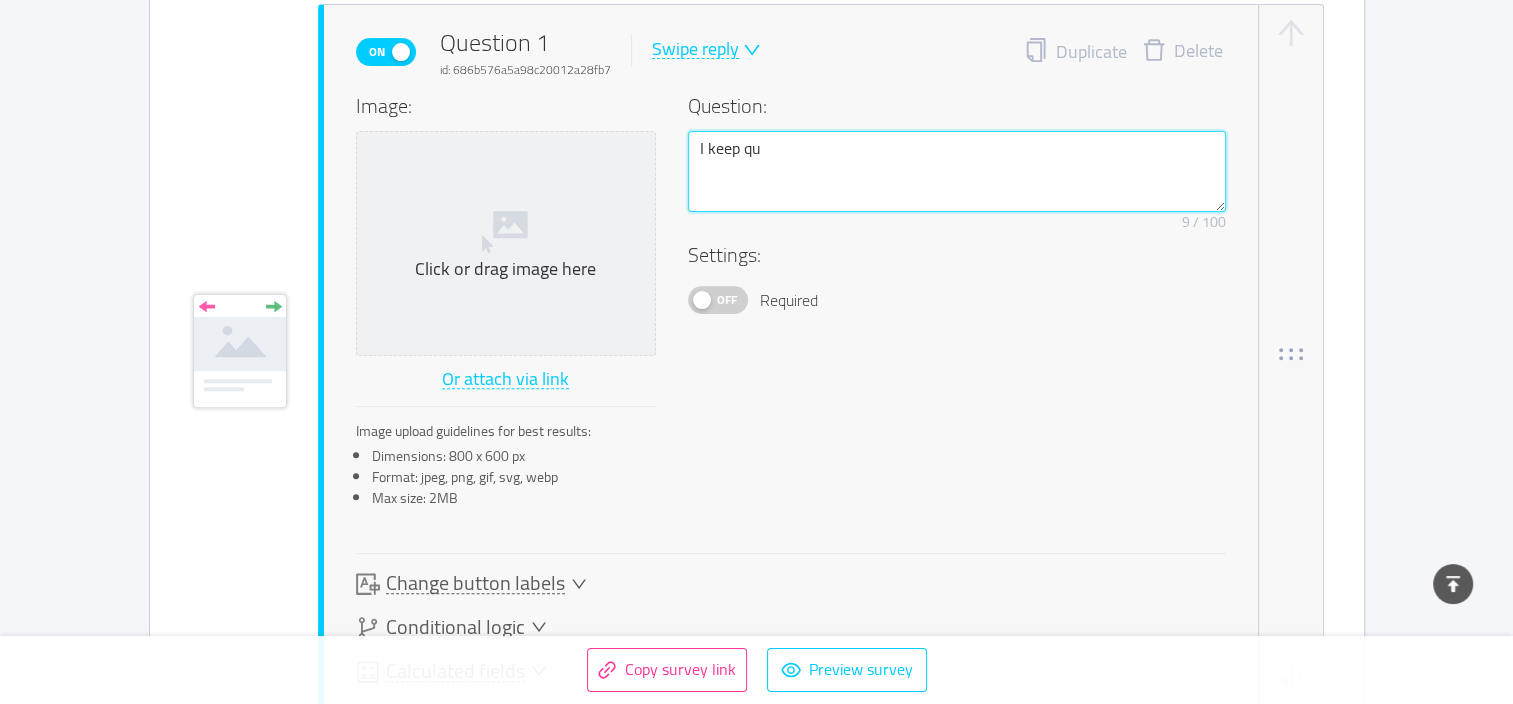 type 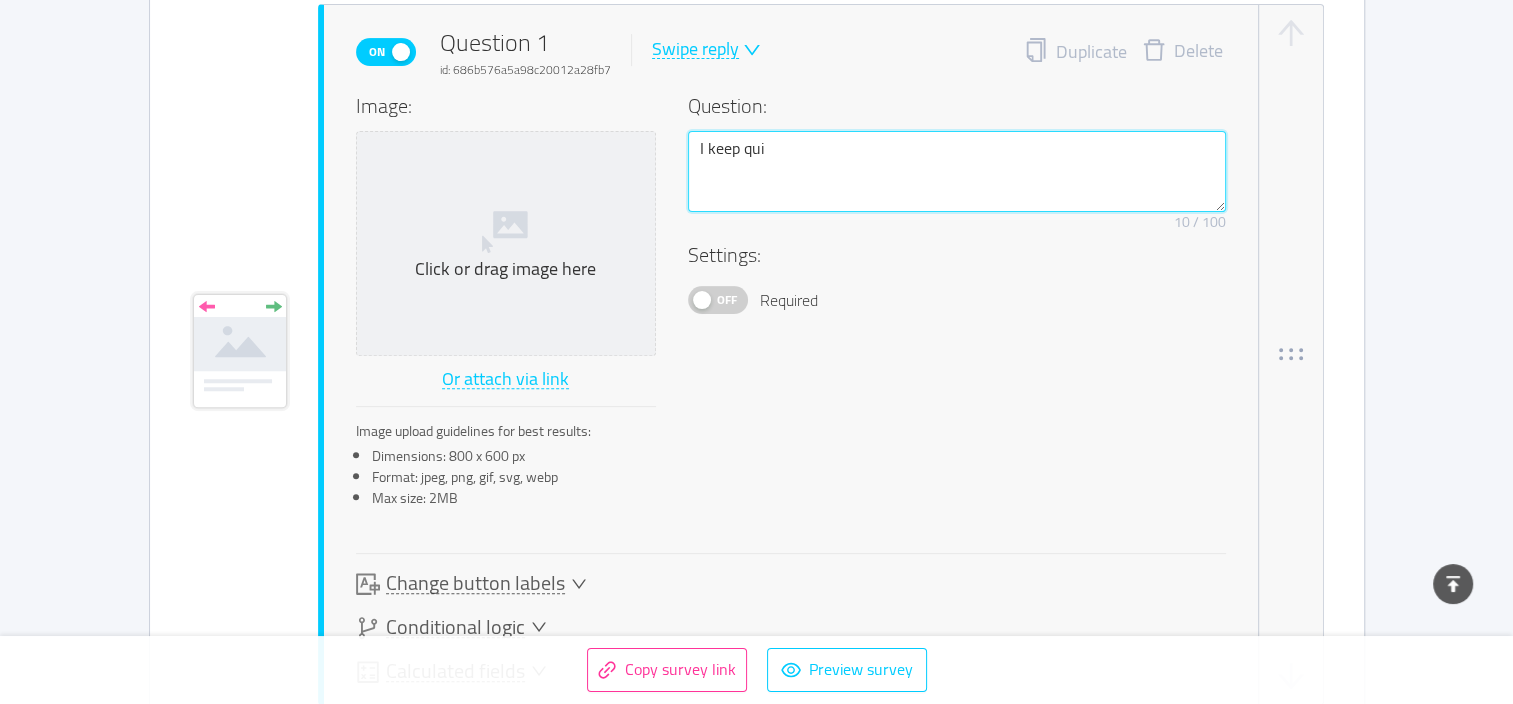 type on "I keep quie" 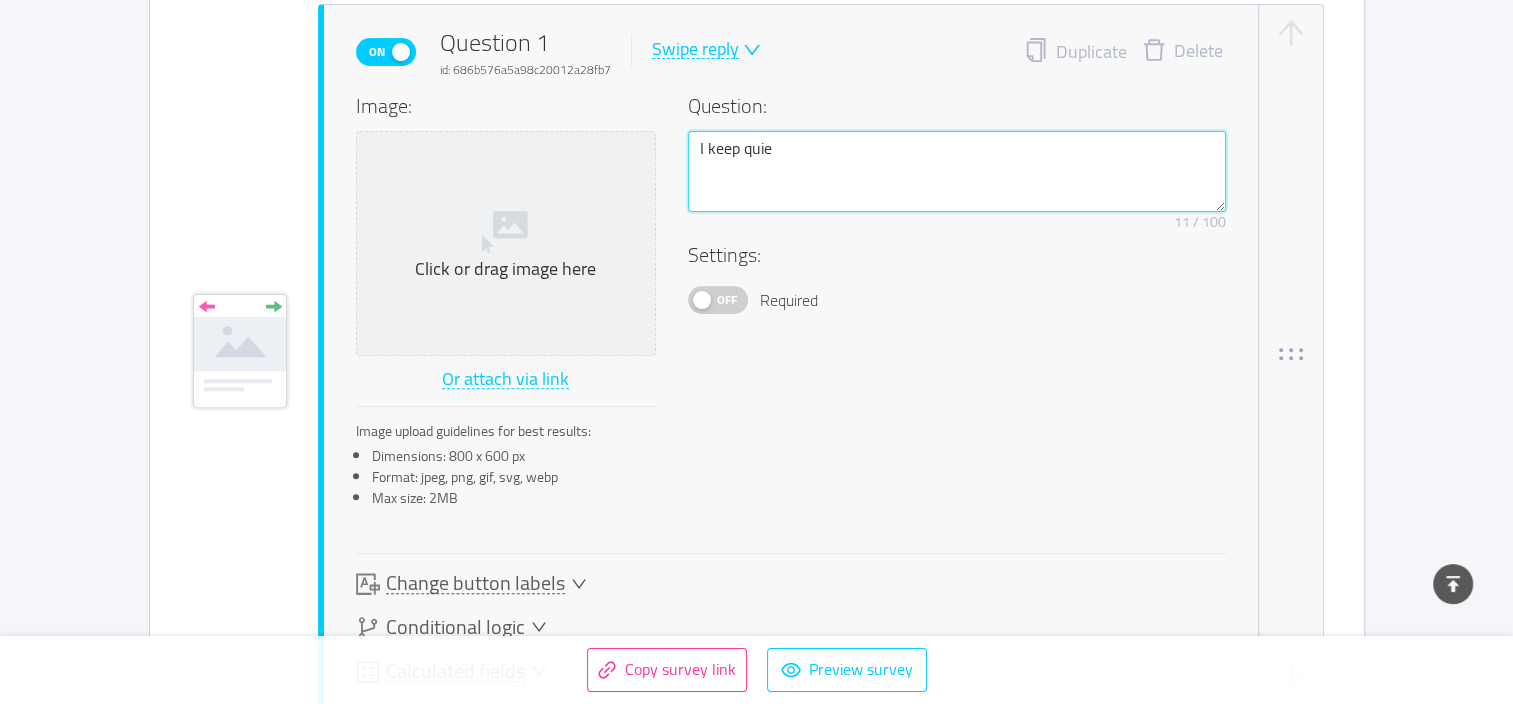 type 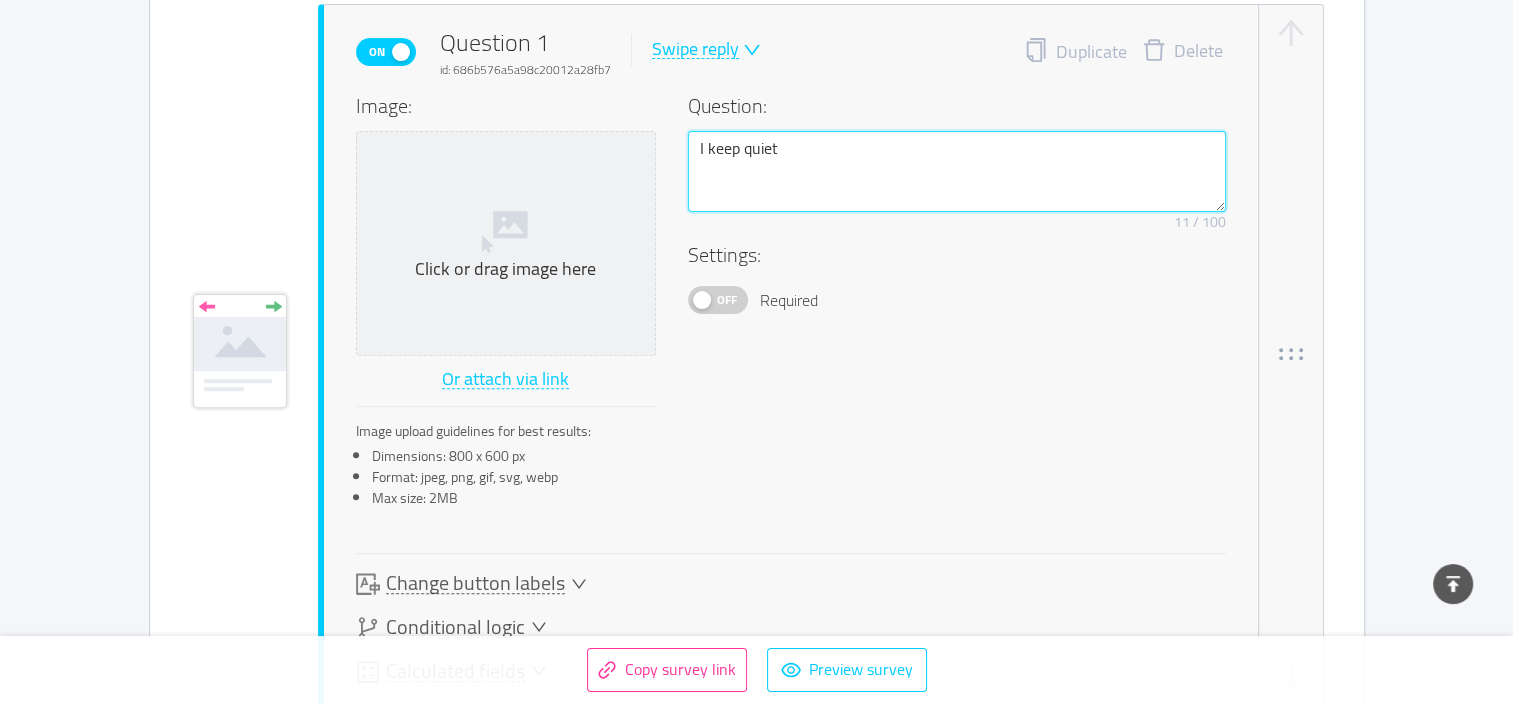 type 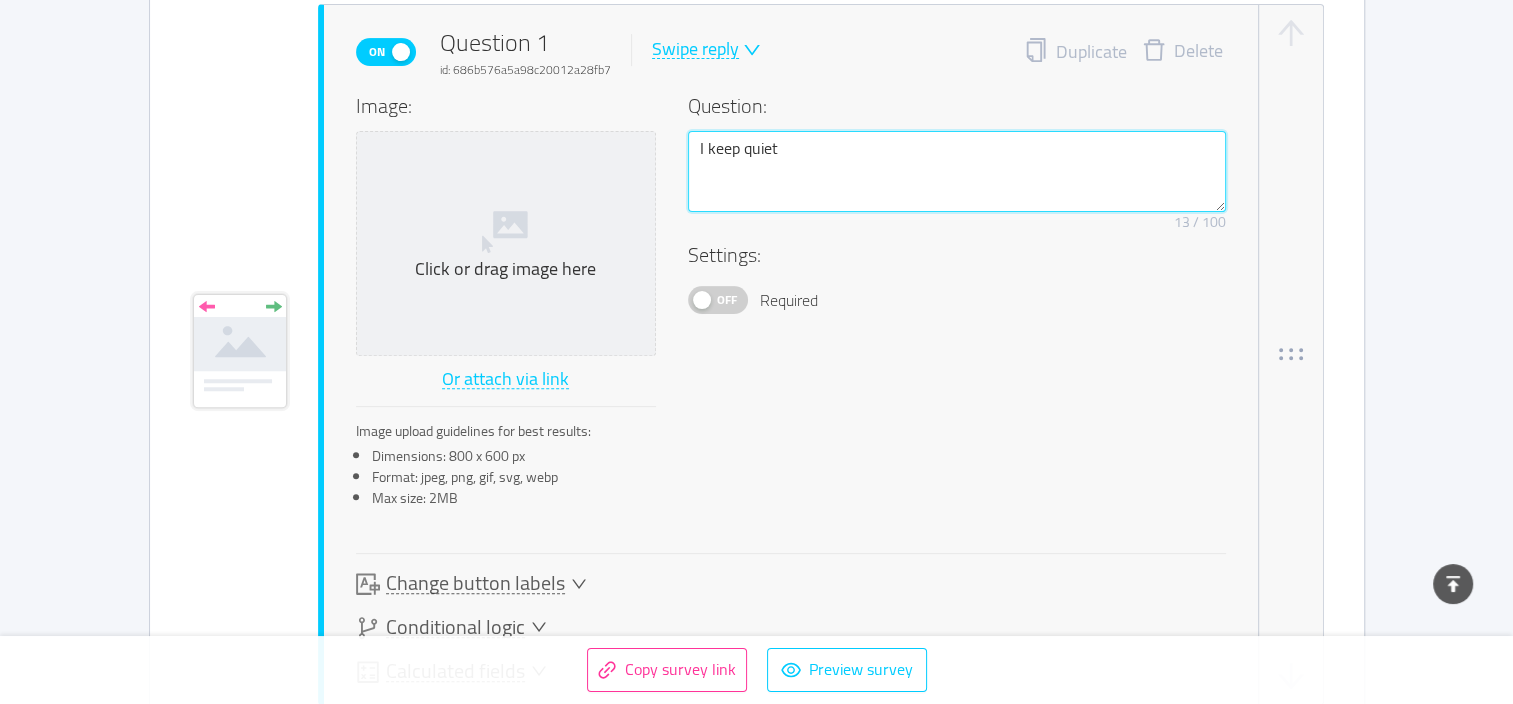 type 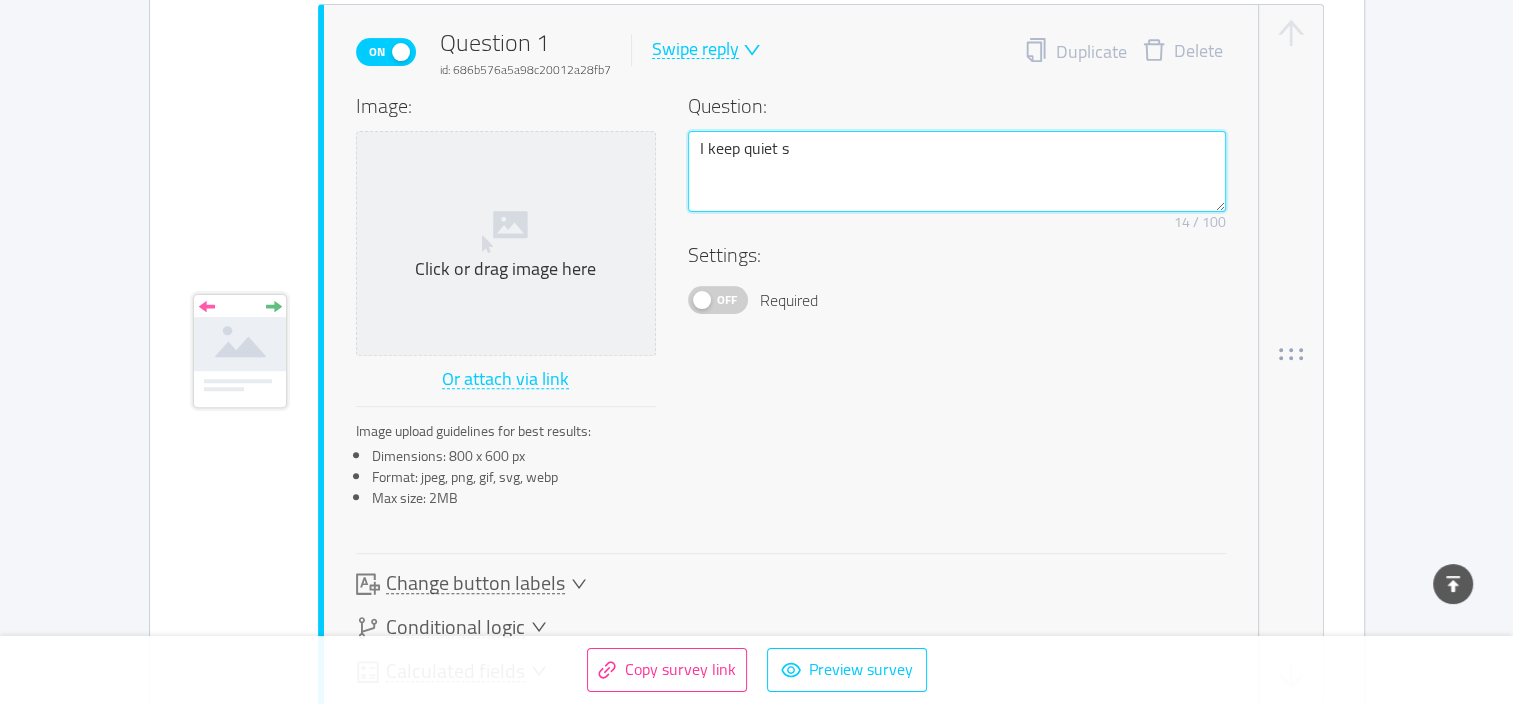 type 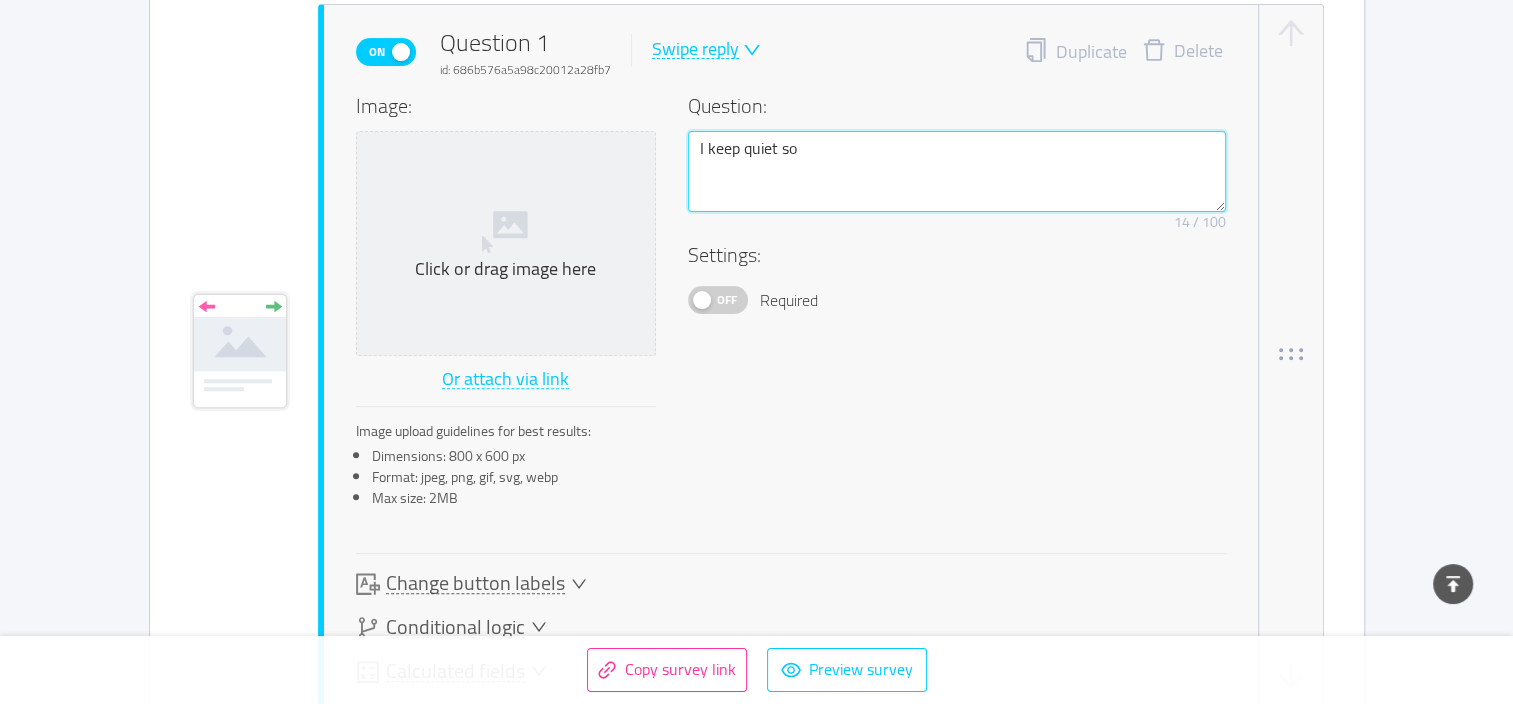 type on "I keep quiet som" 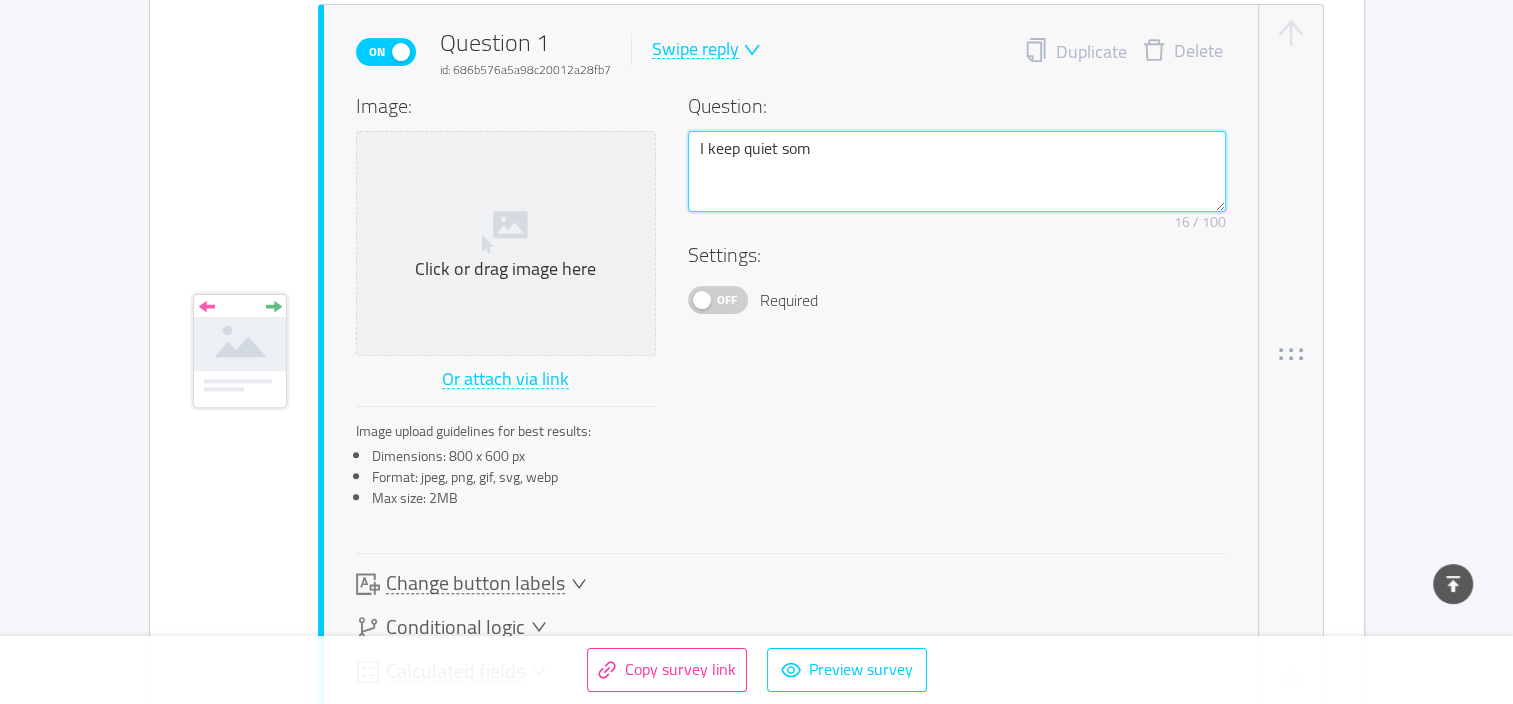 type 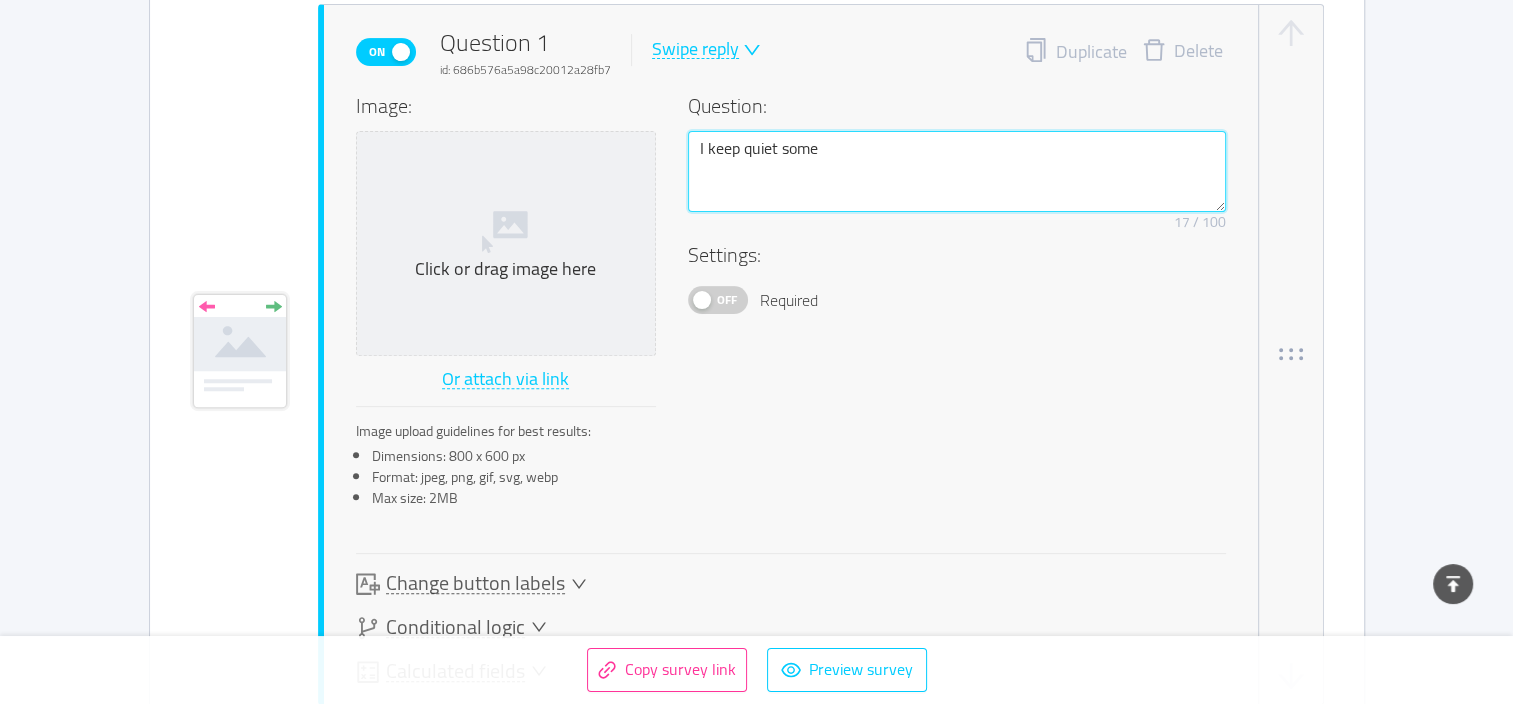 type 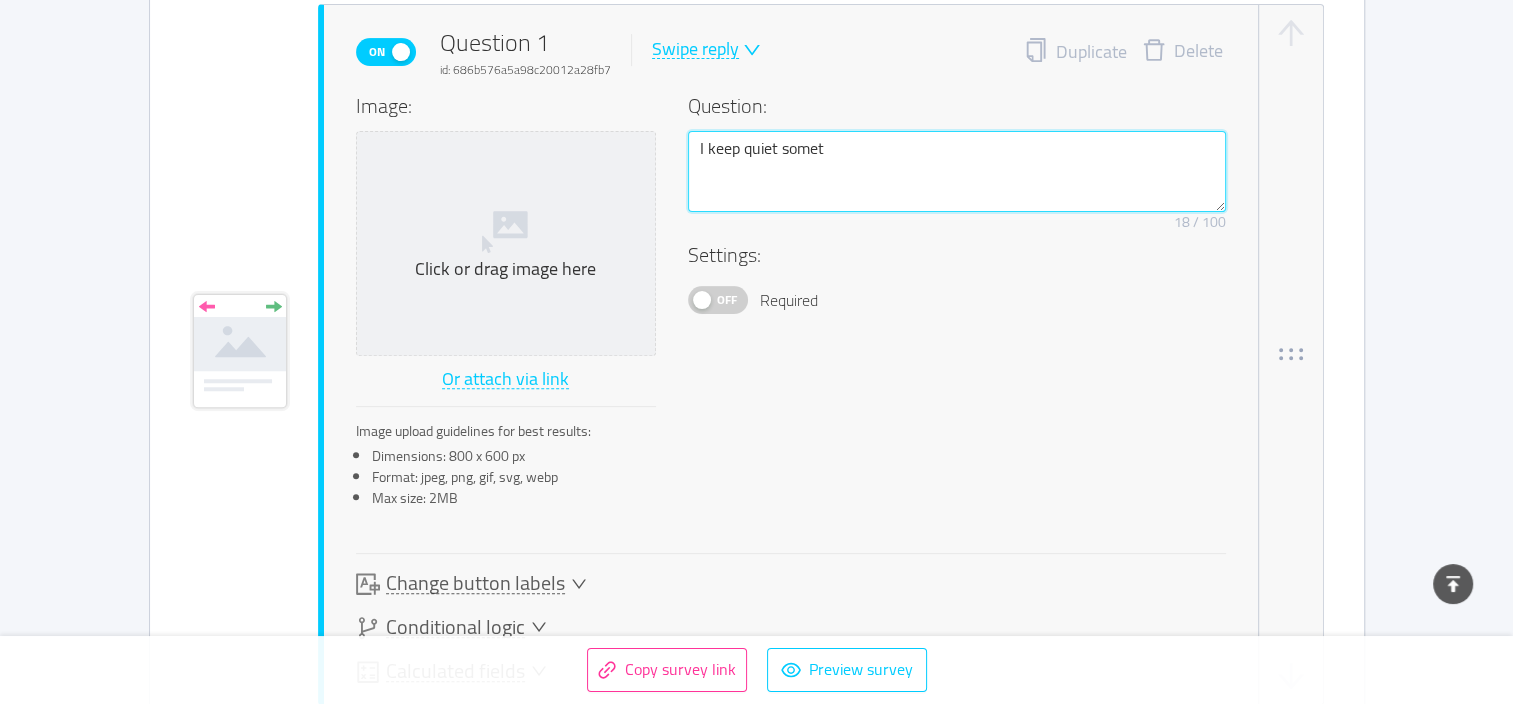 type 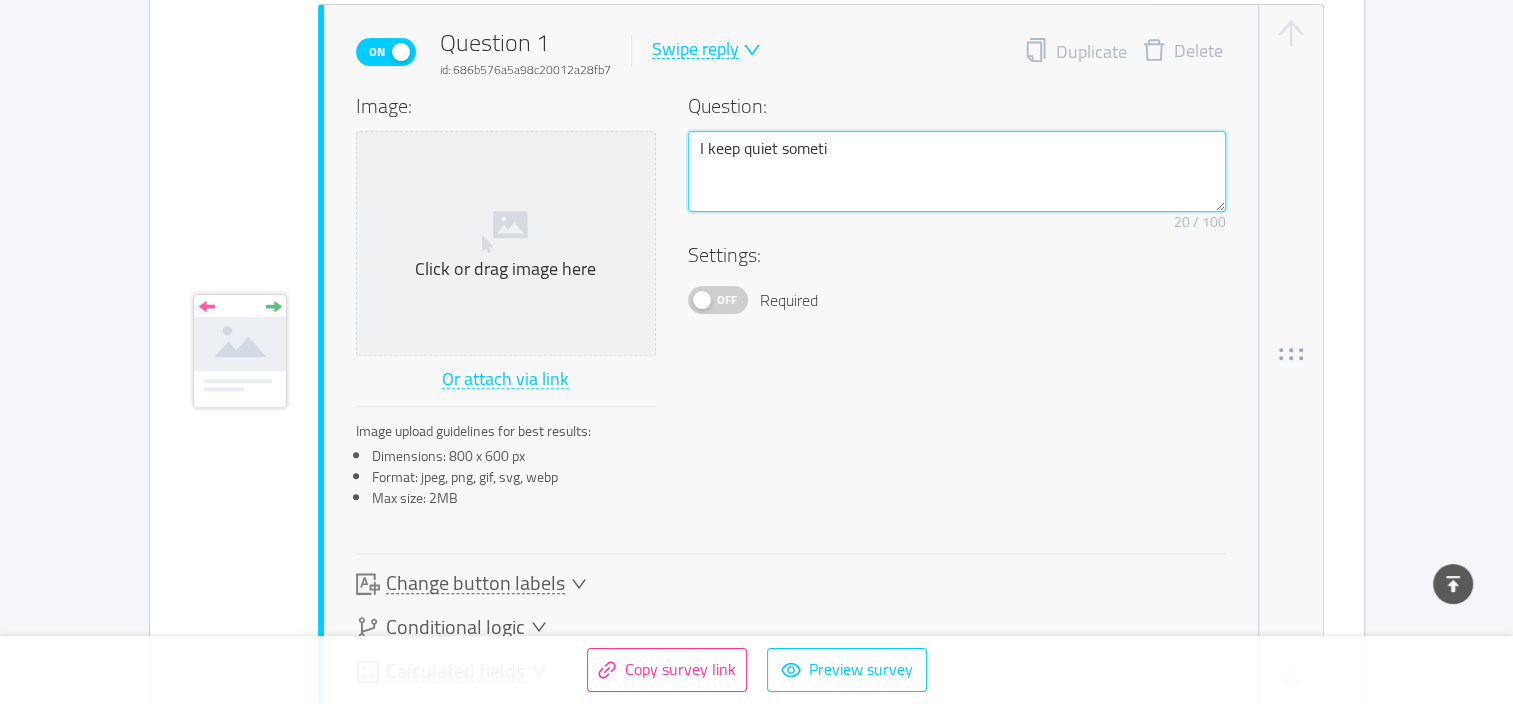 type 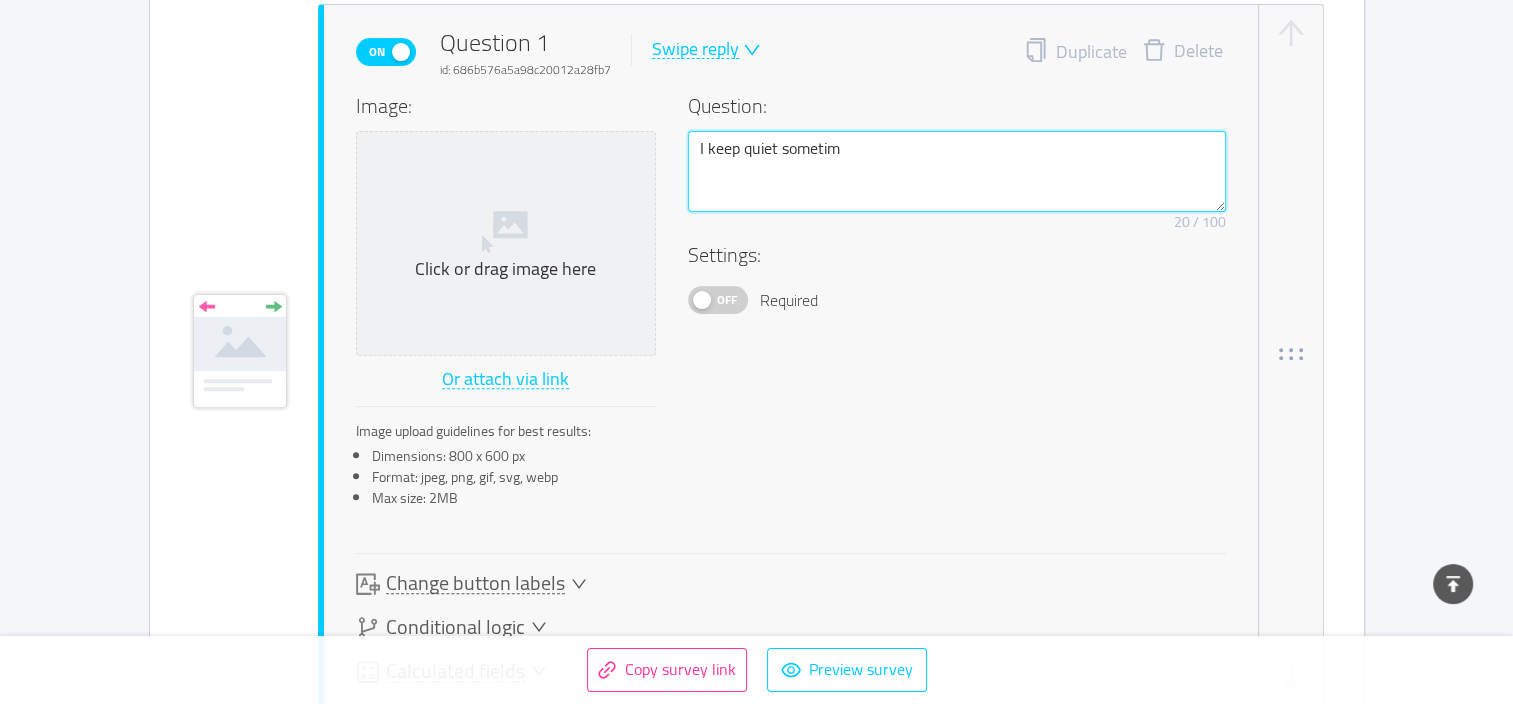 type 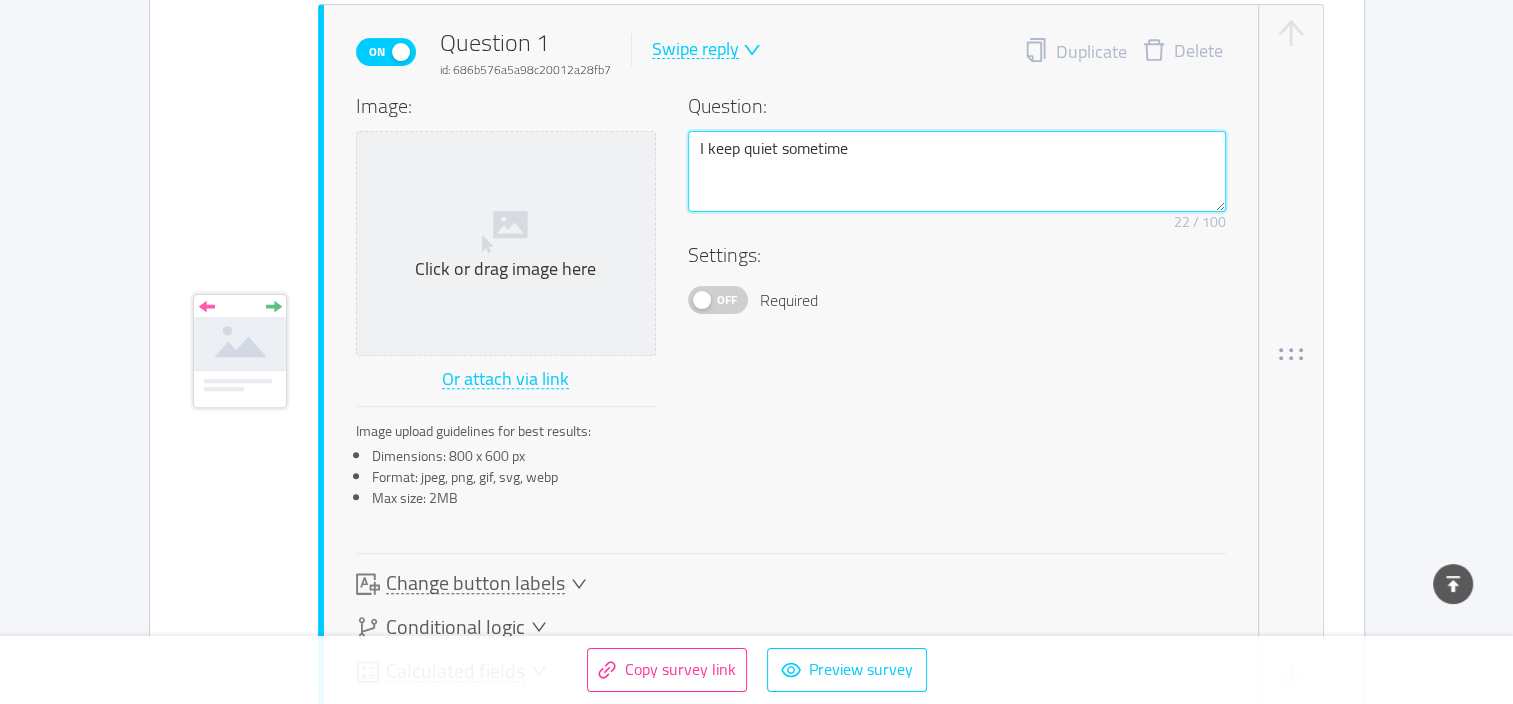 type 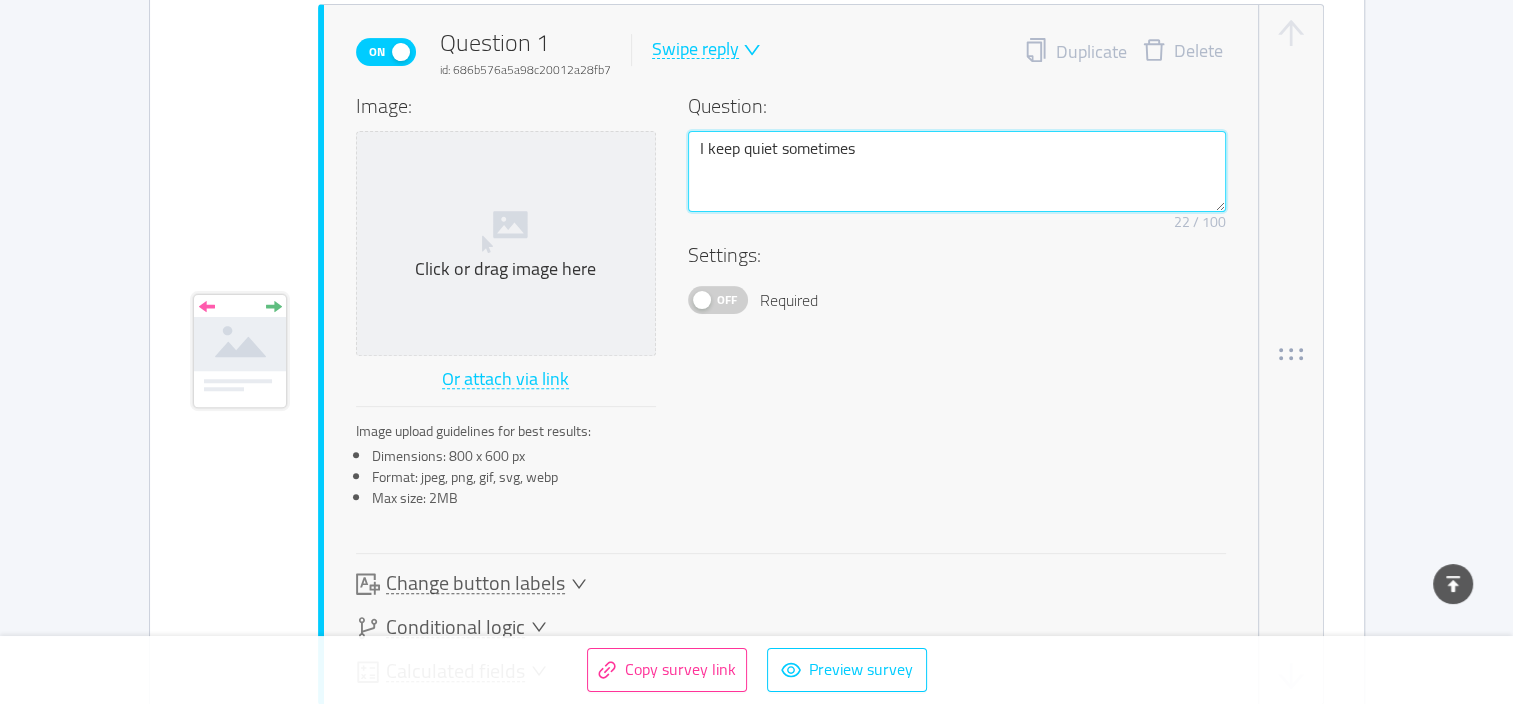 type 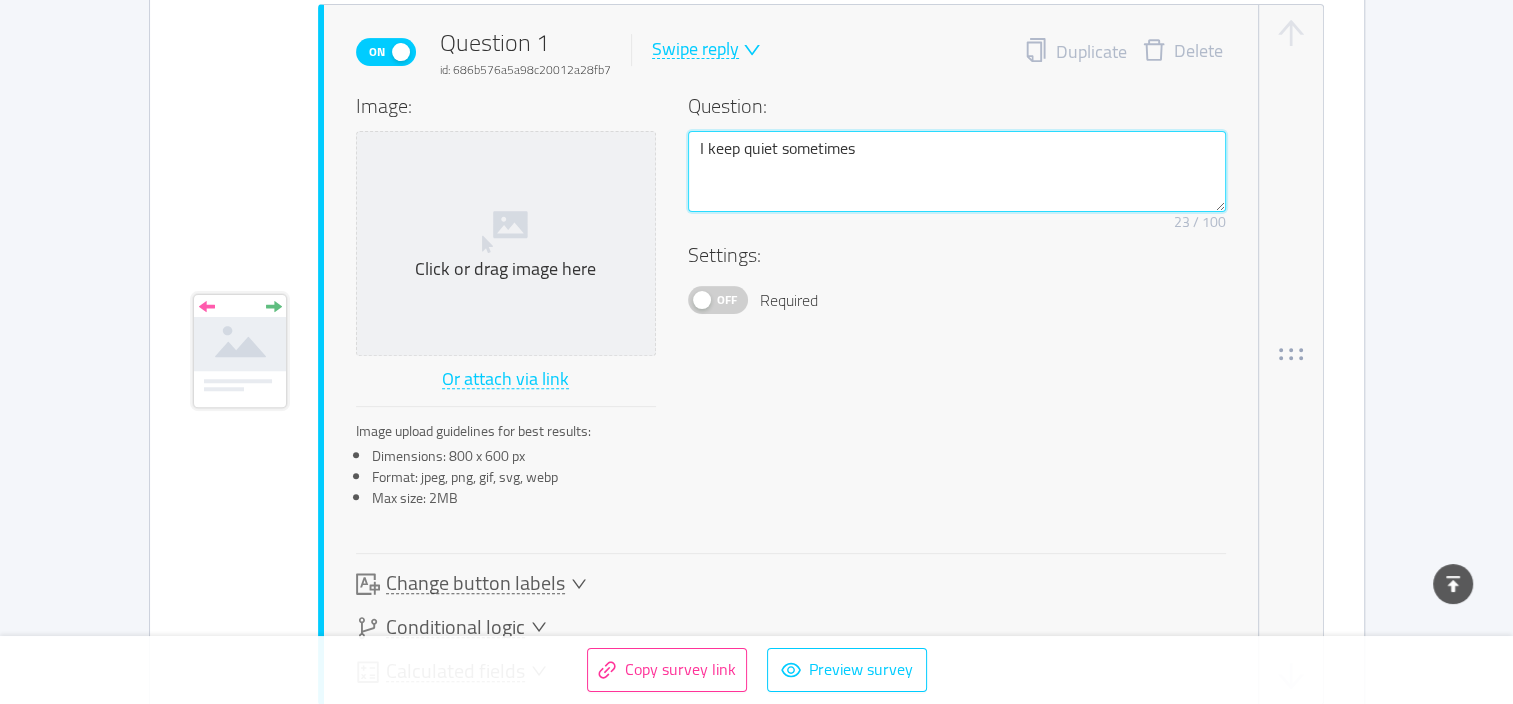 type 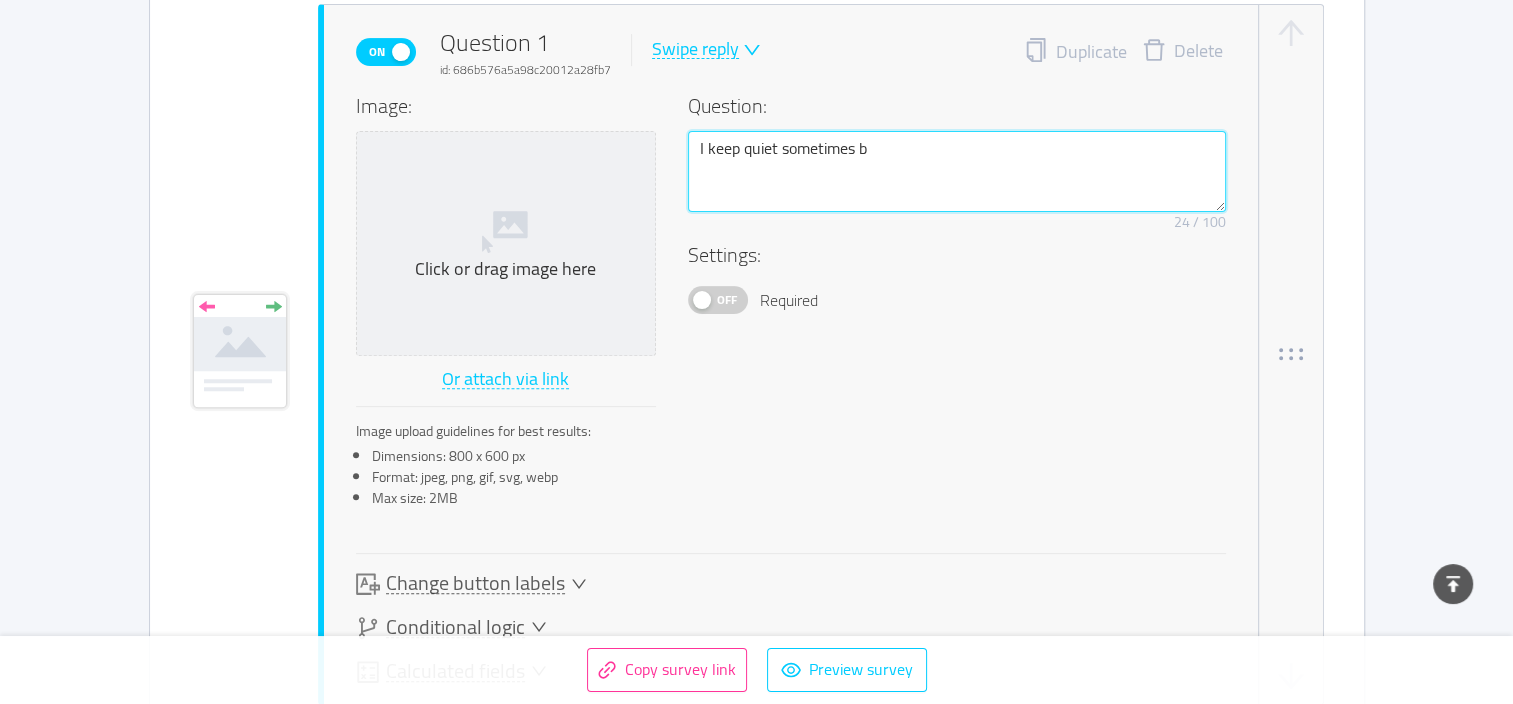 type 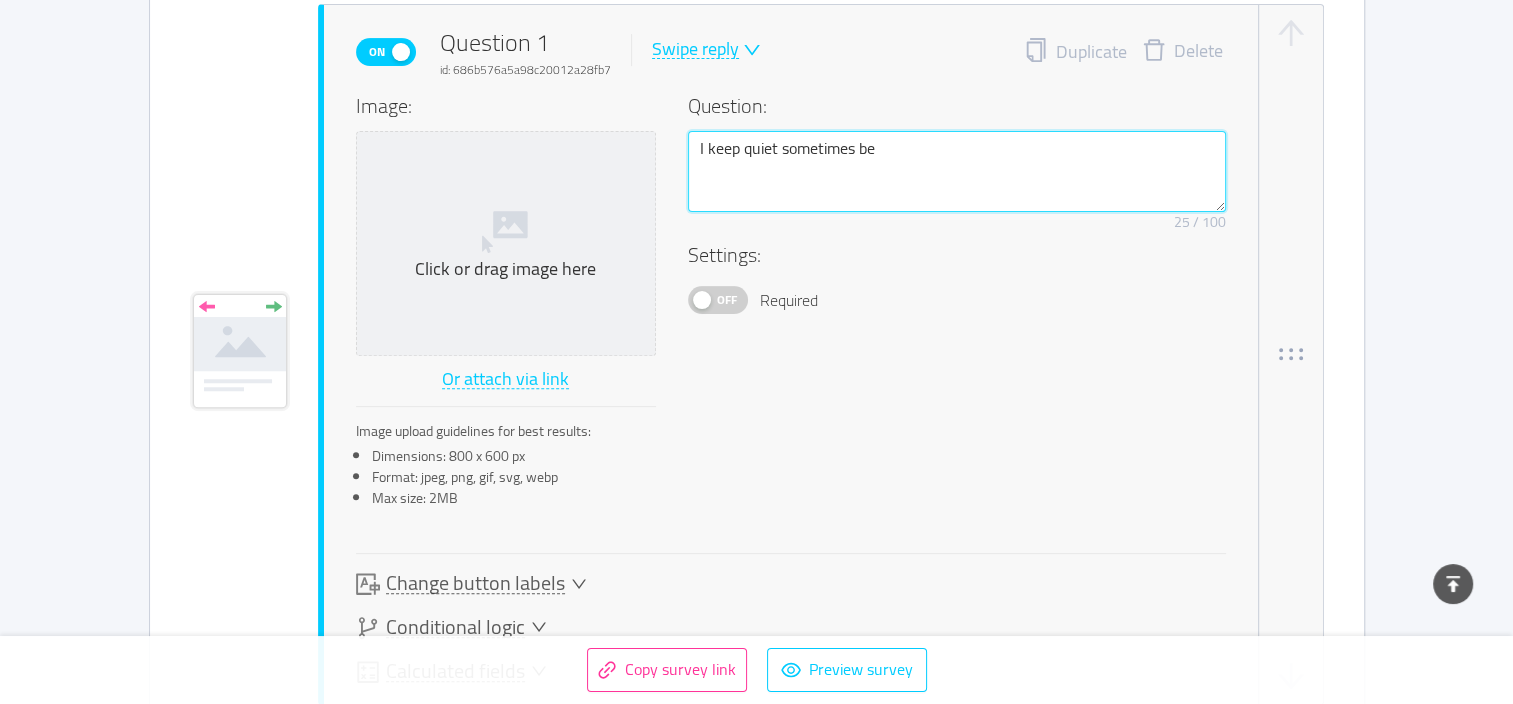 type 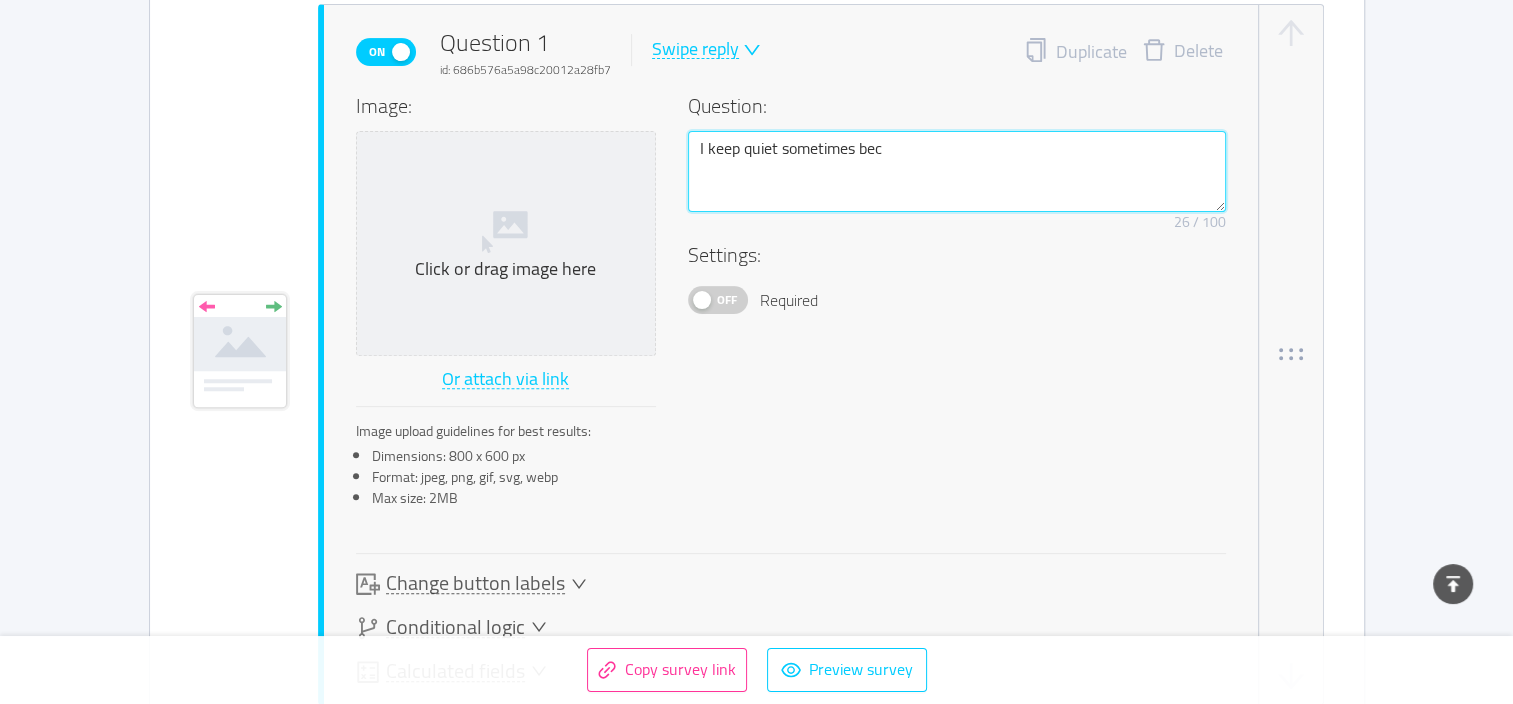 type 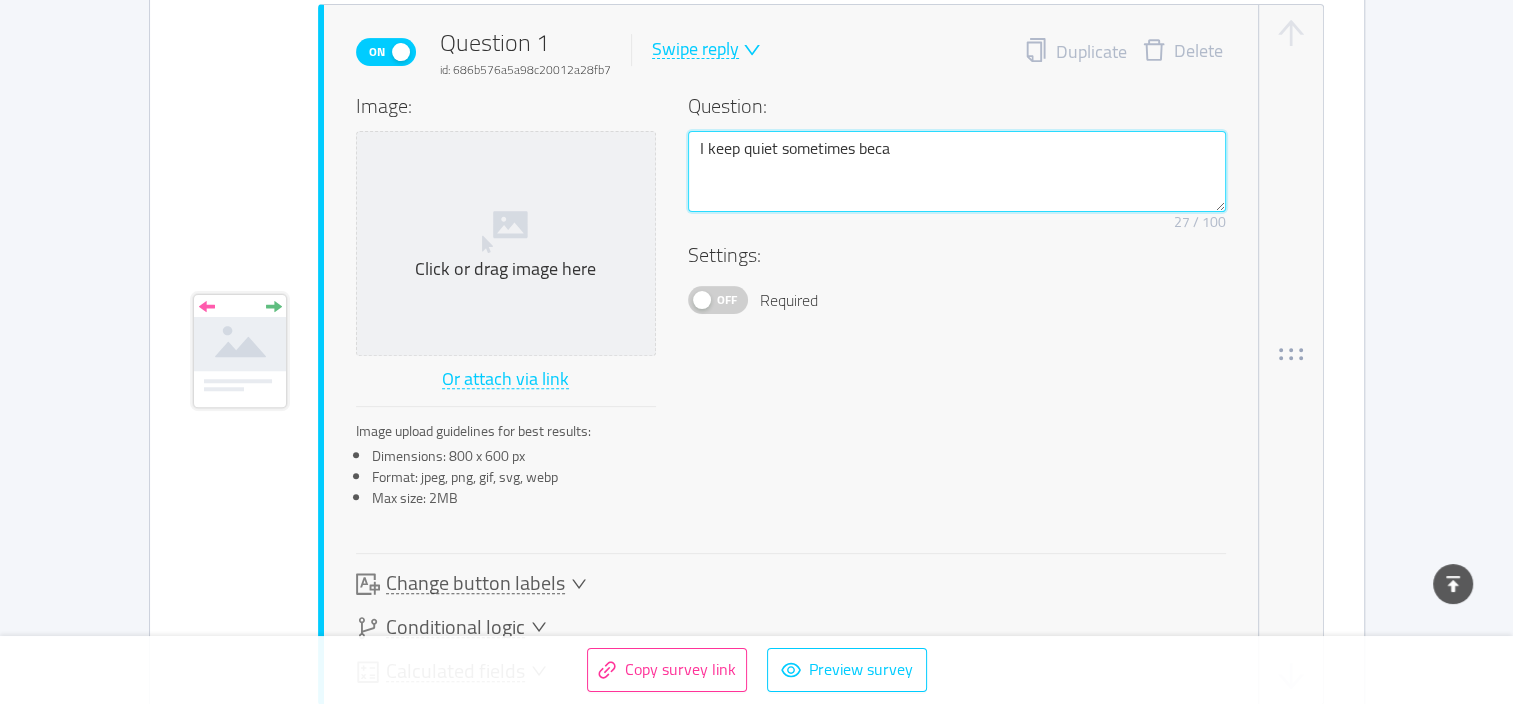 type 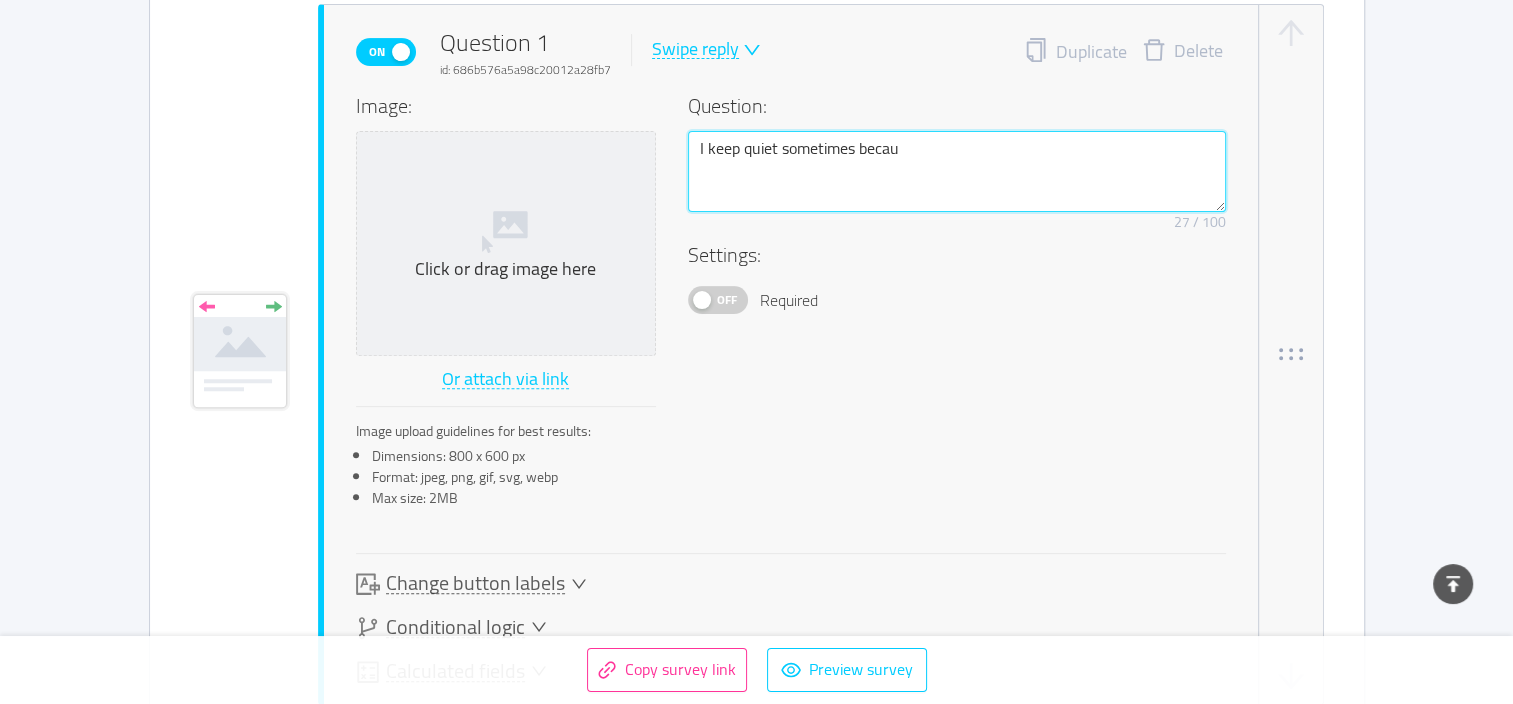 type 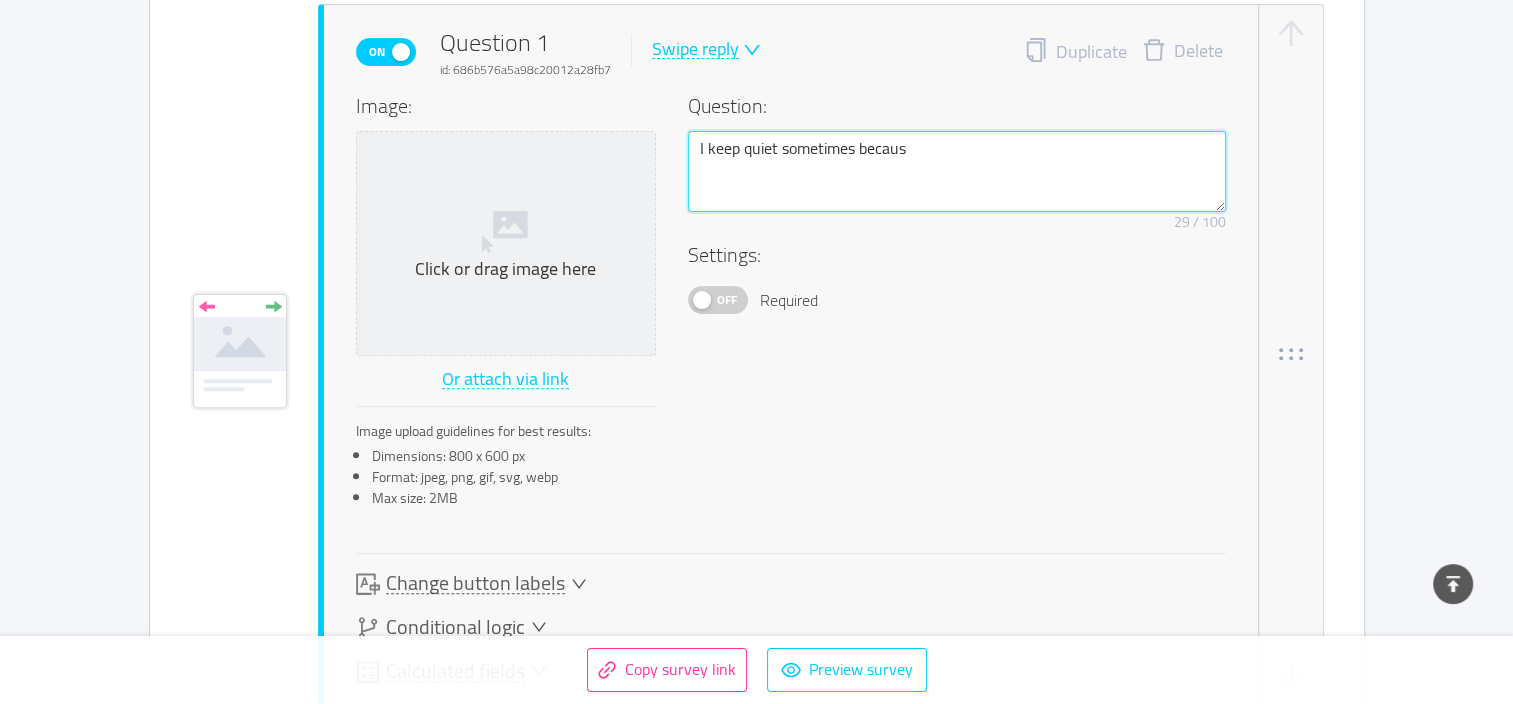type 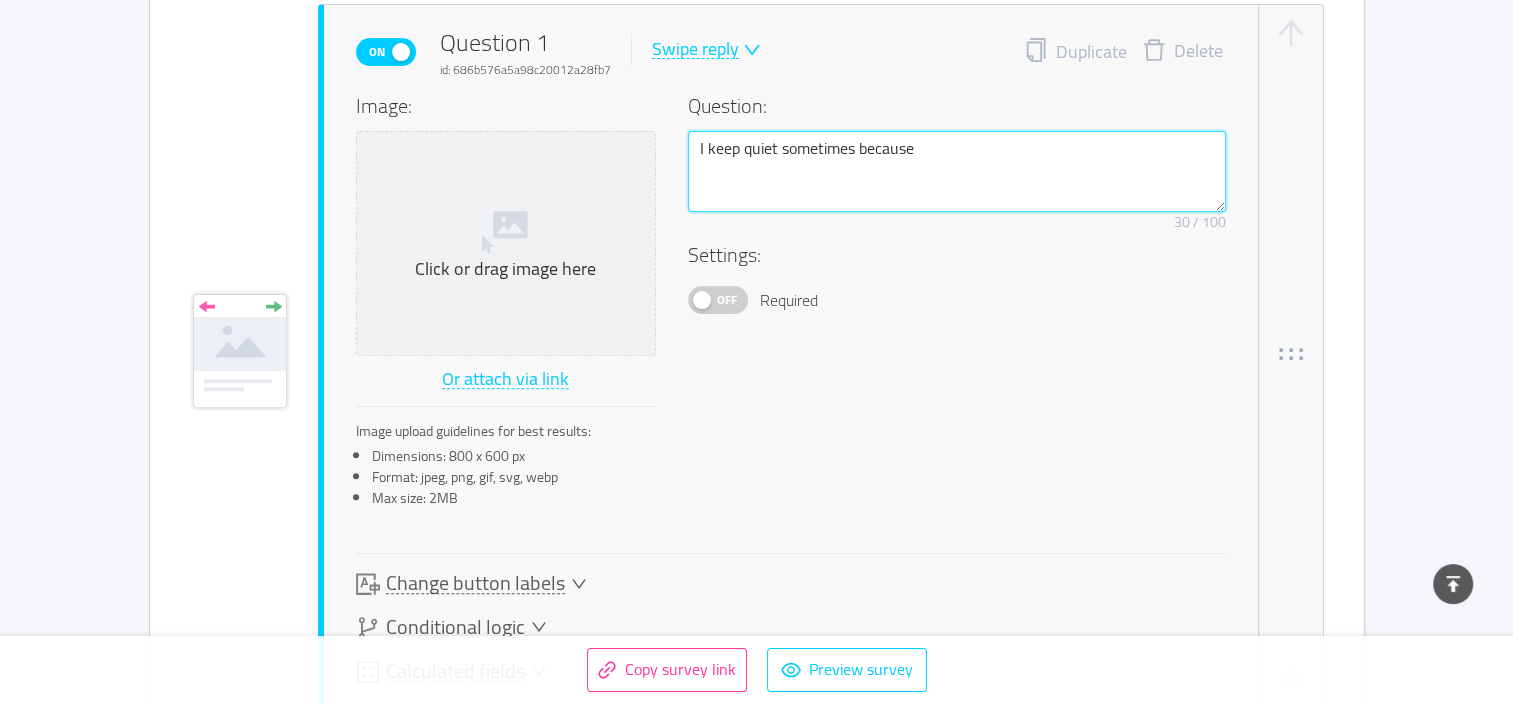 type 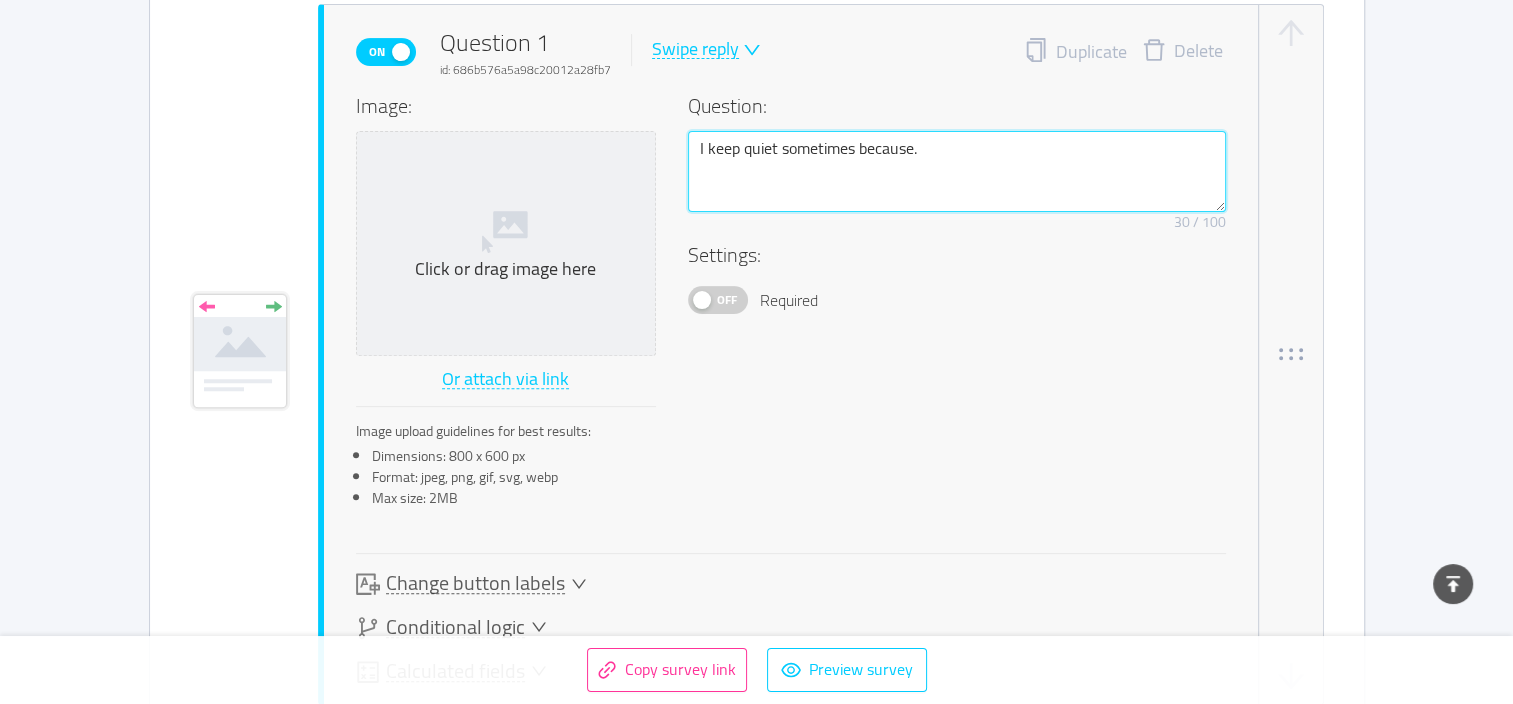type 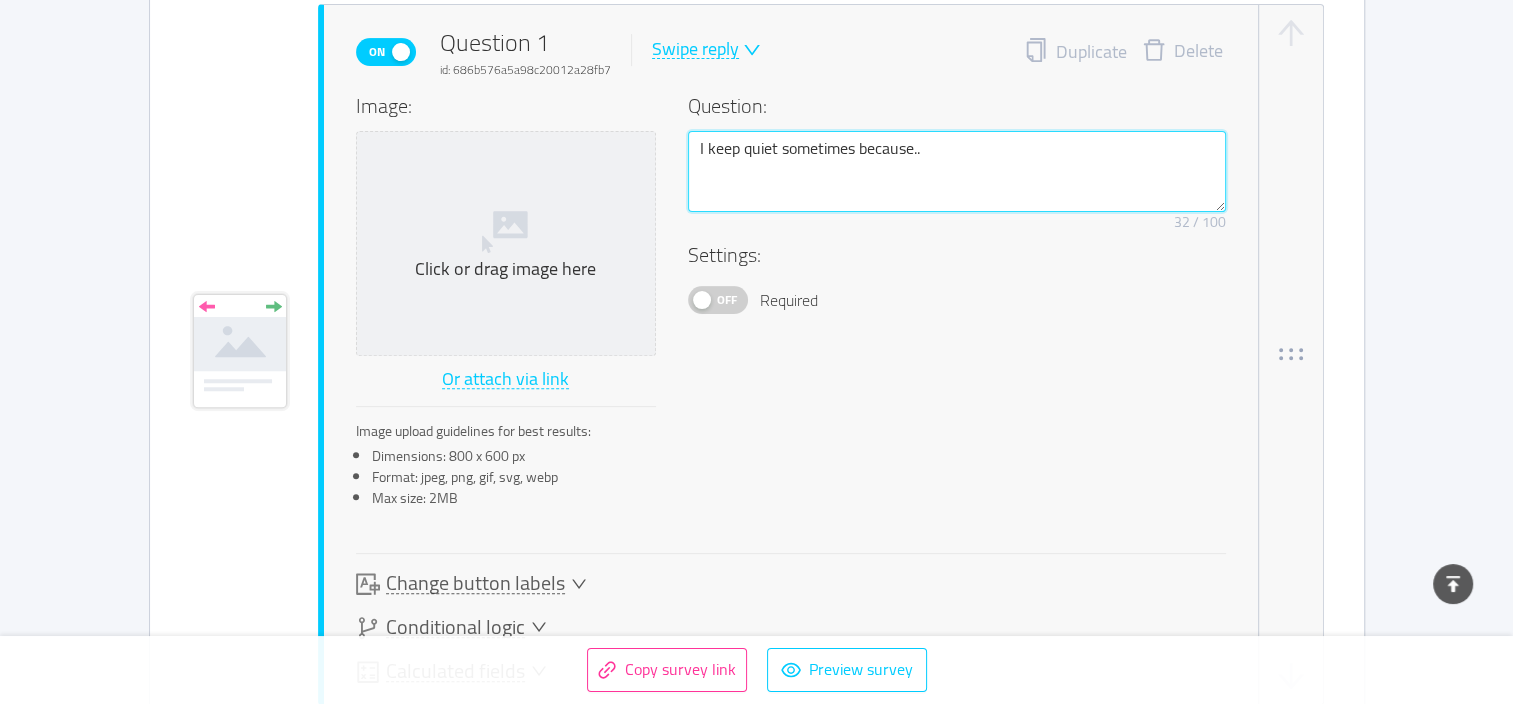 type 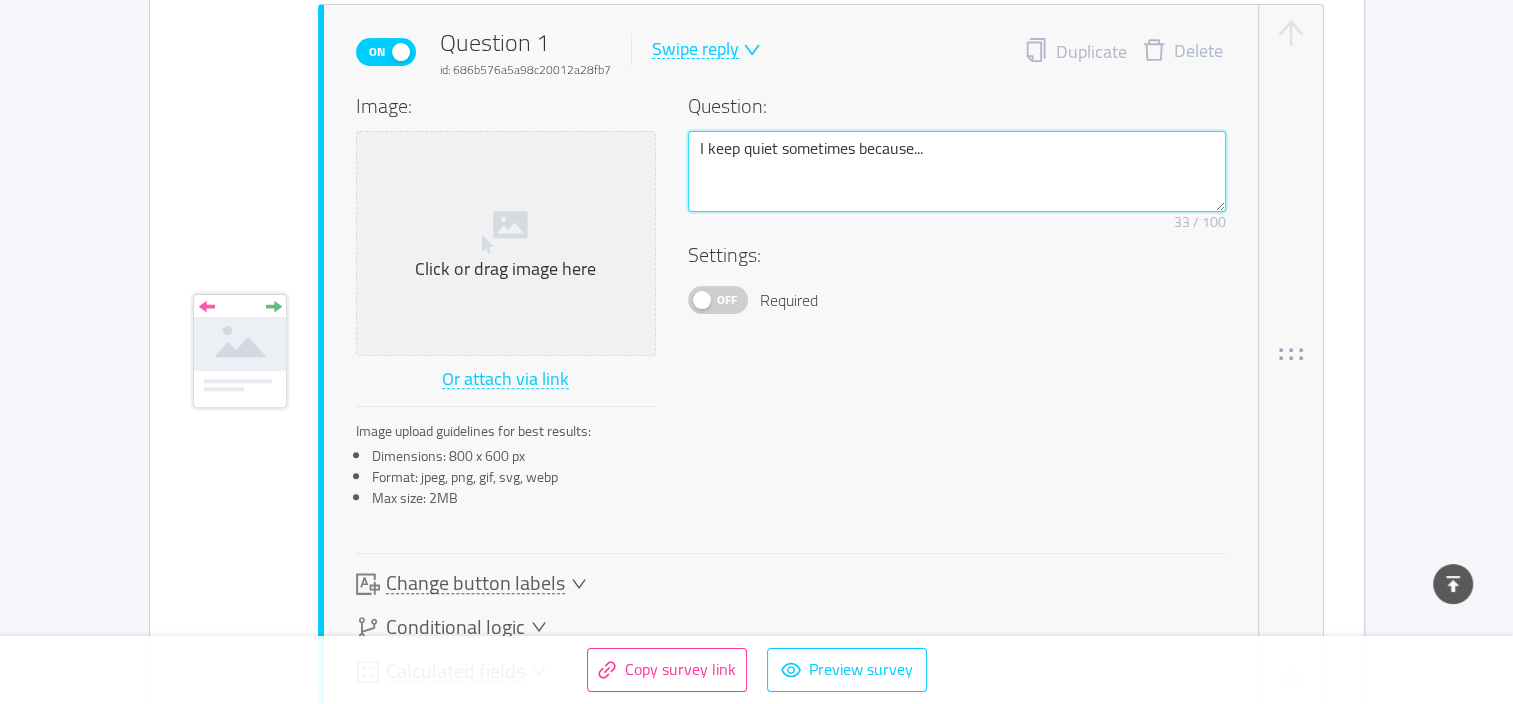 type 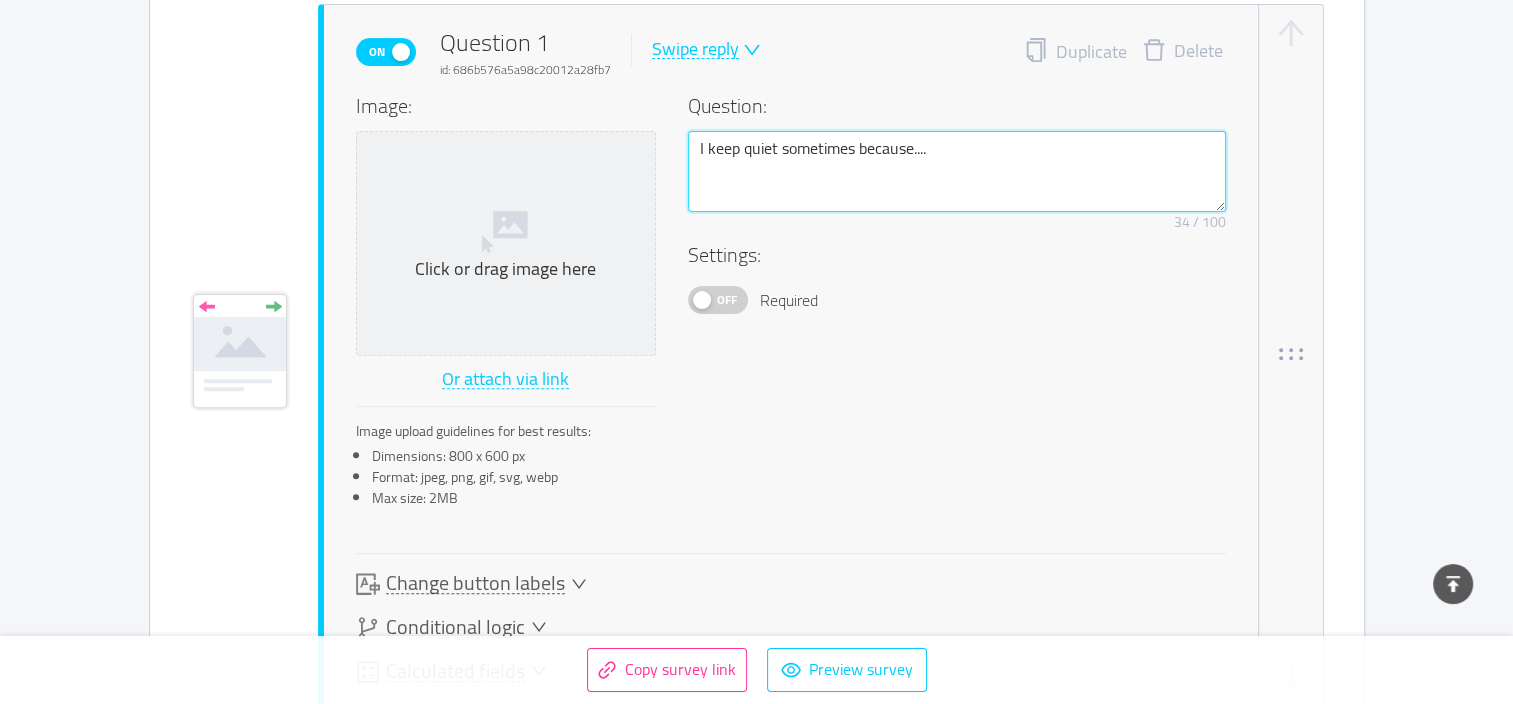 type on "I keep quiet sometimes because...." 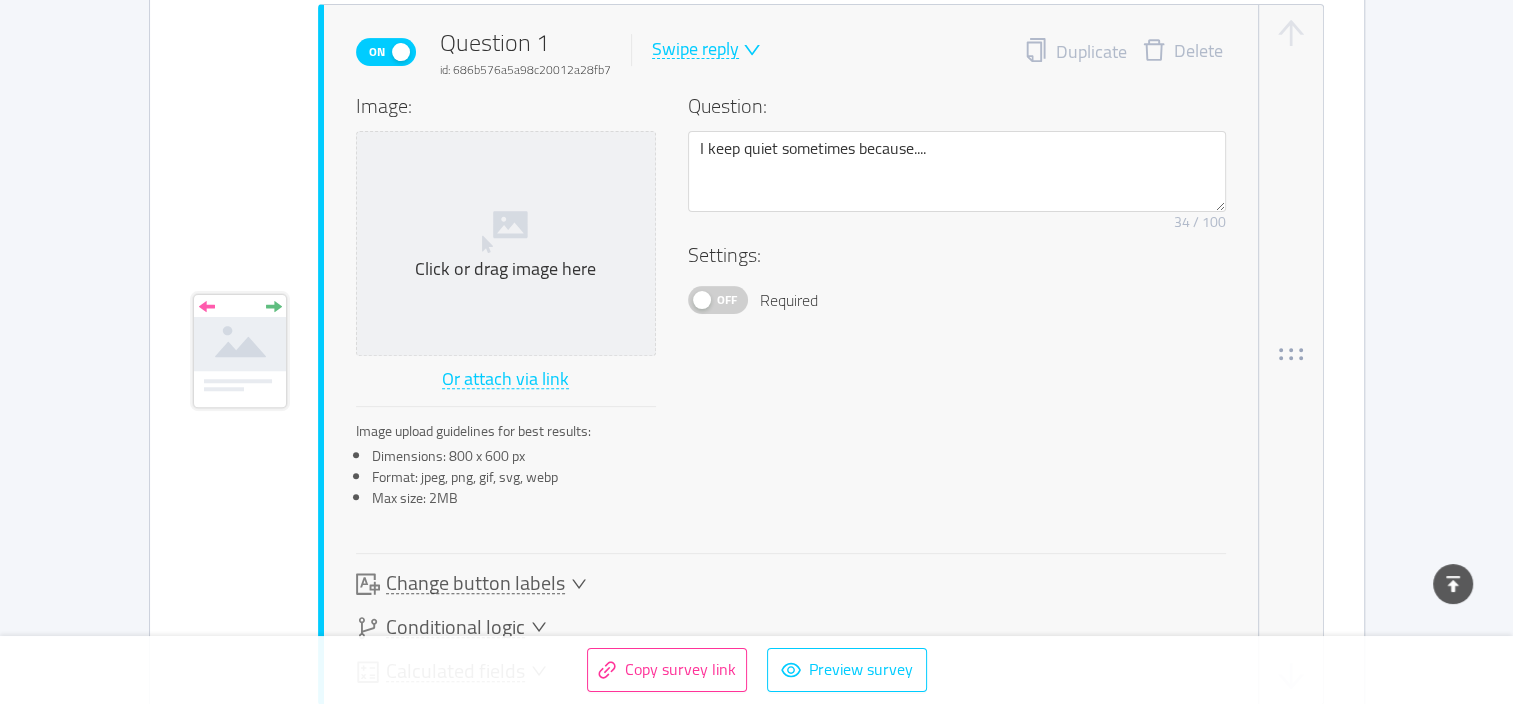 click on "Off" at bounding box center (727, 300) 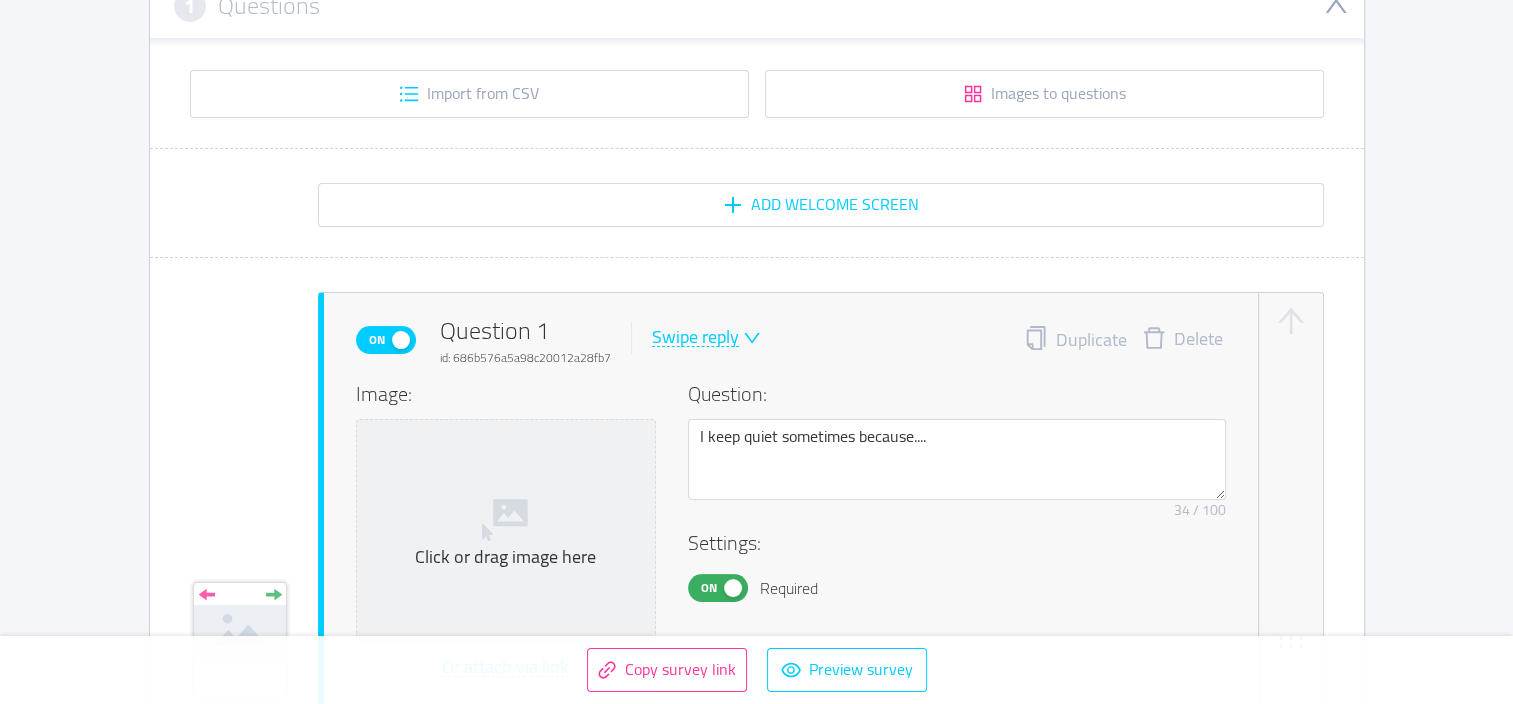 scroll, scrollTop: 331, scrollLeft: 0, axis: vertical 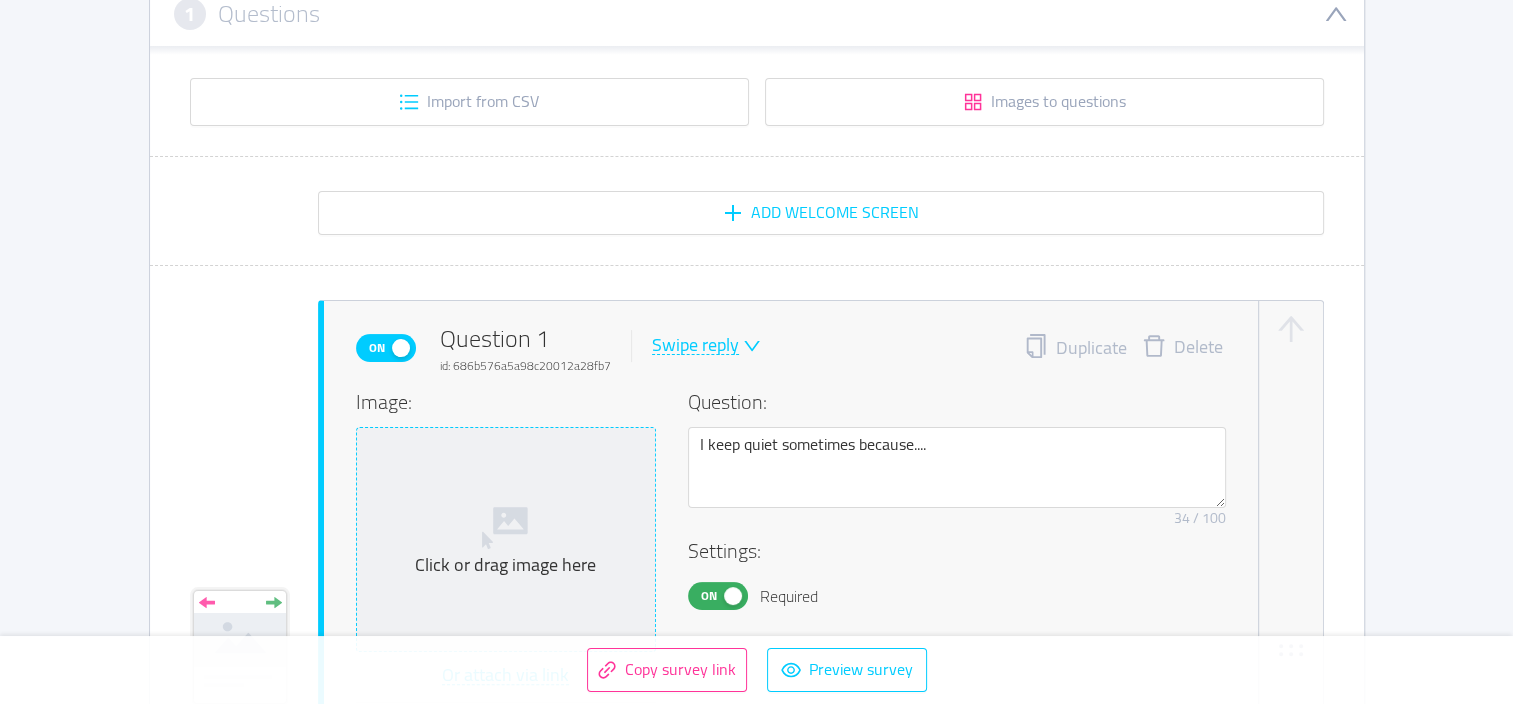 click 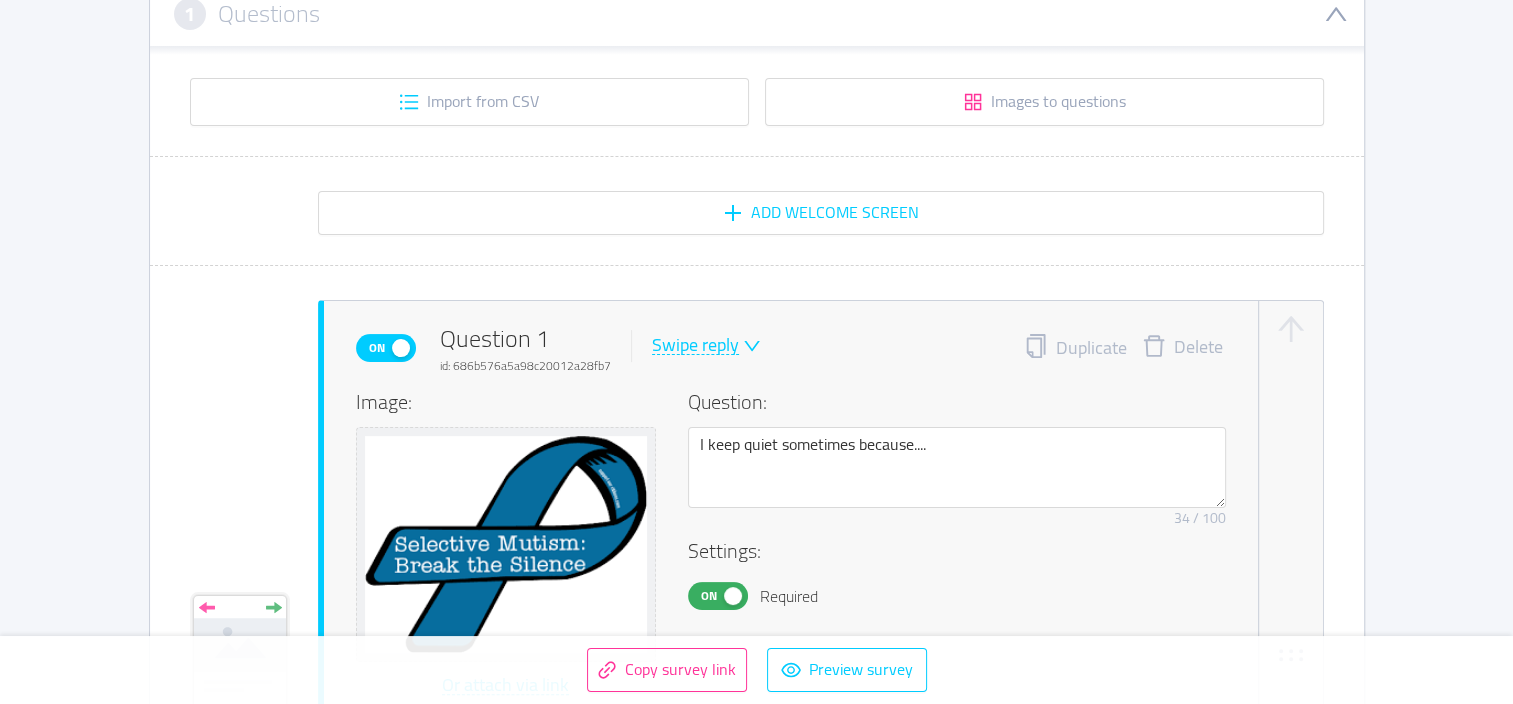 click on "Saved  Survey   Results   Status:   active   Questions:   1   No password   1  Questions Import from CSV Images to questions Add Welcome screen On  Question 1  id: 686b576a5a98c20012a28fb7  Swipe reply  Duplicate Delete Image: Or attach via link Image upload guidelines for best results: Dimensions: 800 x 600 px Format: jpeg, png, gif, svg, webp Max size: 2MB Question: I keep quiet sometimes because....  Remove character limit   34 / 100  Settings: On Required  Change button labels   Conditional logic   Calculated fields  New question Off  Last step comment  Title:  Remove character limit   0 / 100  Placeholder:  0 / 35  Button label: Submit  6 / 16    Add Thank You screen  Step 1 of 5  Next step  2  Survey options Active Survey status Off Password Off Multiple responses Off  Randomize questions  On Show navigation On Show progress bar Off Remove branding  Upgrade     Theme: Light theme    Translations  Step 2 of 5  Previous step Next step  3  Connections  Webhooks   Pabbly   Google Sheets   Upgrade  Next step" at bounding box center (756, 810) 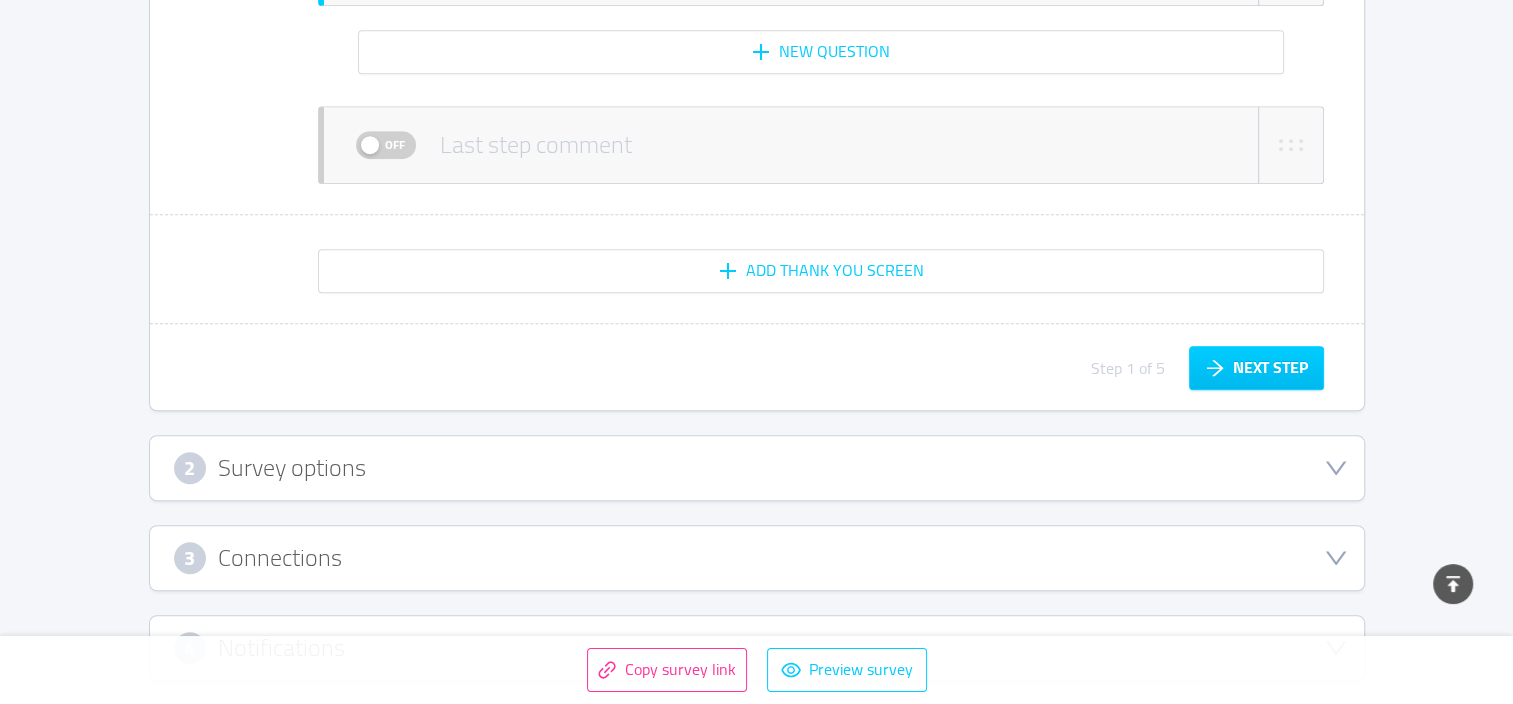 scroll, scrollTop: 1369, scrollLeft: 0, axis: vertical 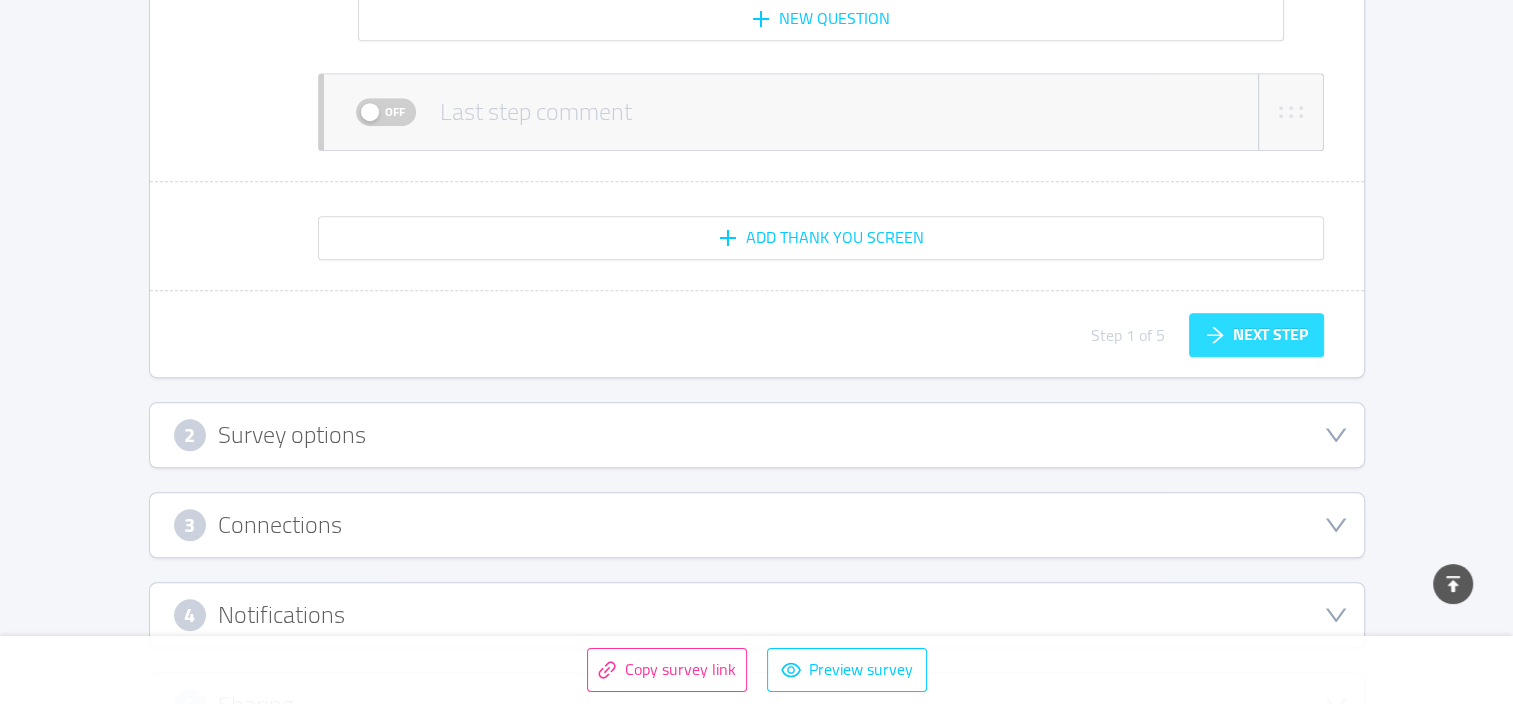 click on "Next step" at bounding box center [1256, 335] 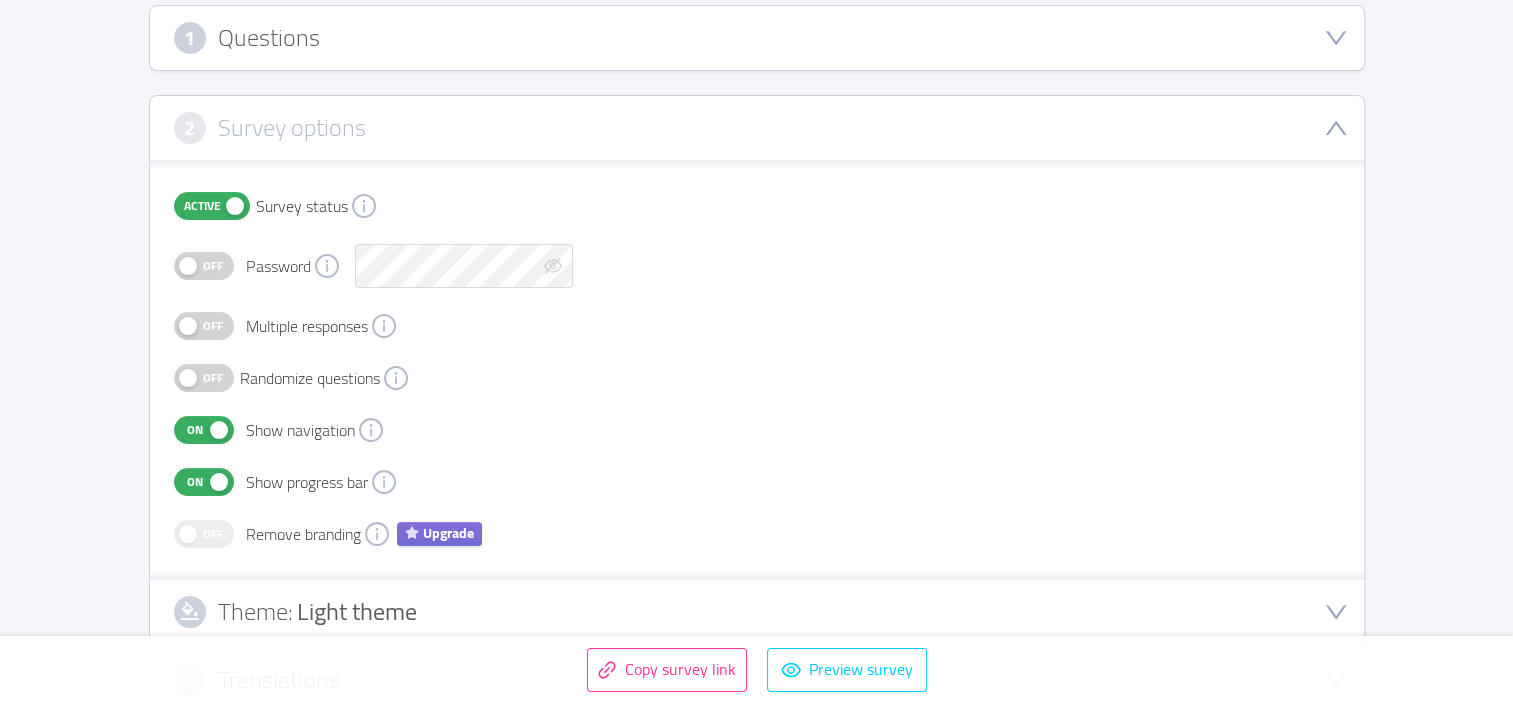 scroll, scrollTop: 185, scrollLeft: 0, axis: vertical 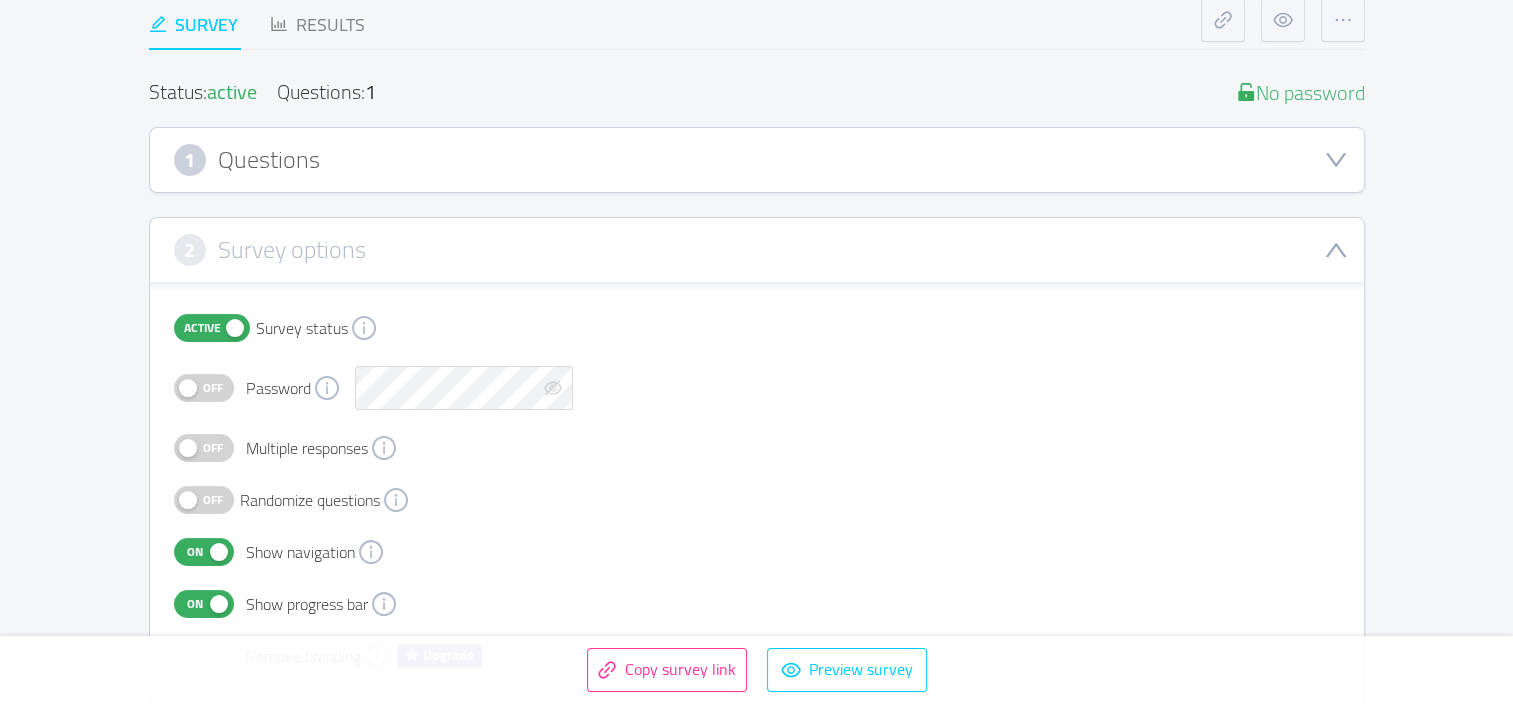 click on "Off" at bounding box center (213, 448) 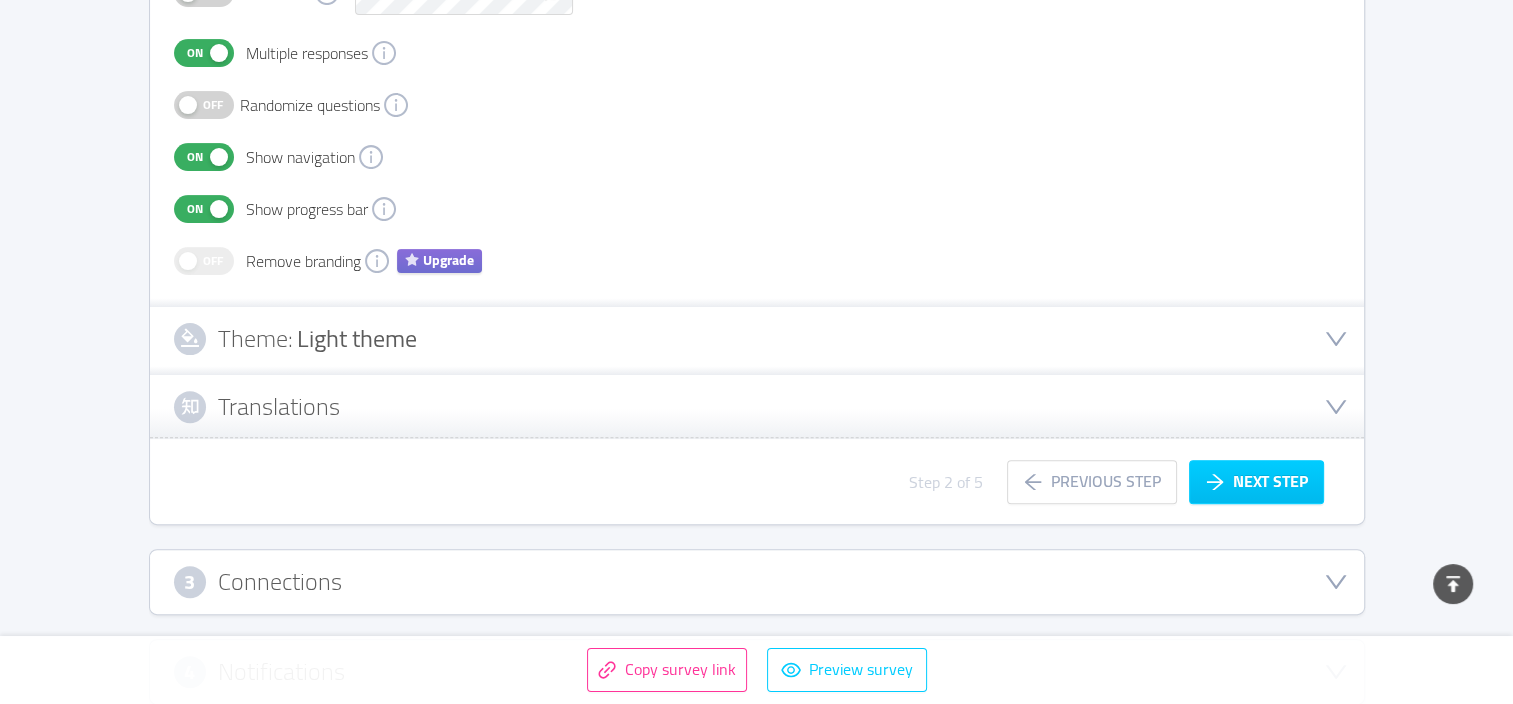scroll, scrollTop: 600, scrollLeft: 0, axis: vertical 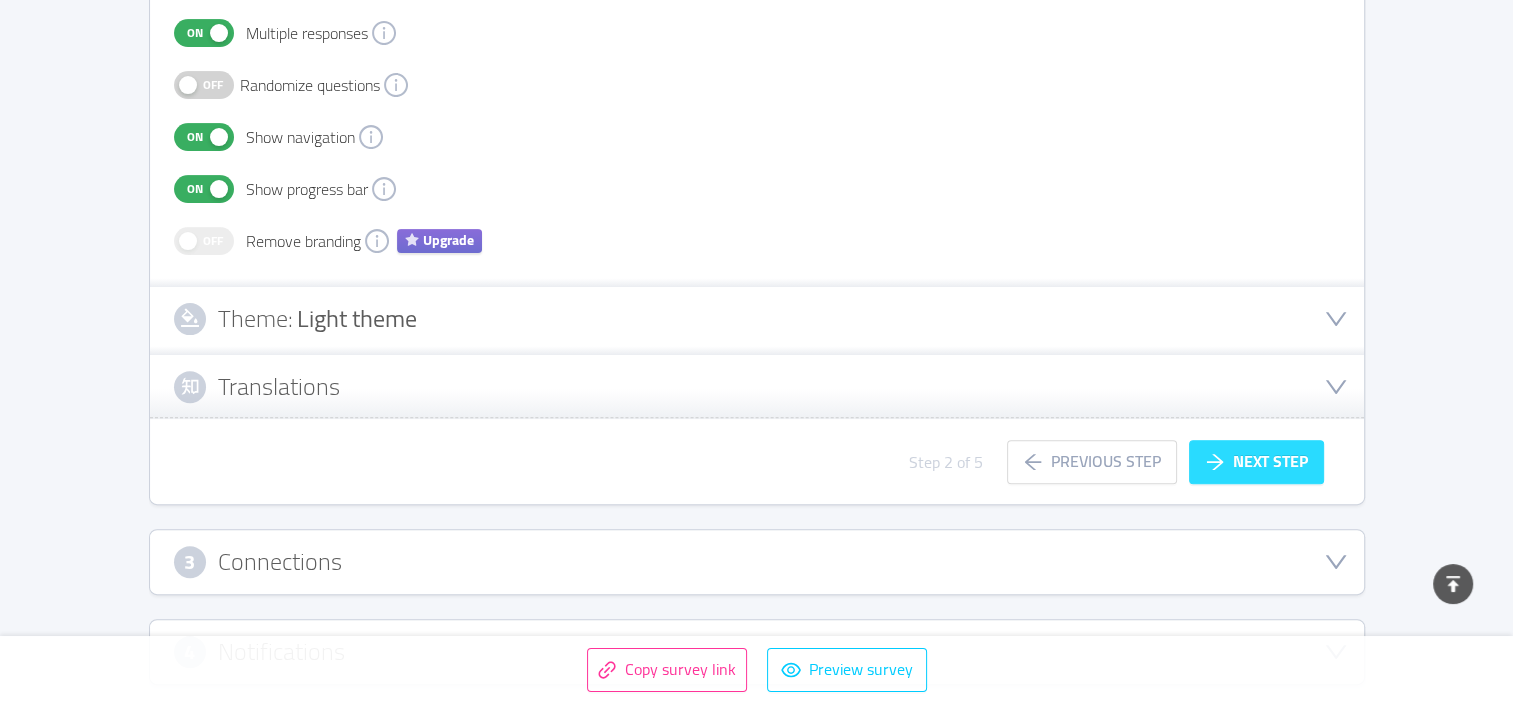 click on "Next step" at bounding box center [1256, 462] 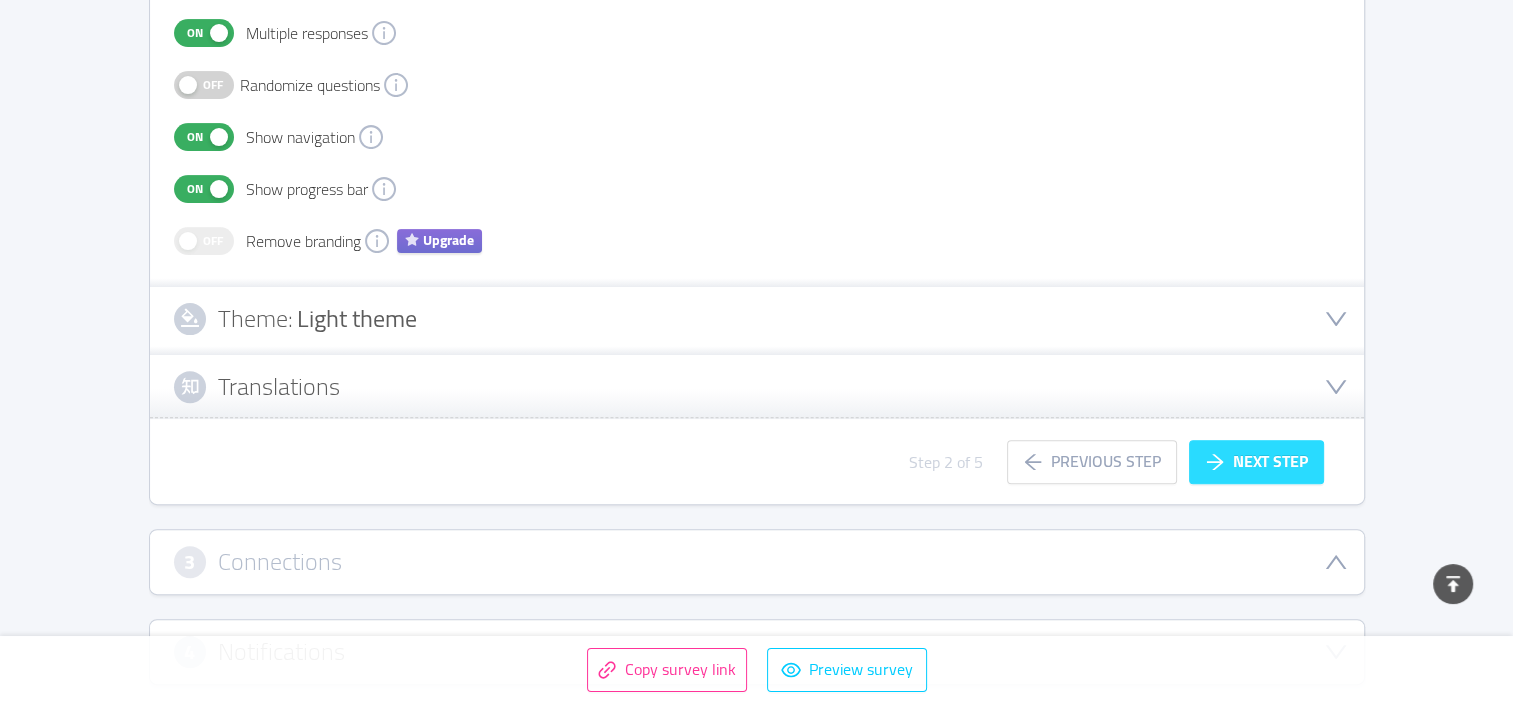 scroll, scrollTop: 460, scrollLeft: 0, axis: vertical 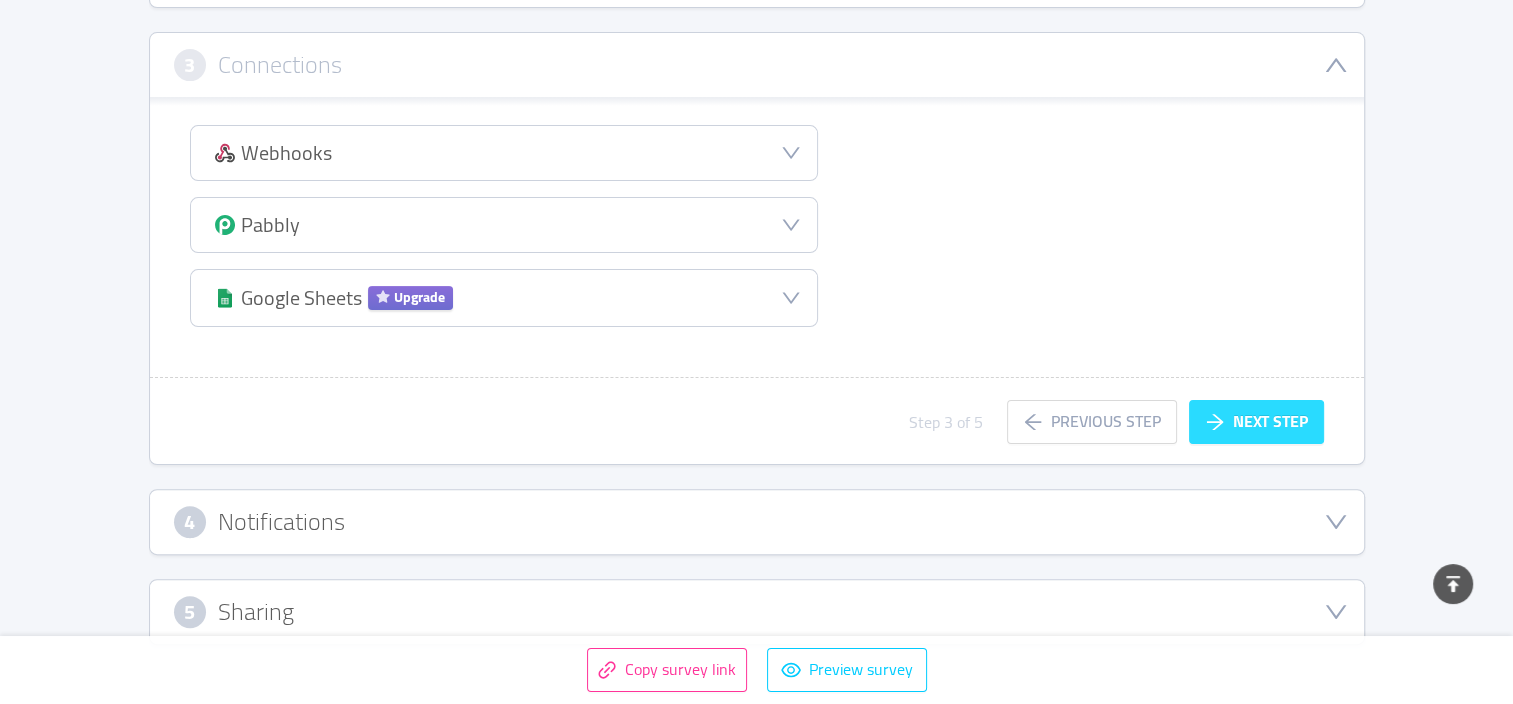 click on "Next step" at bounding box center (1256, 422) 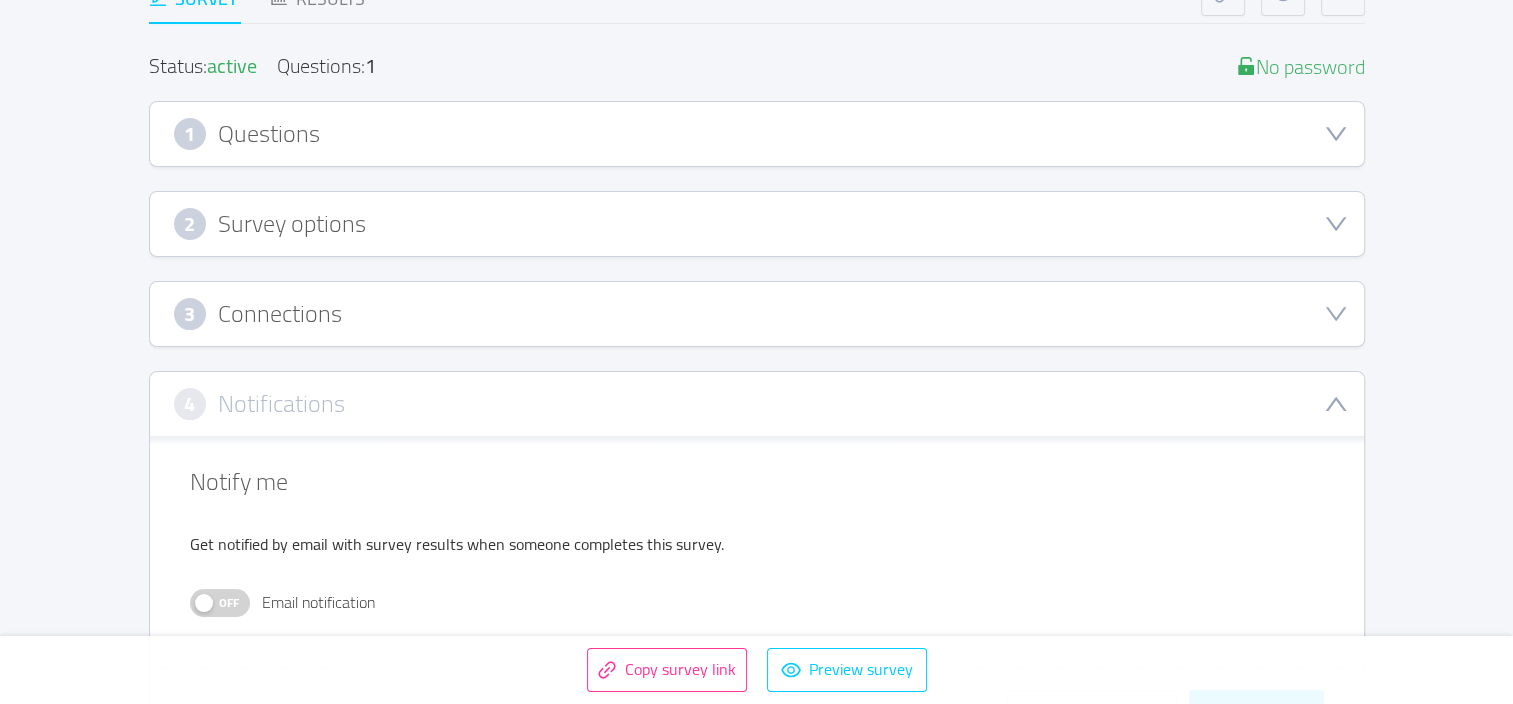 scroll, scrollTop: 192, scrollLeft: 0, axis: vertical 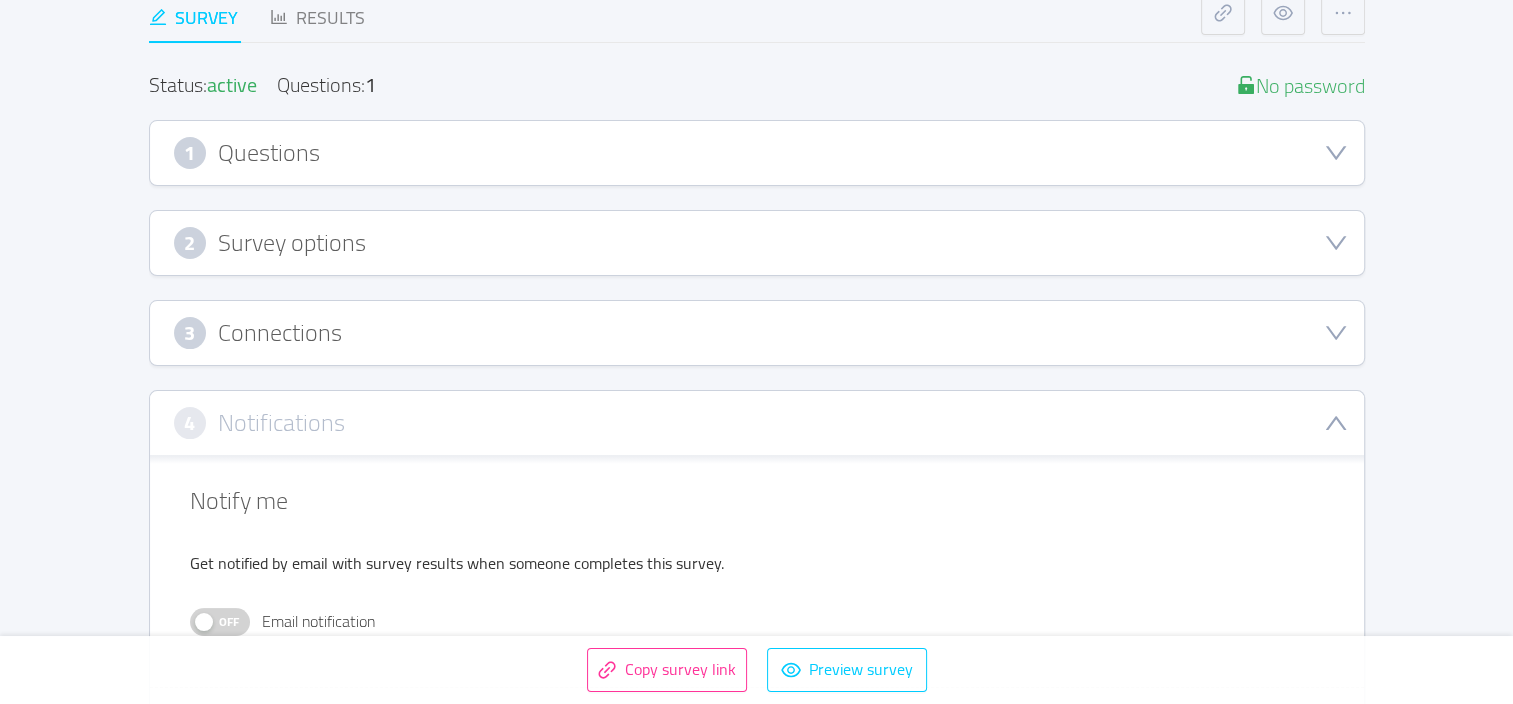 click on "2  Survey options" at bounding box center [757, 243] 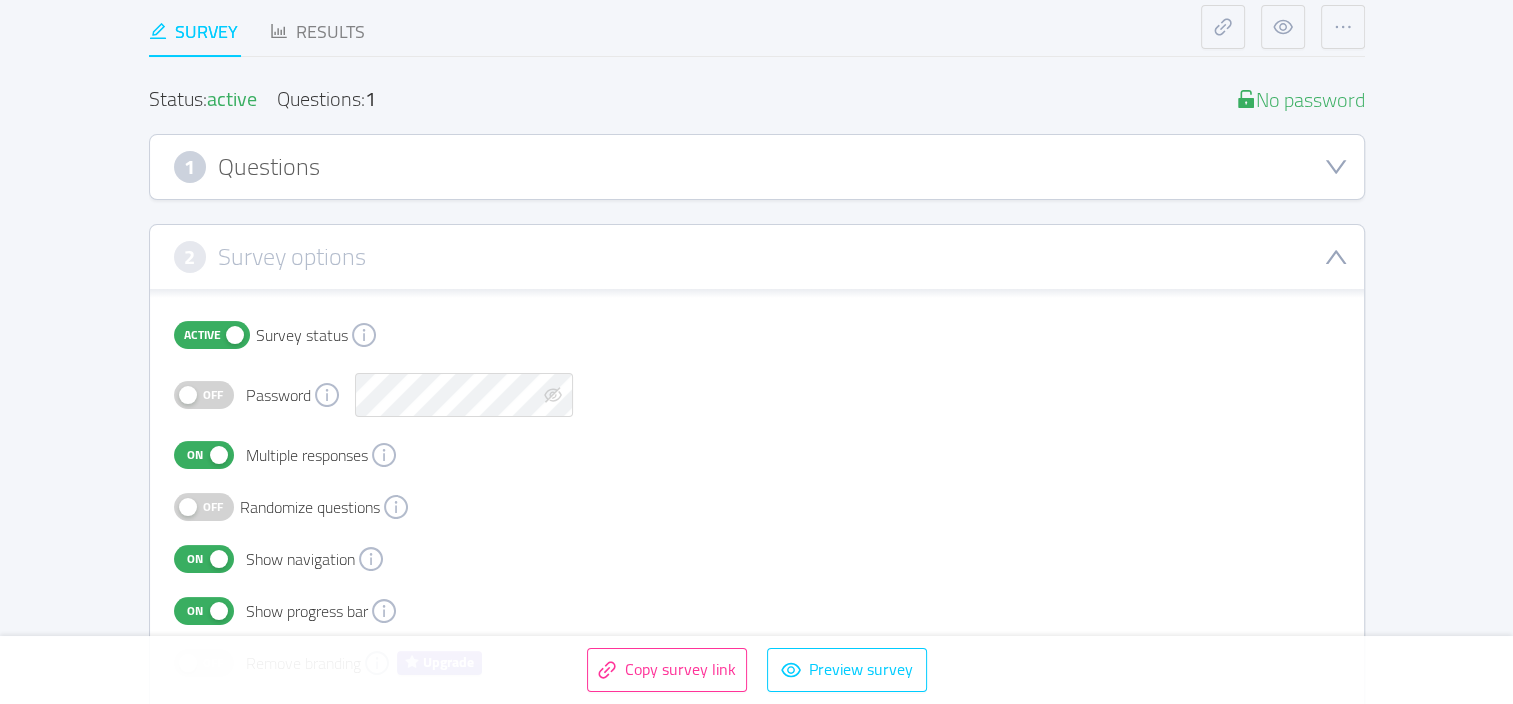 scroll, scrollTop: 169, scrollLeft: 0, axis: vertical 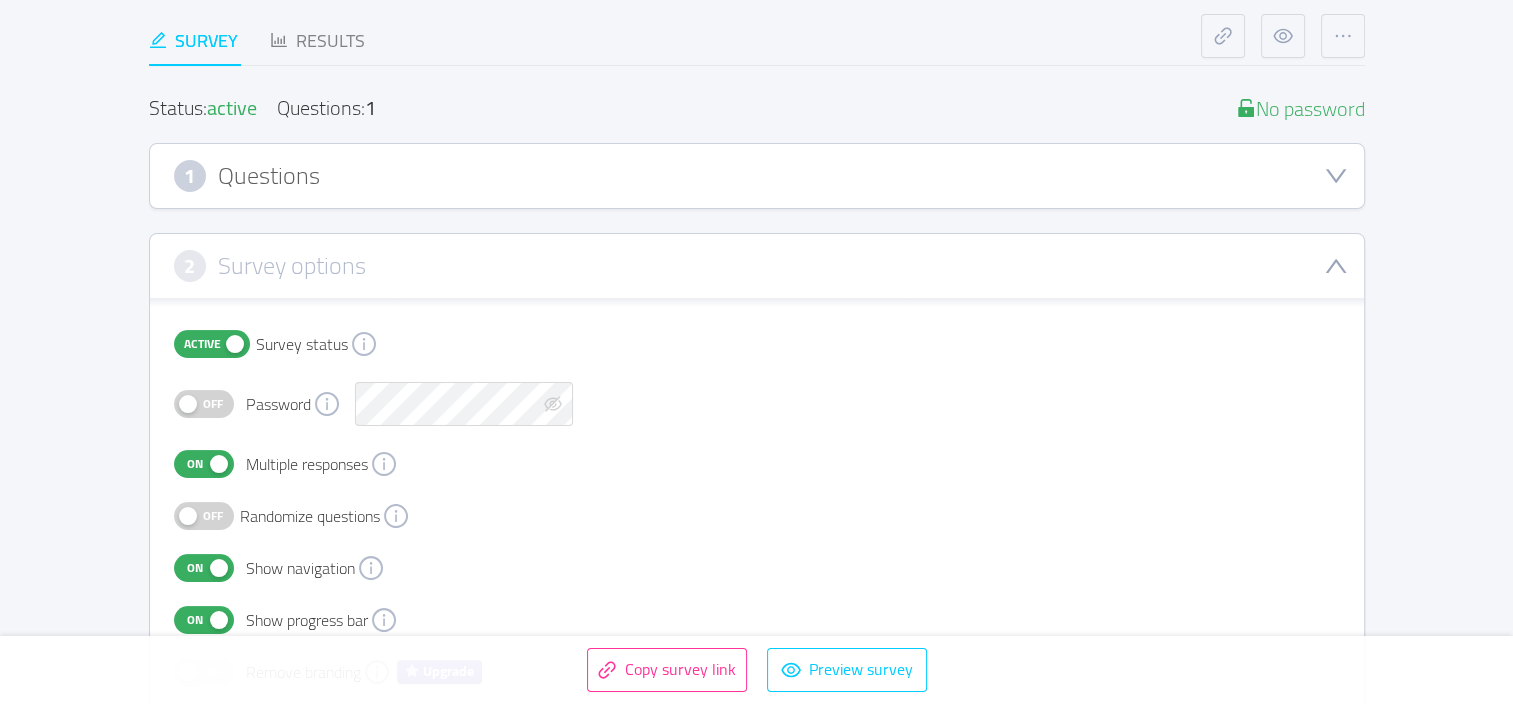 click on "1  Questions" at bounding box center (757, 176) 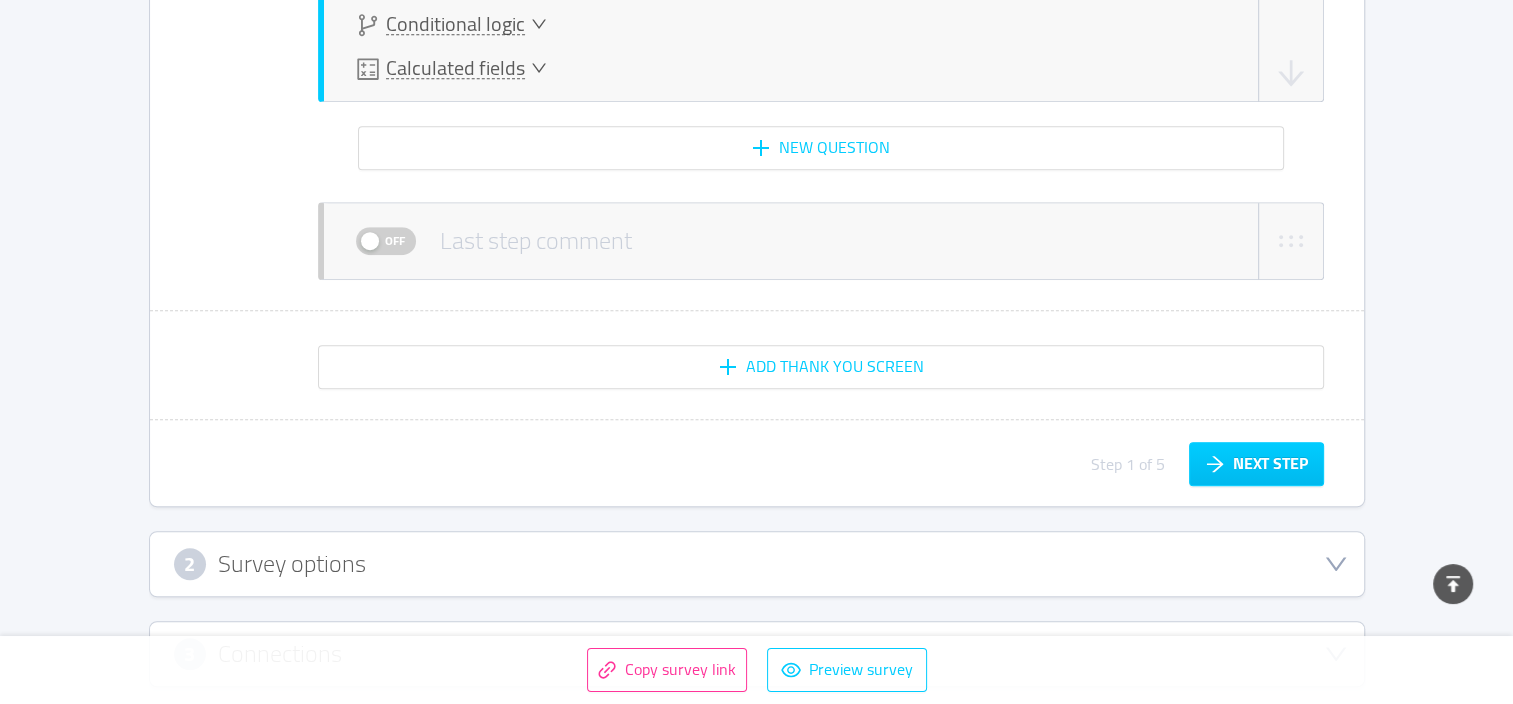 scroll, scrollTop: 1232, scrollLeft: 0, axis: vertical 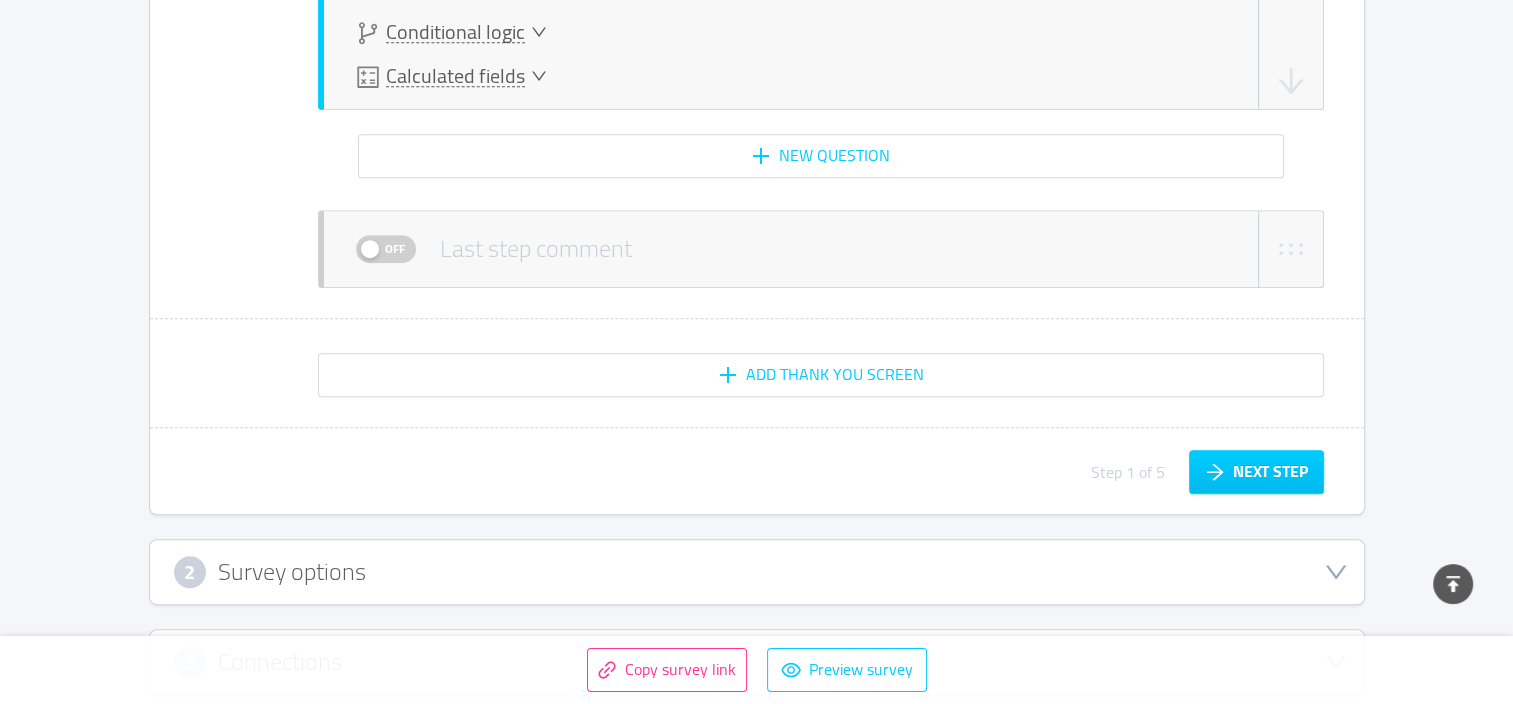 click on "Off" at bounding box center [395, 249] 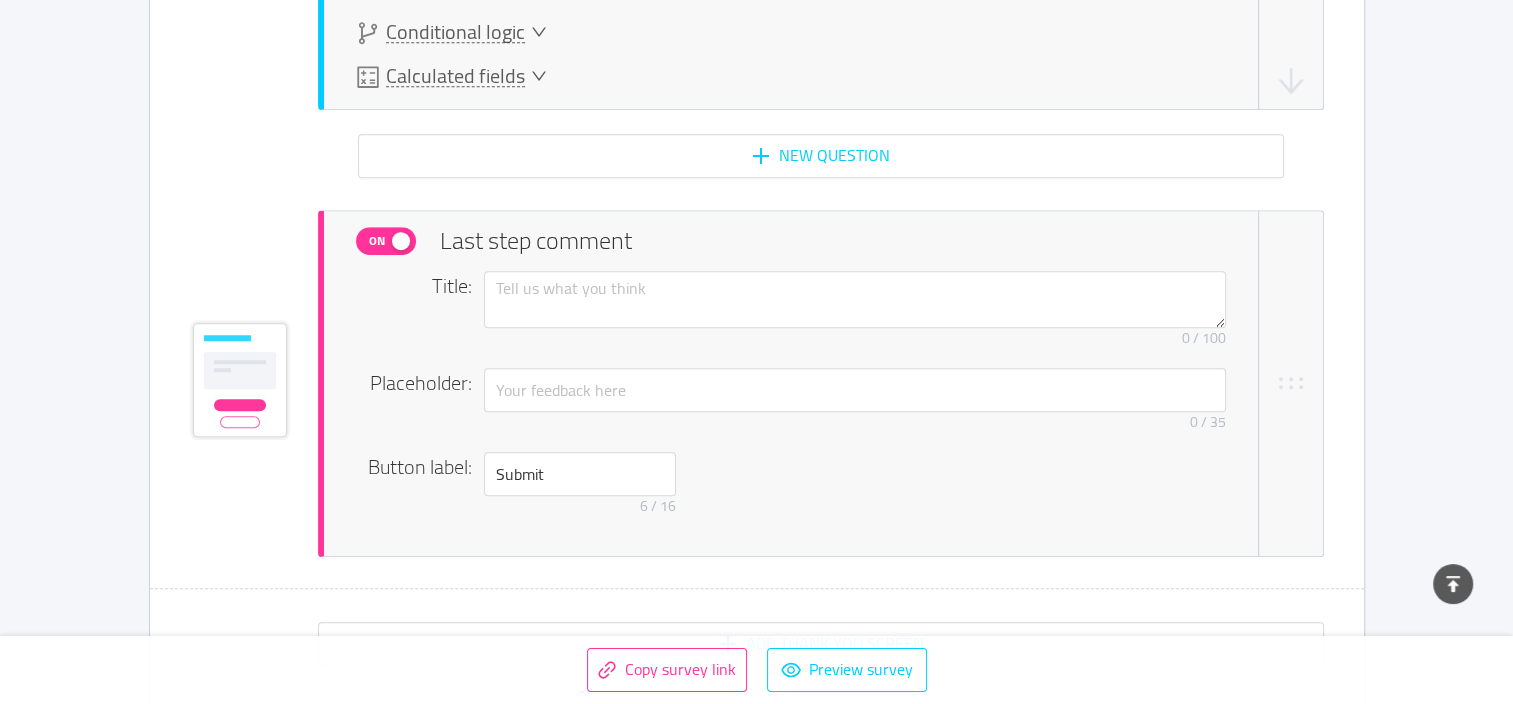 click on "On" at bounding box center [377, 241] 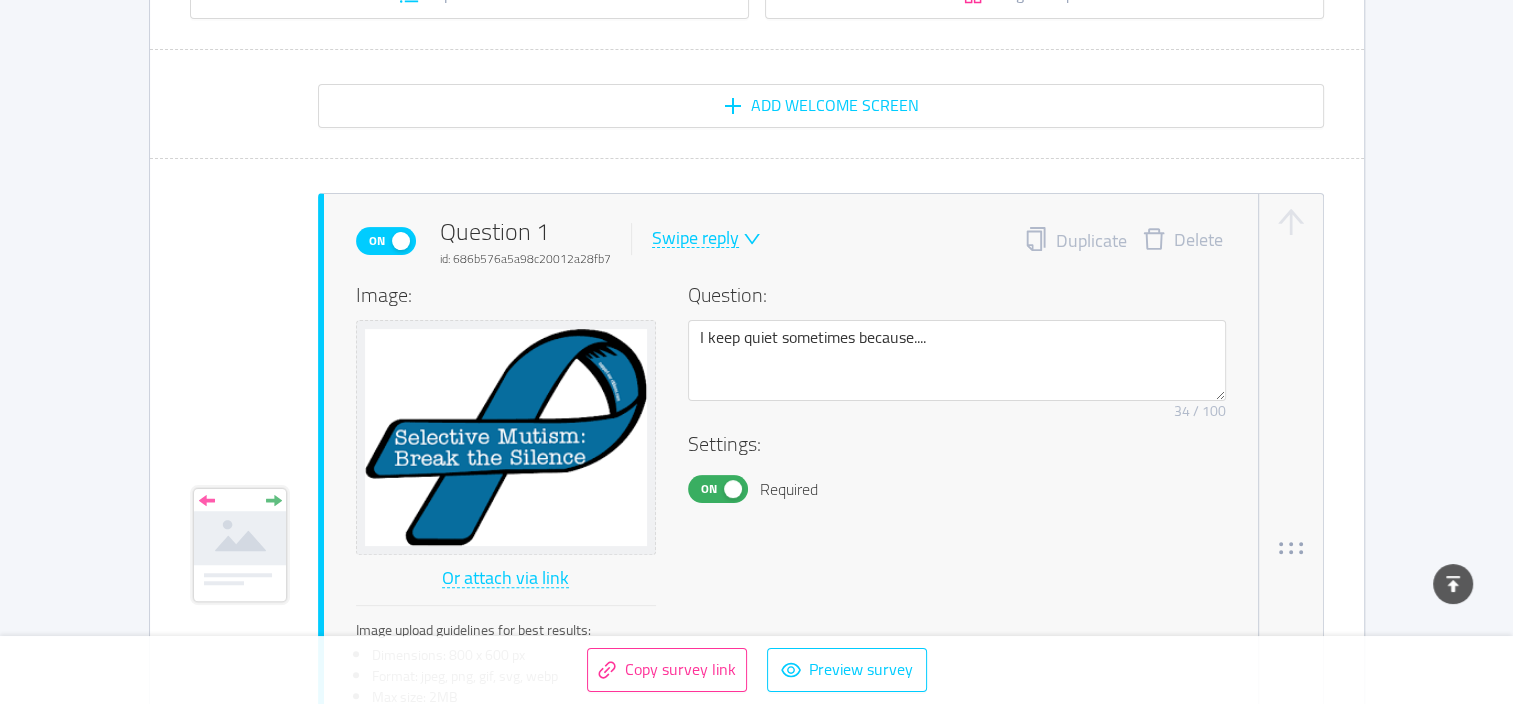 scroll, scrollTop: 479, scrollLeft: 0, axis: vertical 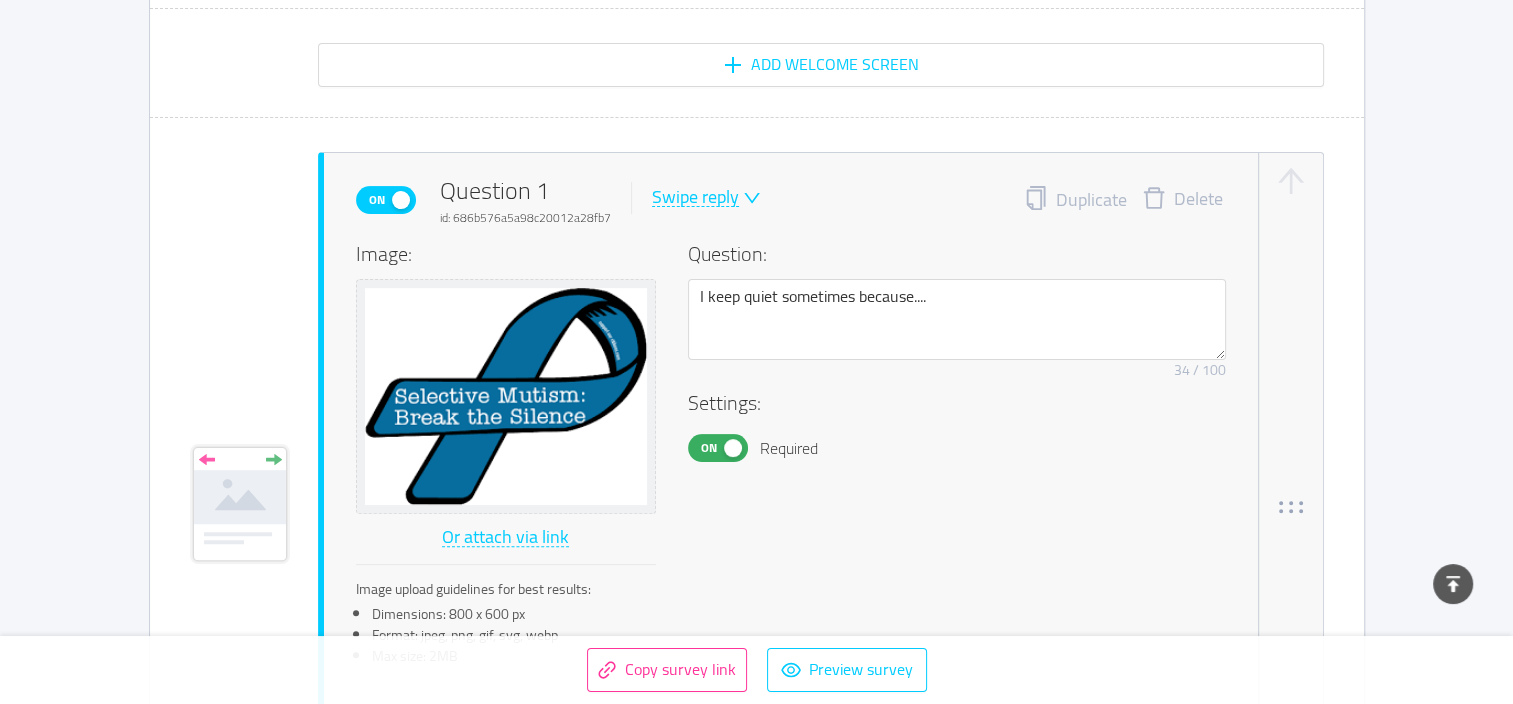 click 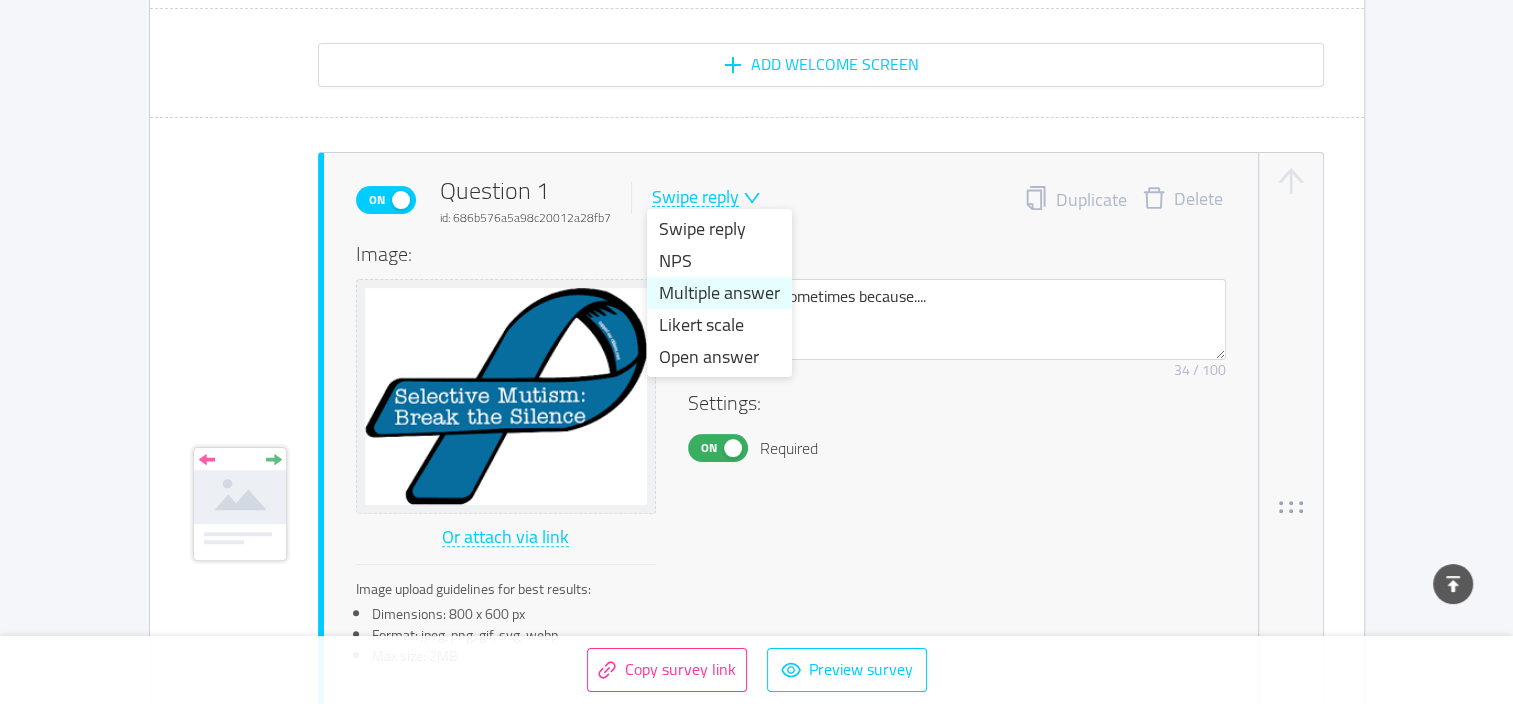 click on "Multiple answer" at bounding box center [719, 293] 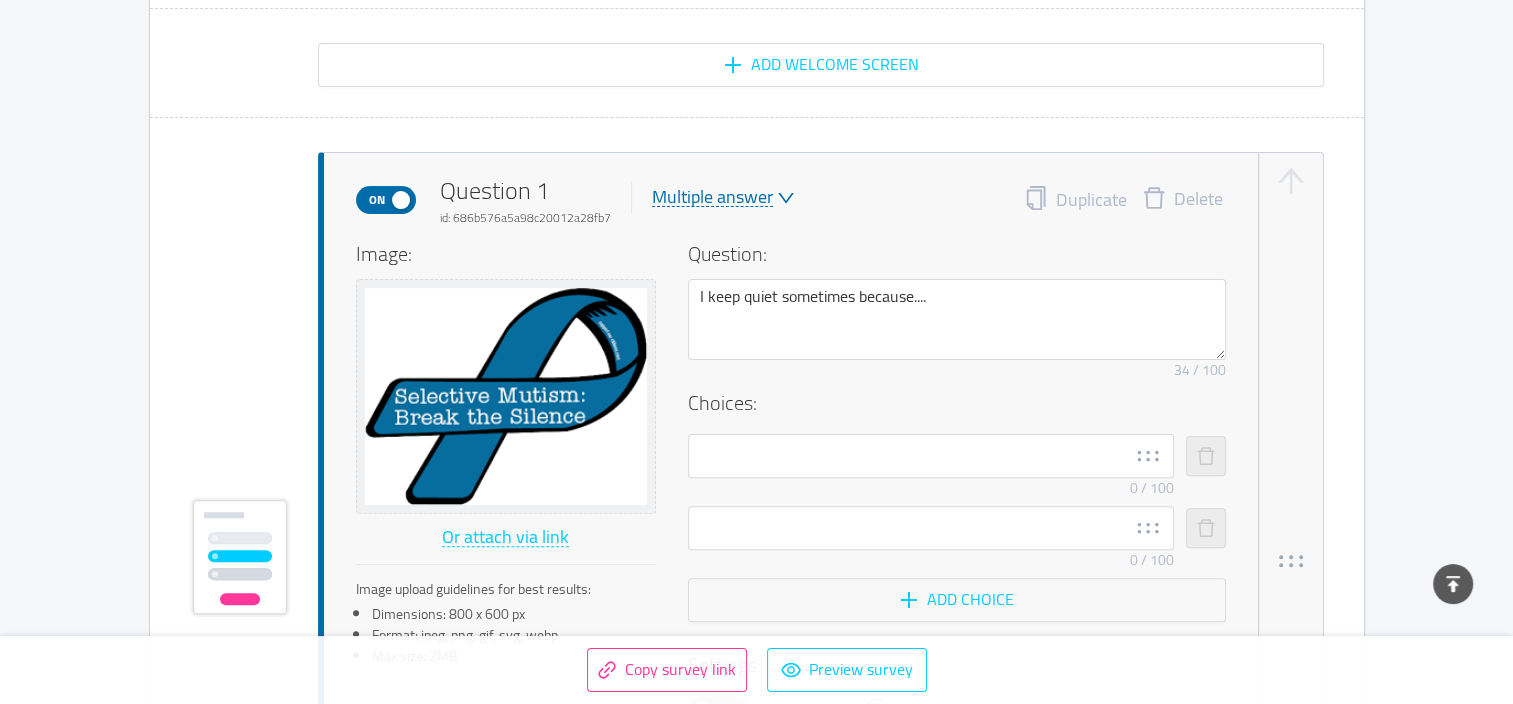 type 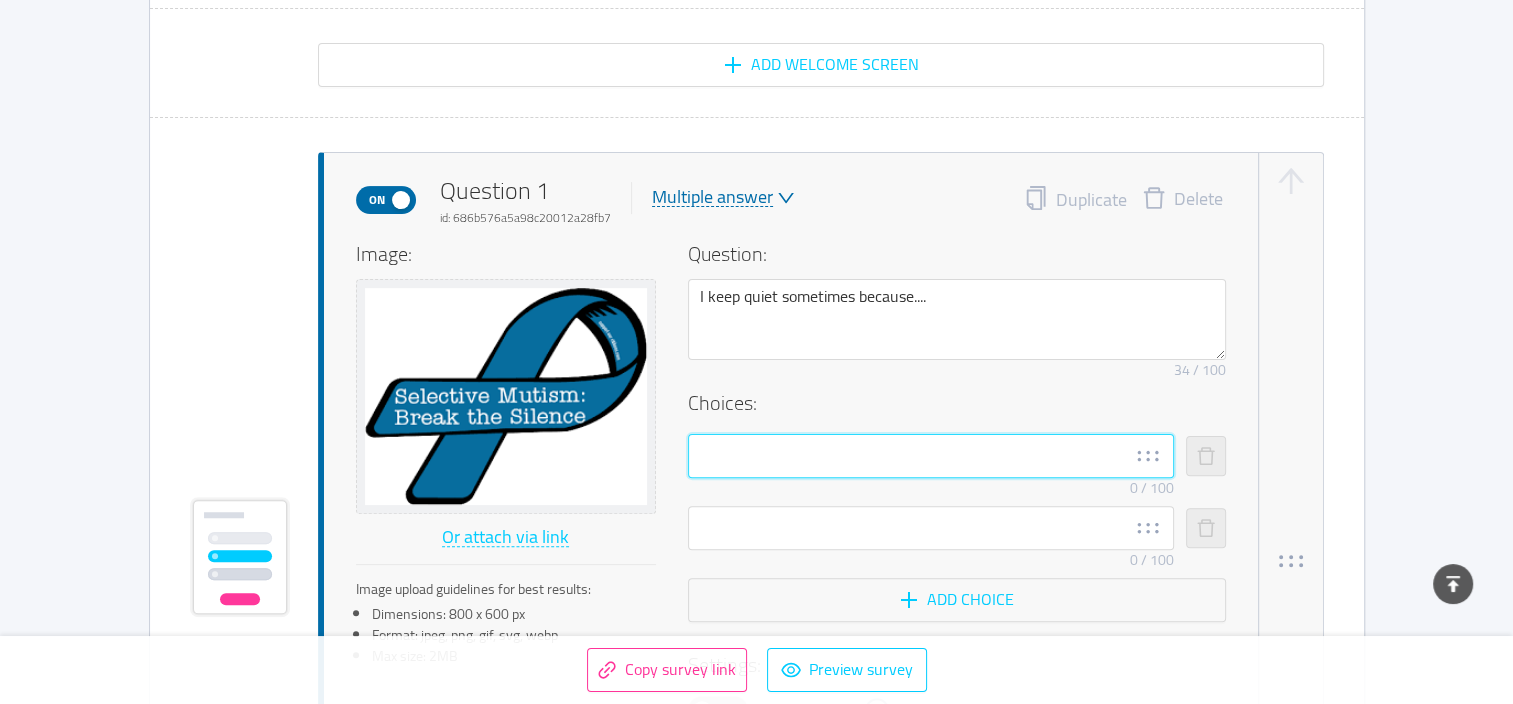 click at bounding box center [931, 456] 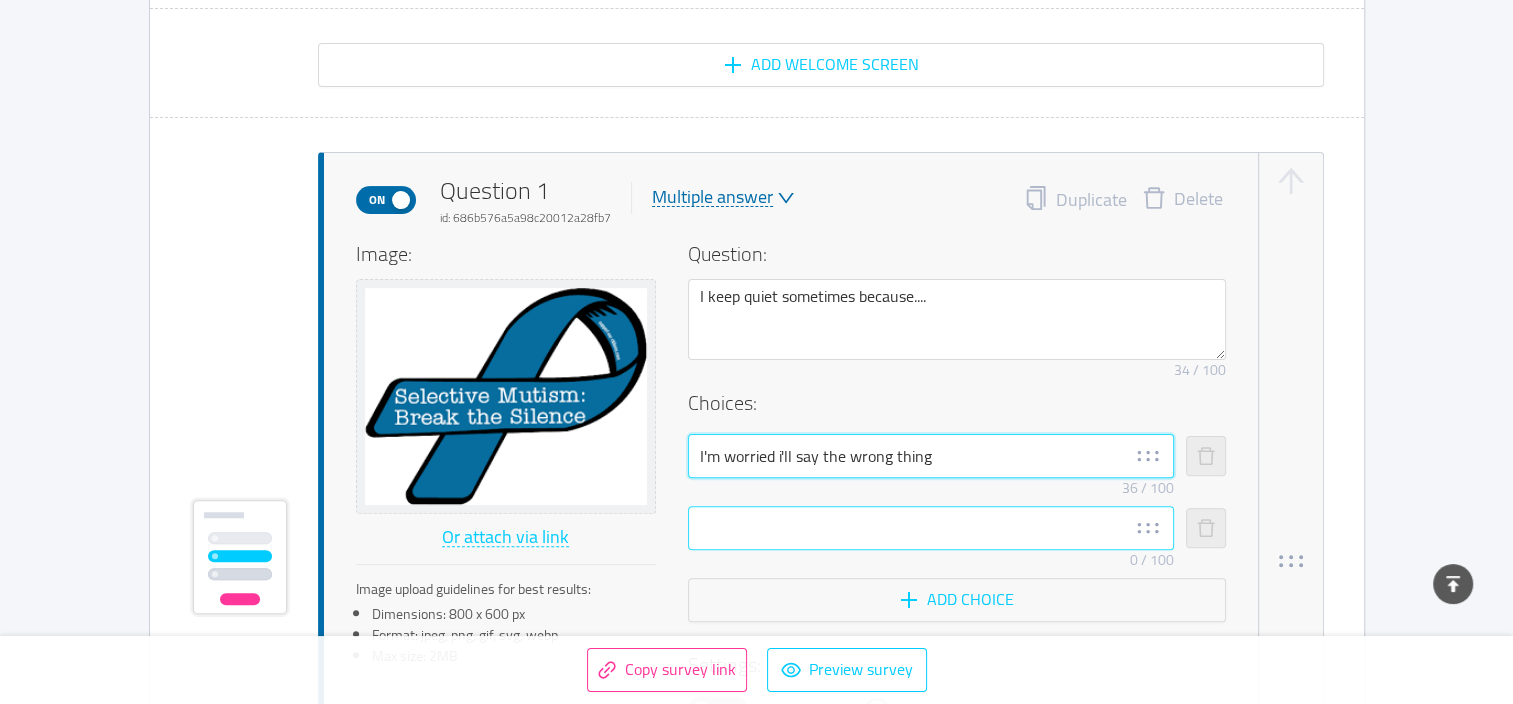 type on "I'm worried i'll say the wrong thing" 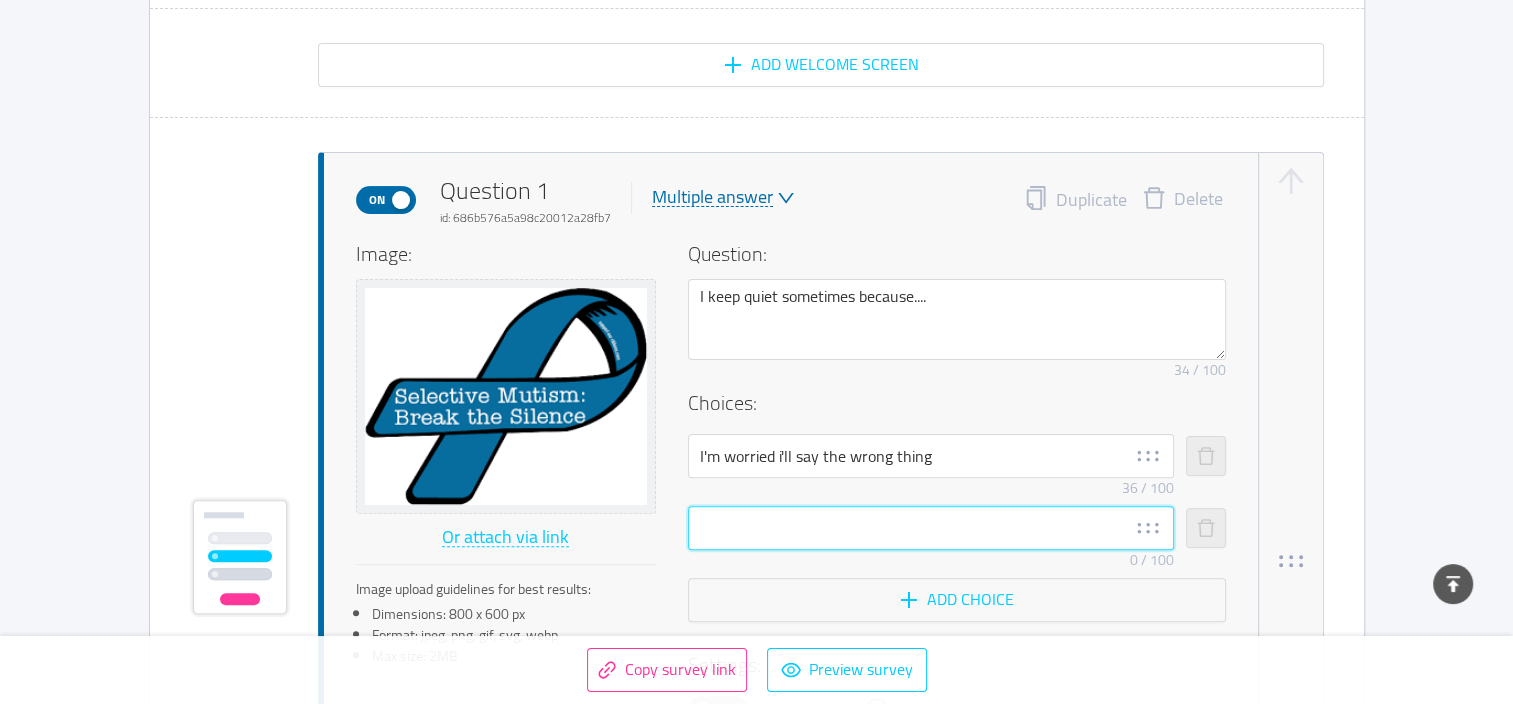 click at bounding box center (931, 528) 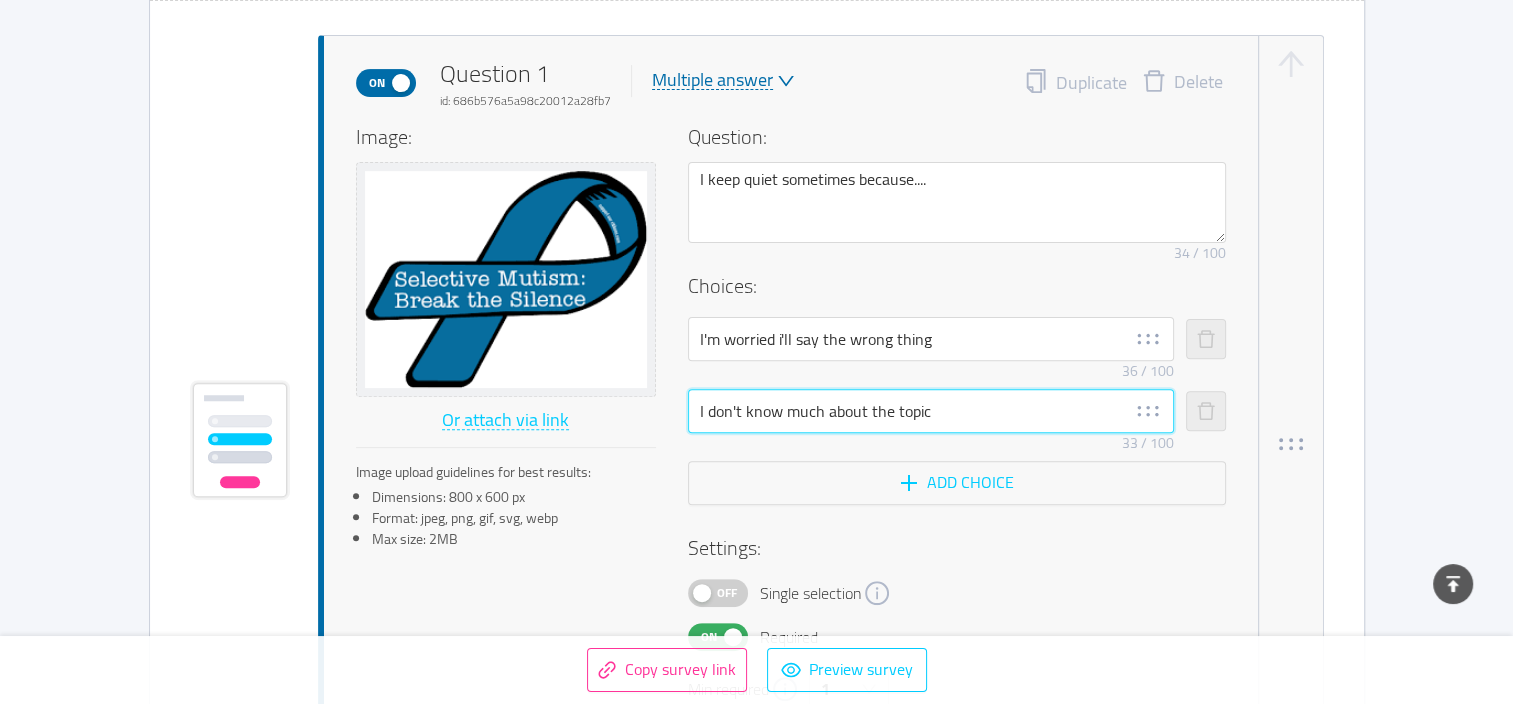 scroll, scrollTop: 603, scrollLeft: 0, axis: vertical 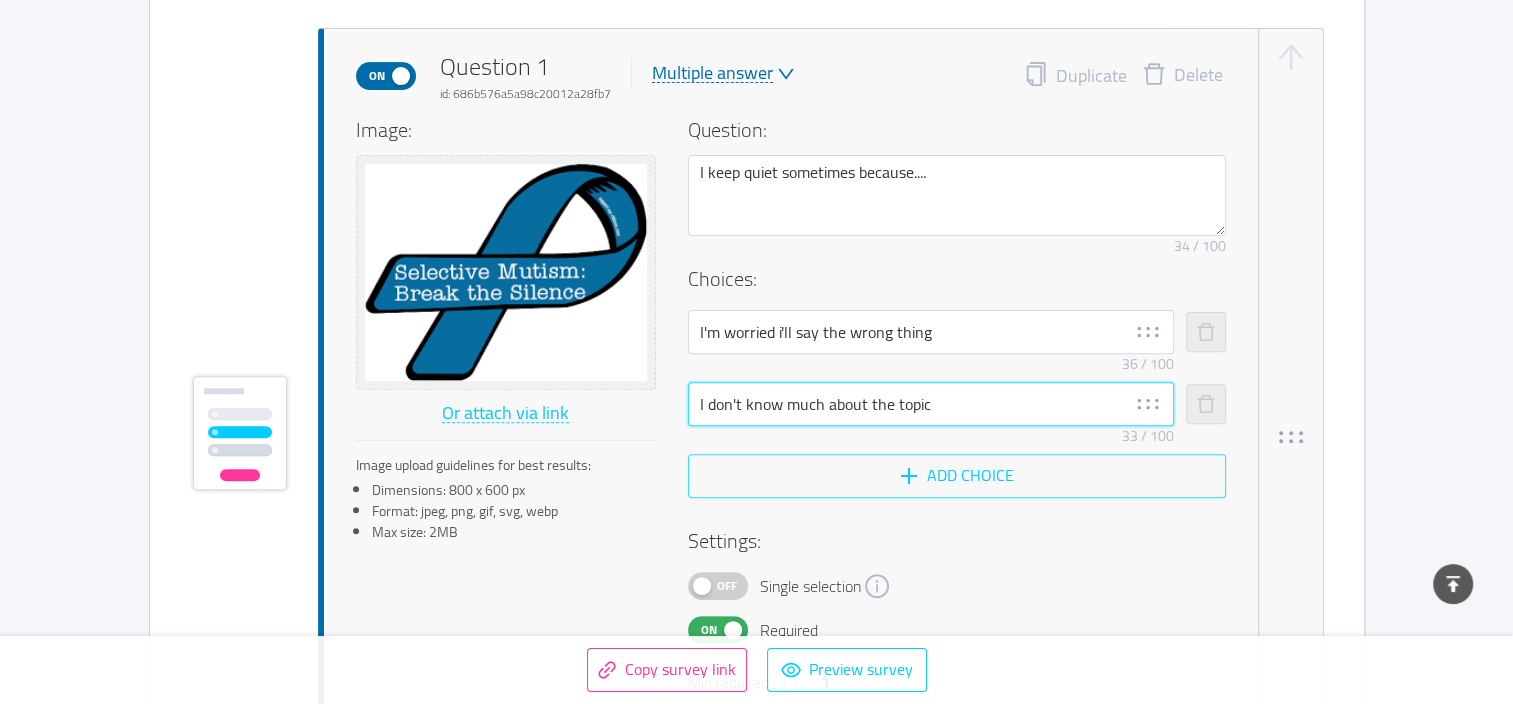 type on "I don't know much about the topic" 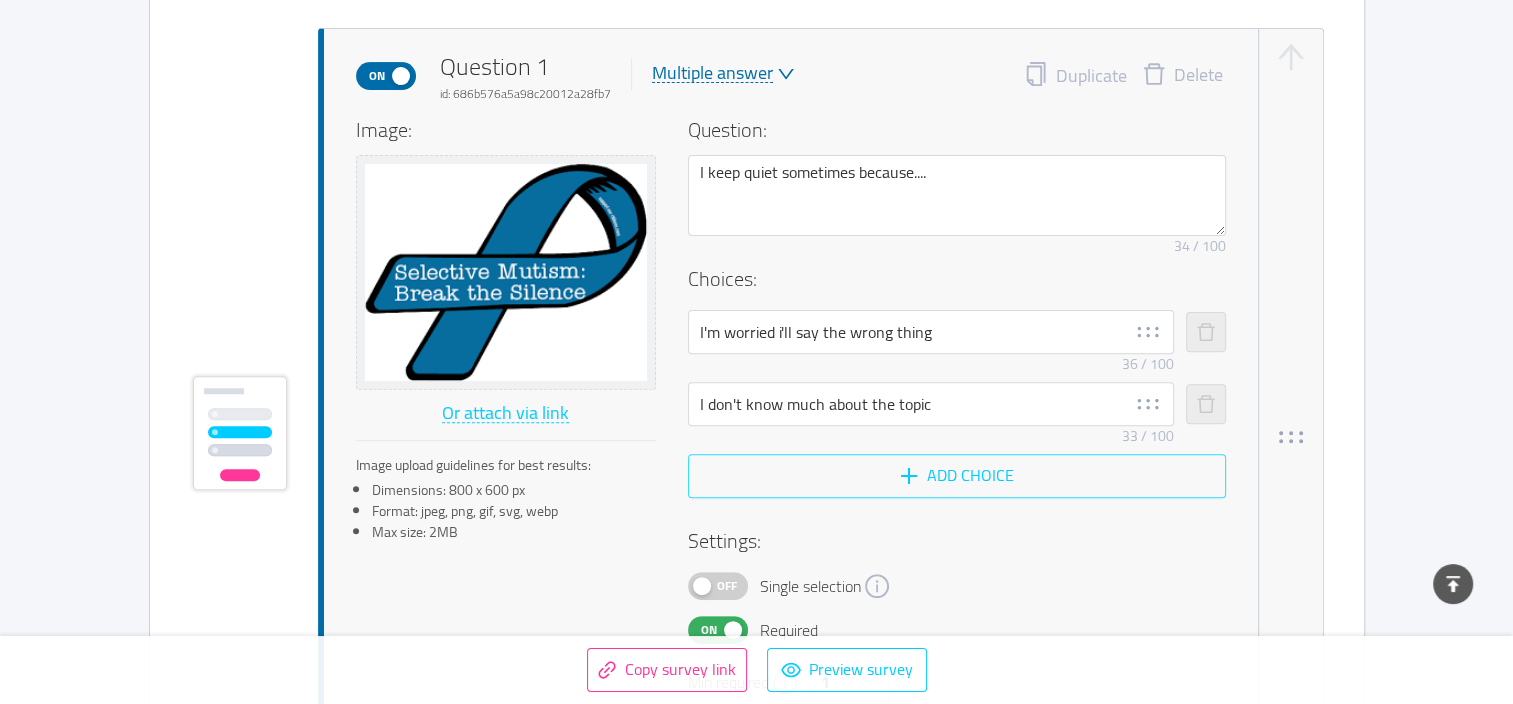 click on "Add choice" at bounding box center (957, 476) 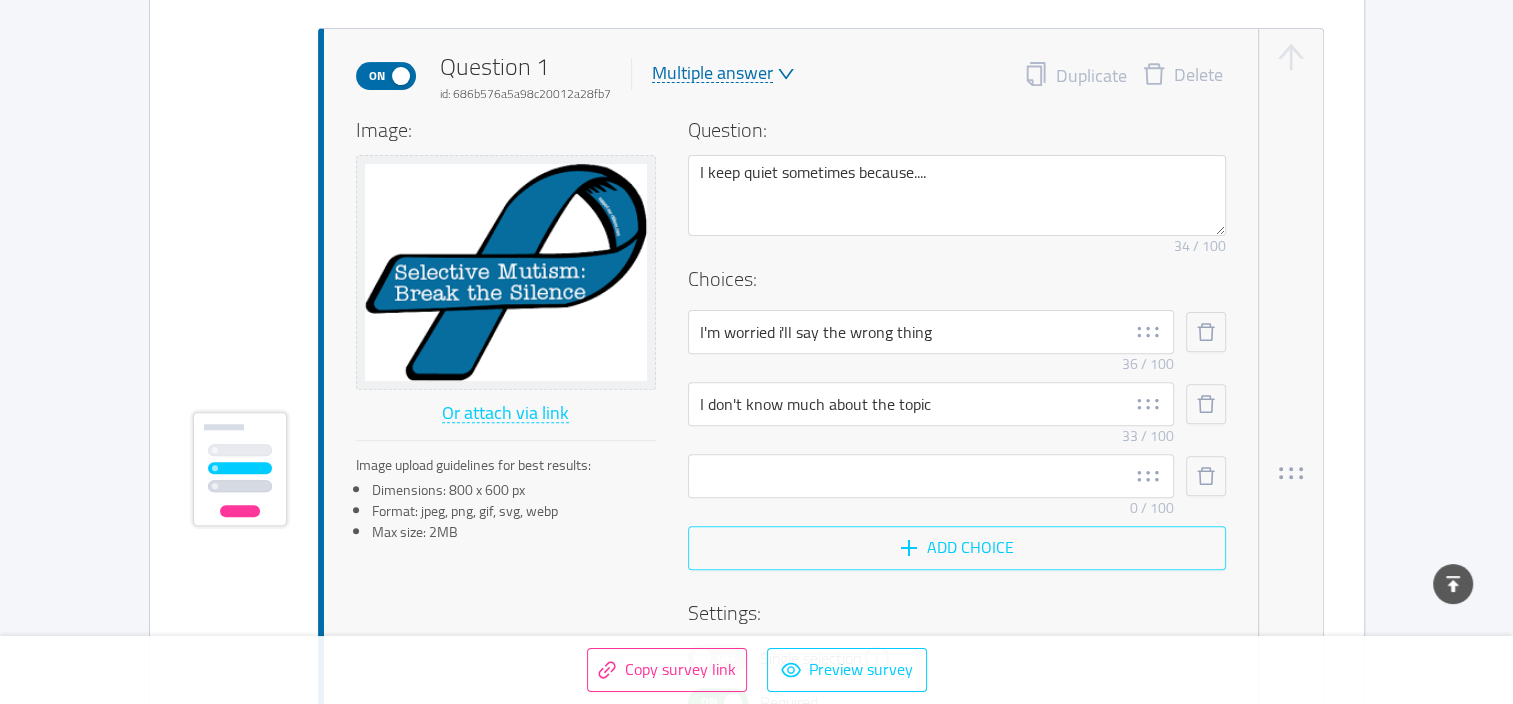 scroll, scrollTop: 639, scrollLeft: 0, axis: vertical 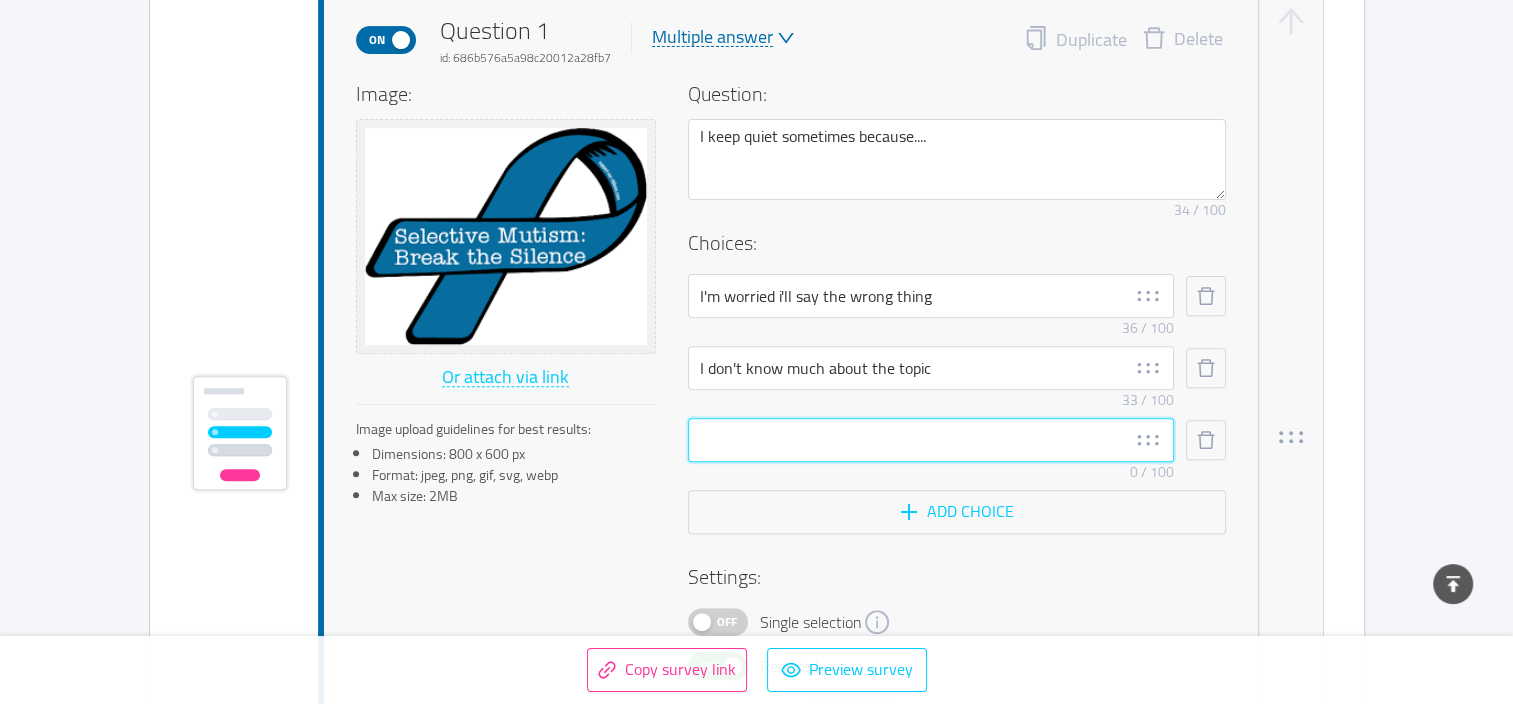 click at bounding box center (931, 440) 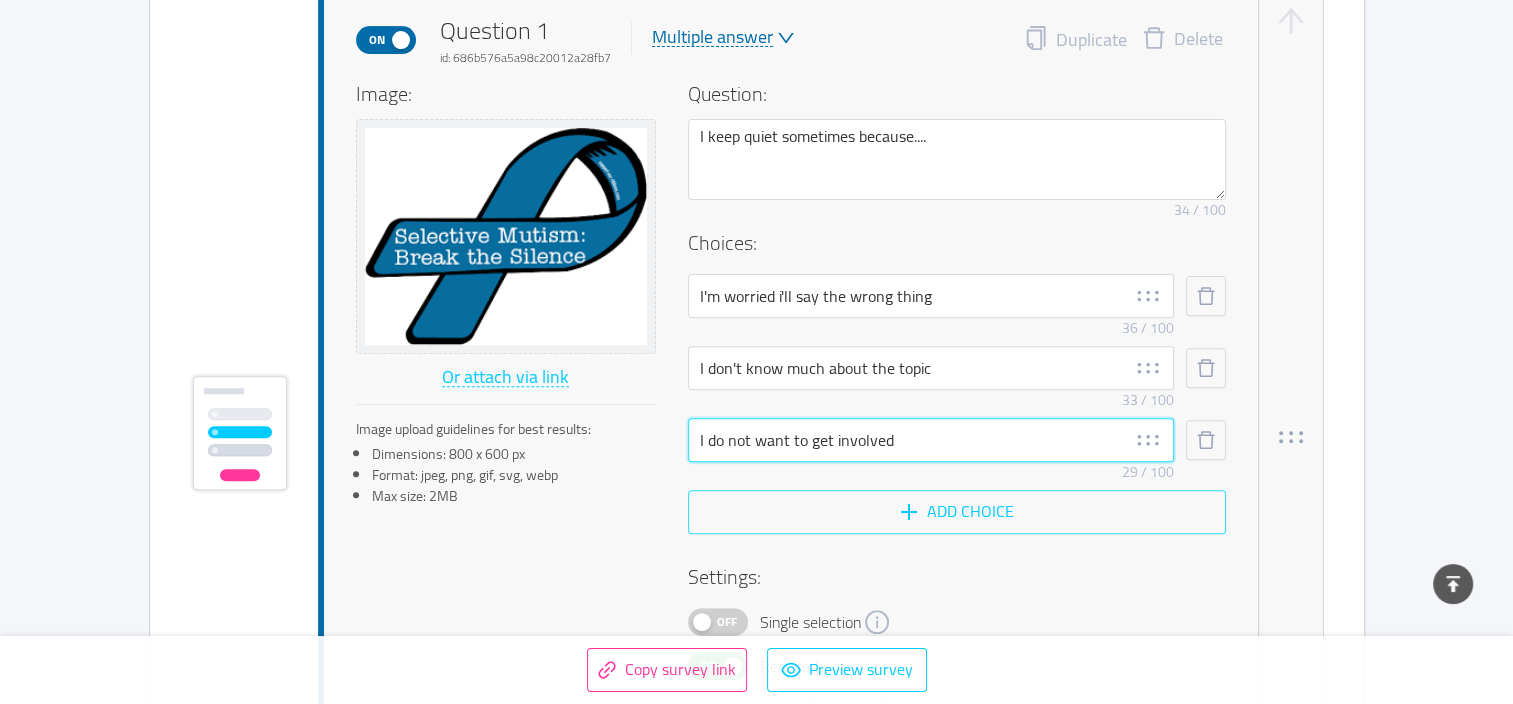 type on "I do not want to get involved" 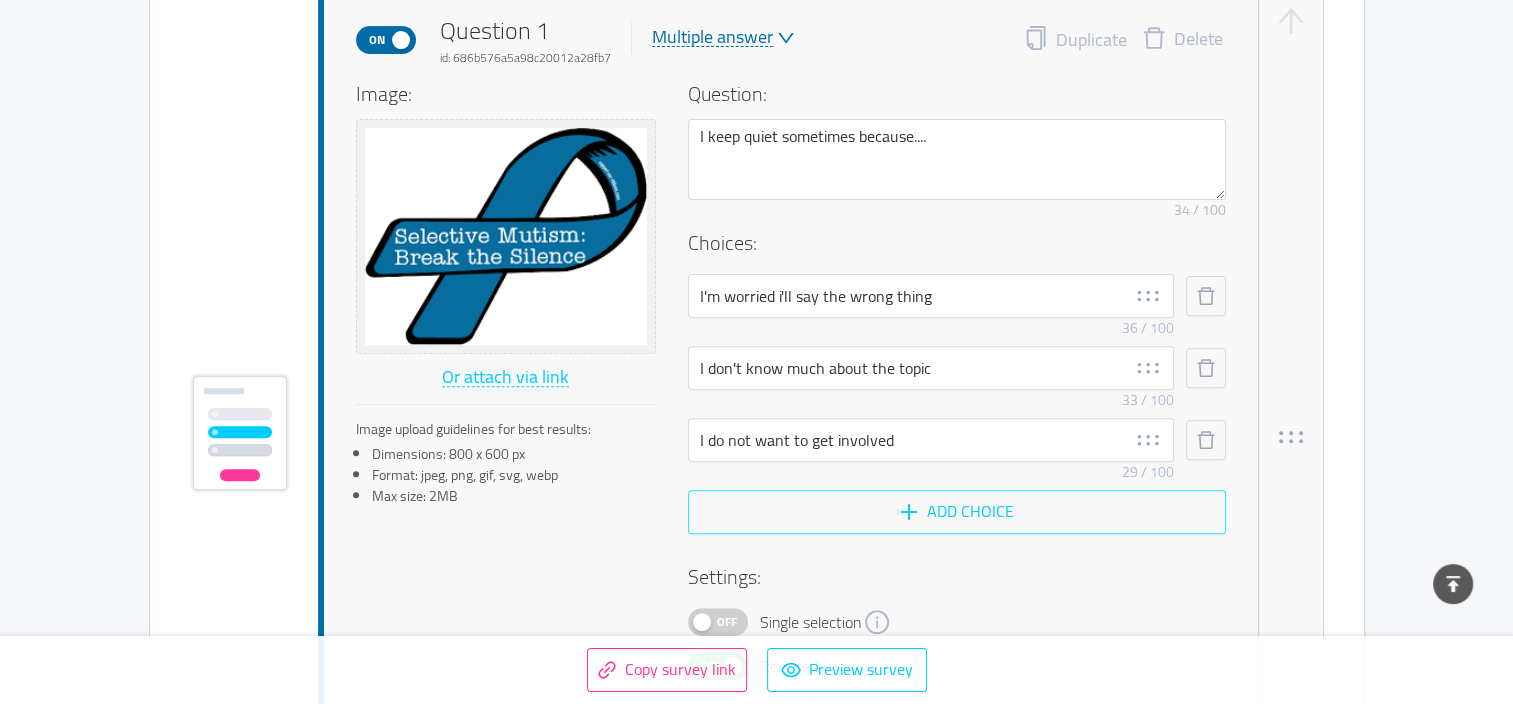 click on "Add choice" at bounding box center [957, 512] 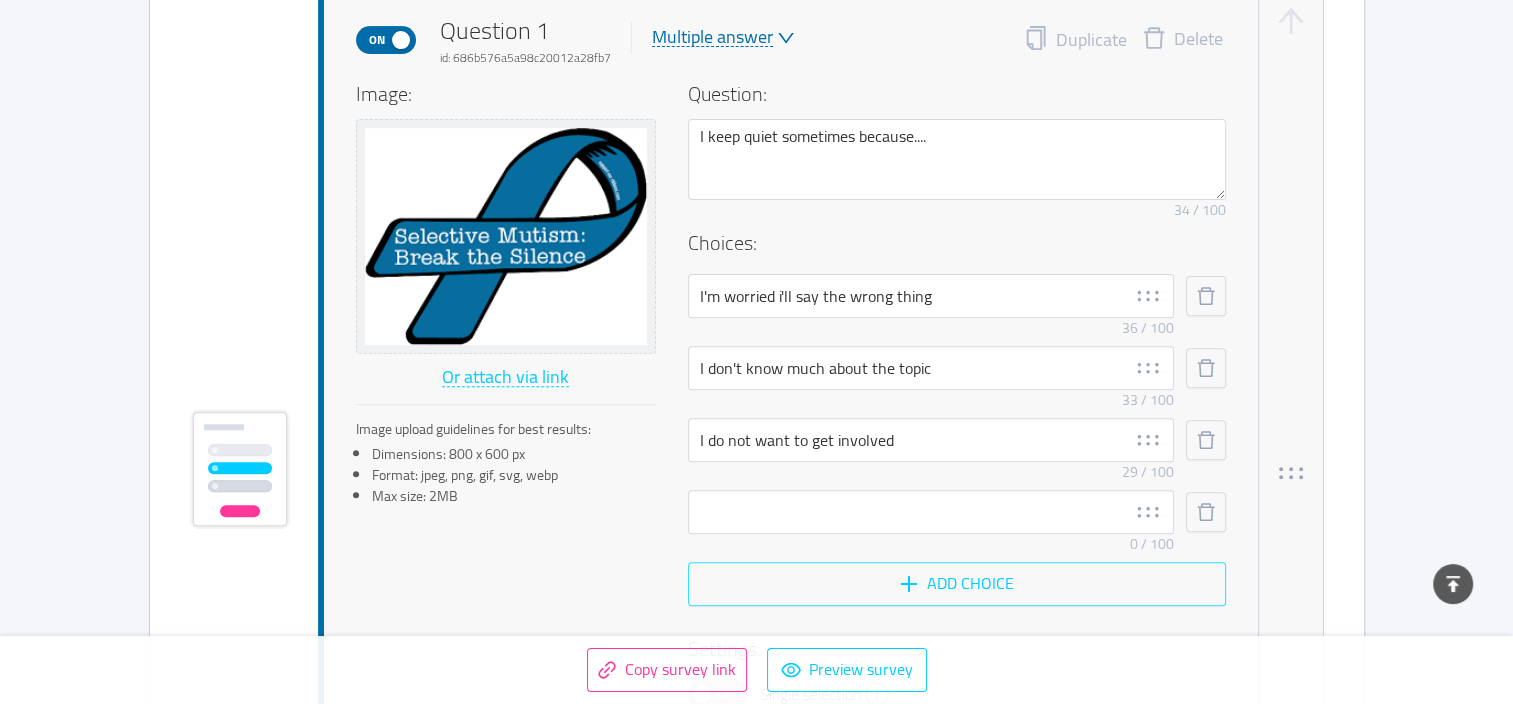scroll, scrollTop: 675, scrollLeft: 0, axis: vertical 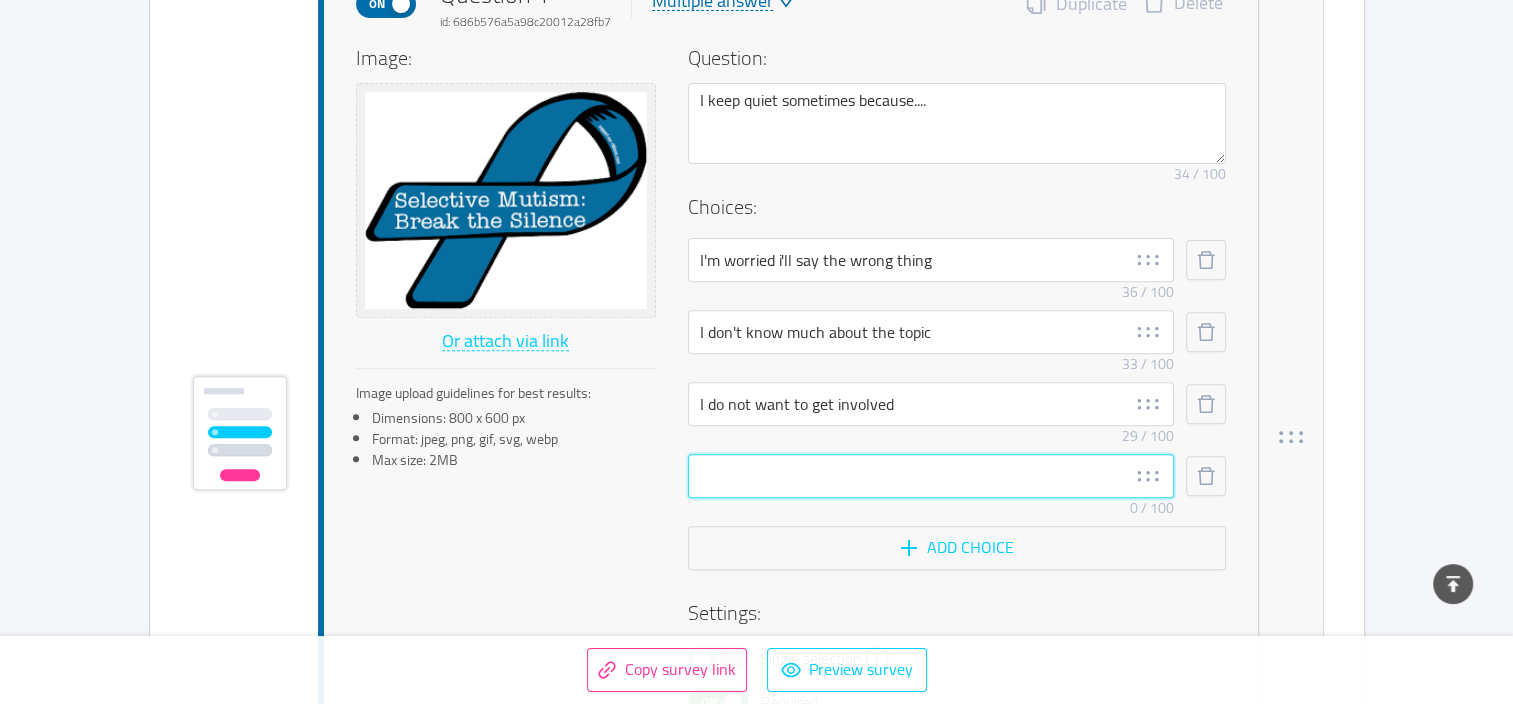 click at bounding box center (931, 476) 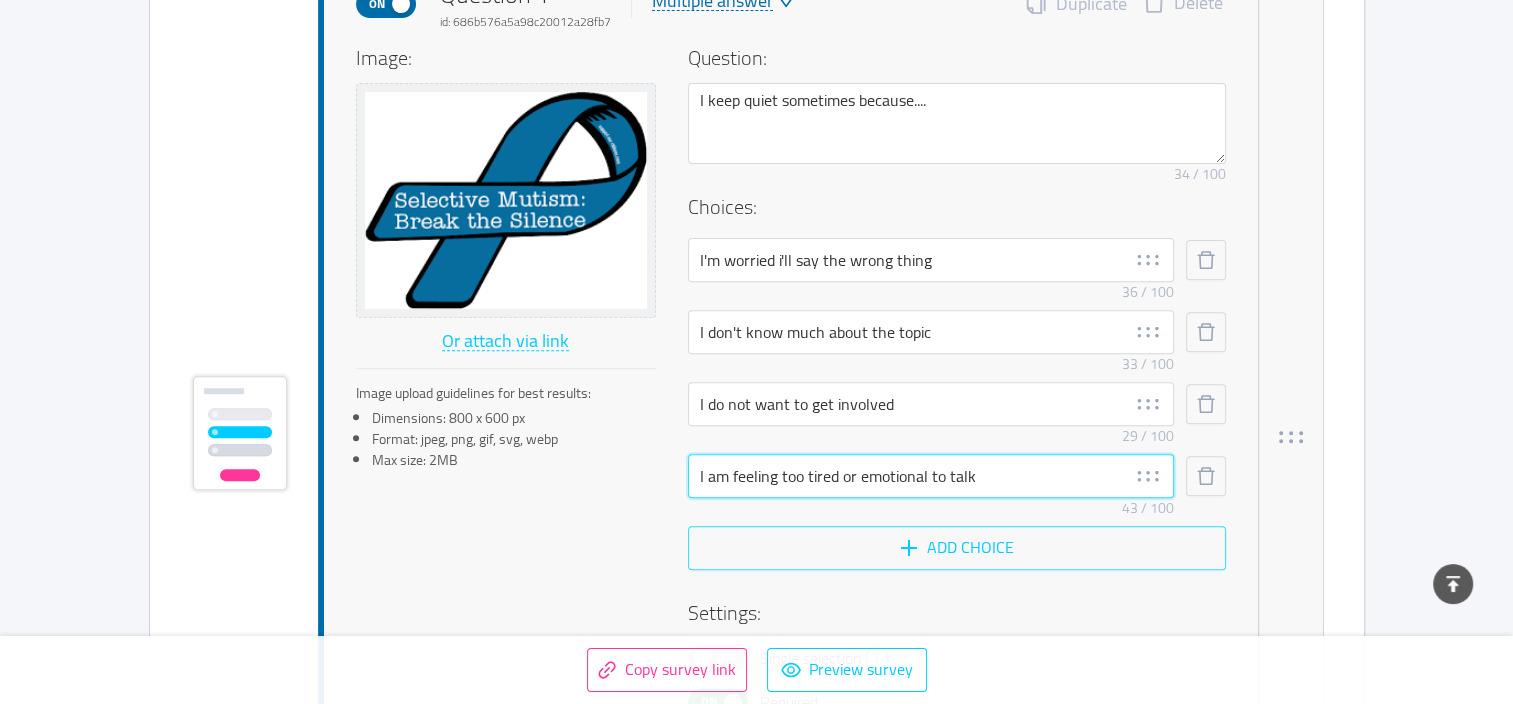 type on "I am feeling too tired or emotional to talk" 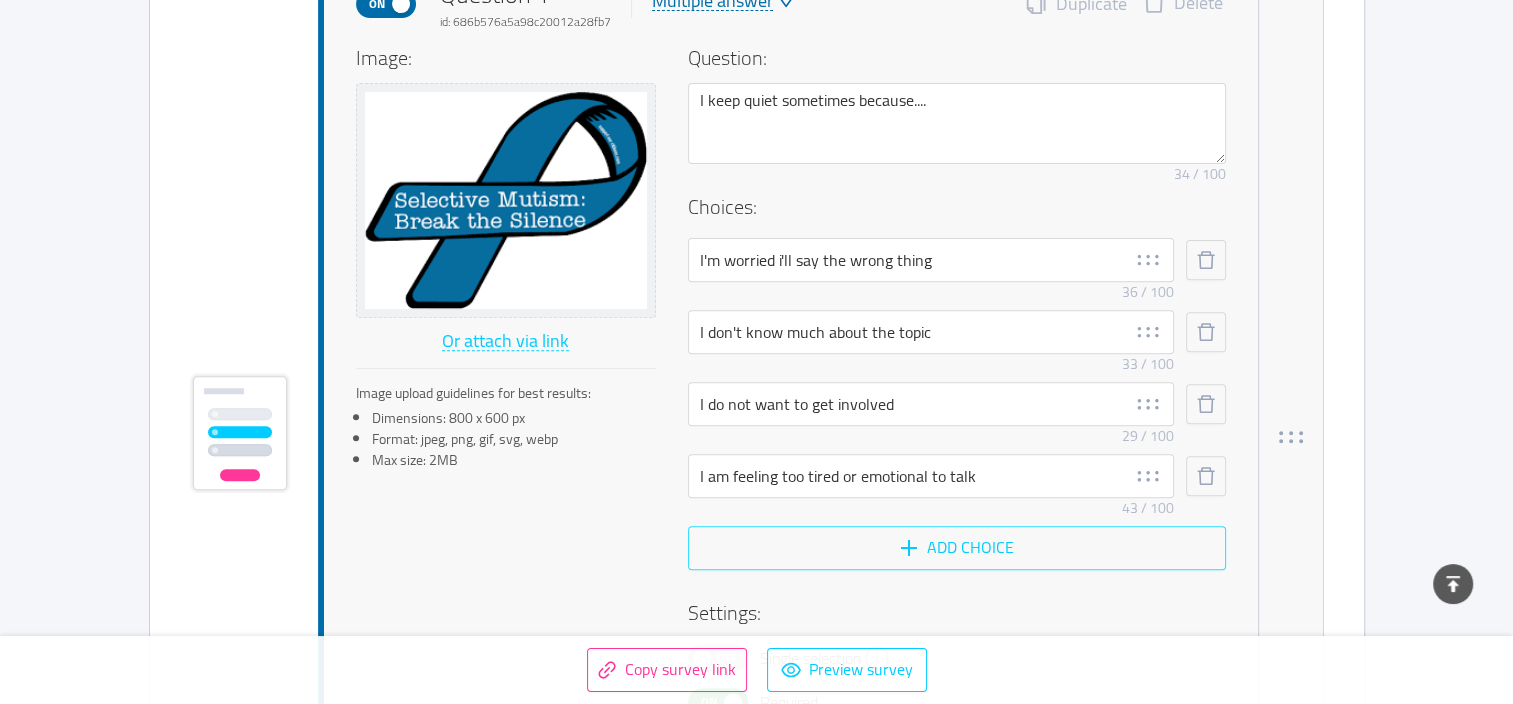 click on "Add choice" at bounding box center [957, 548] 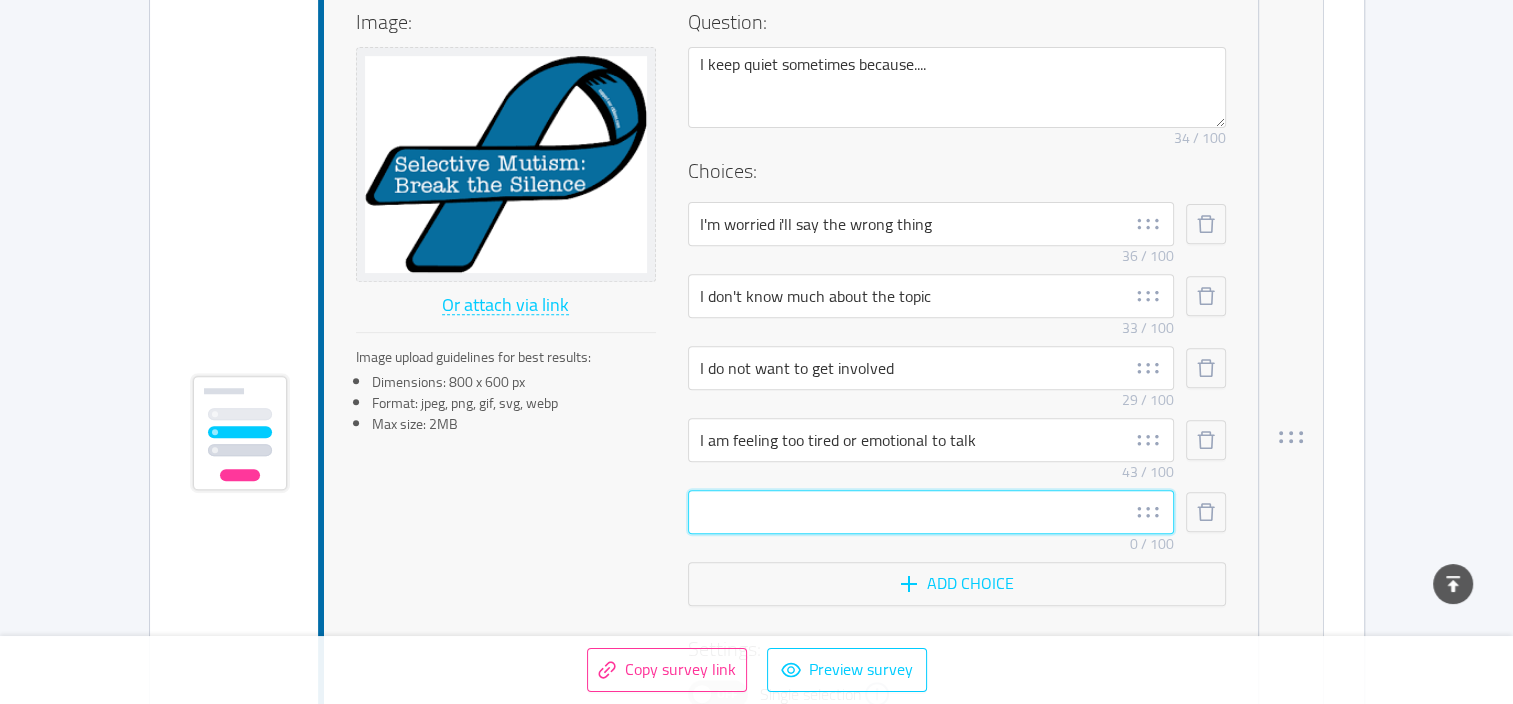 click at bounding box center [931, 512] 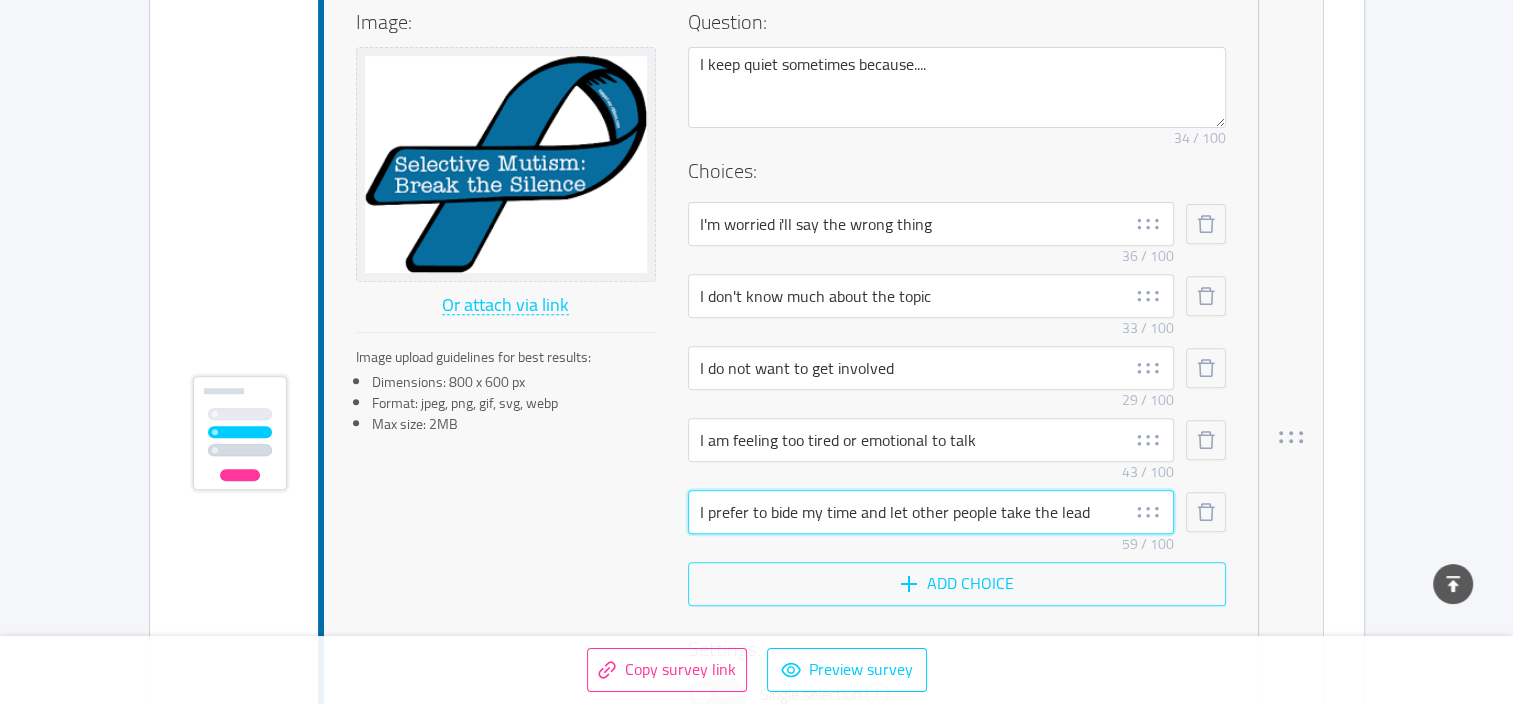 type on "I prefer to bide my time and let other people take the lead" 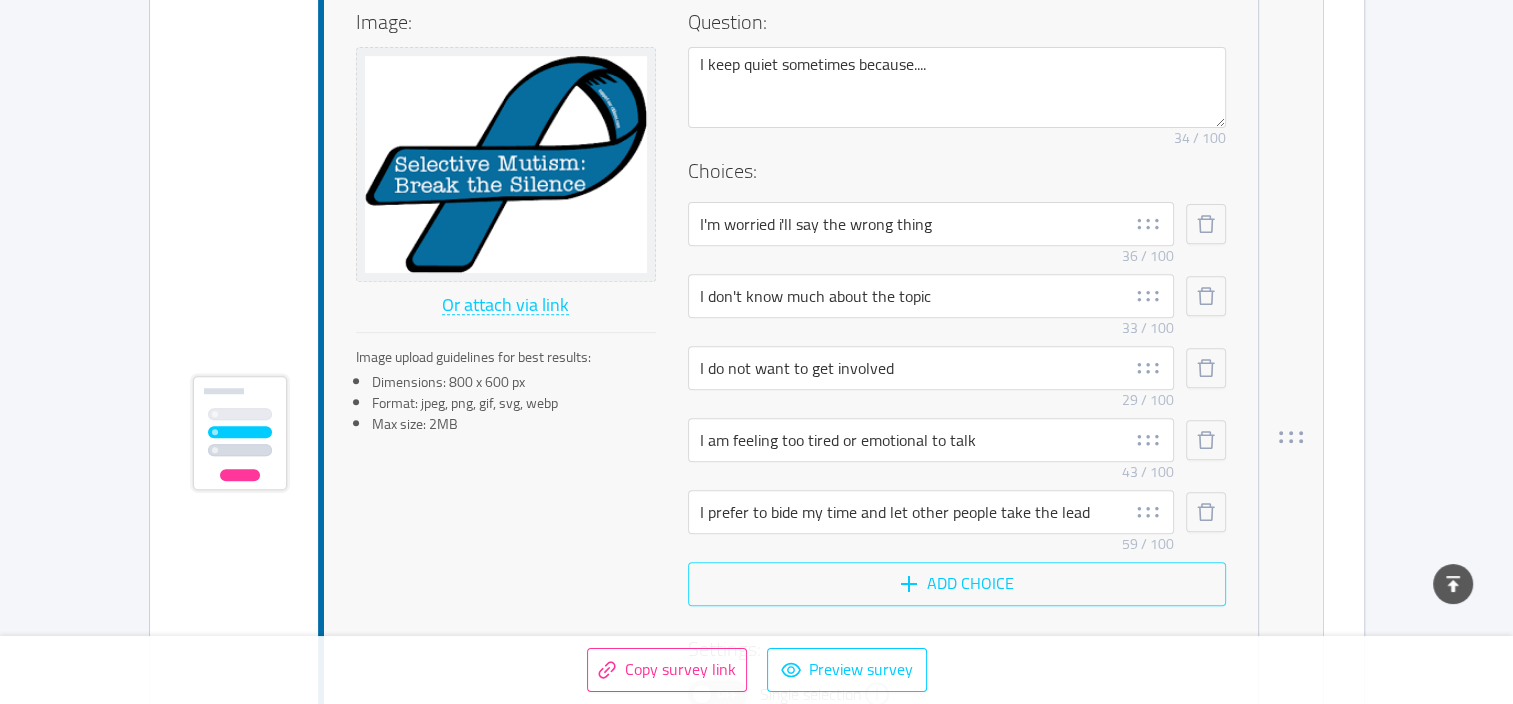 click on "Add choice" at bounding box center [957, 584] 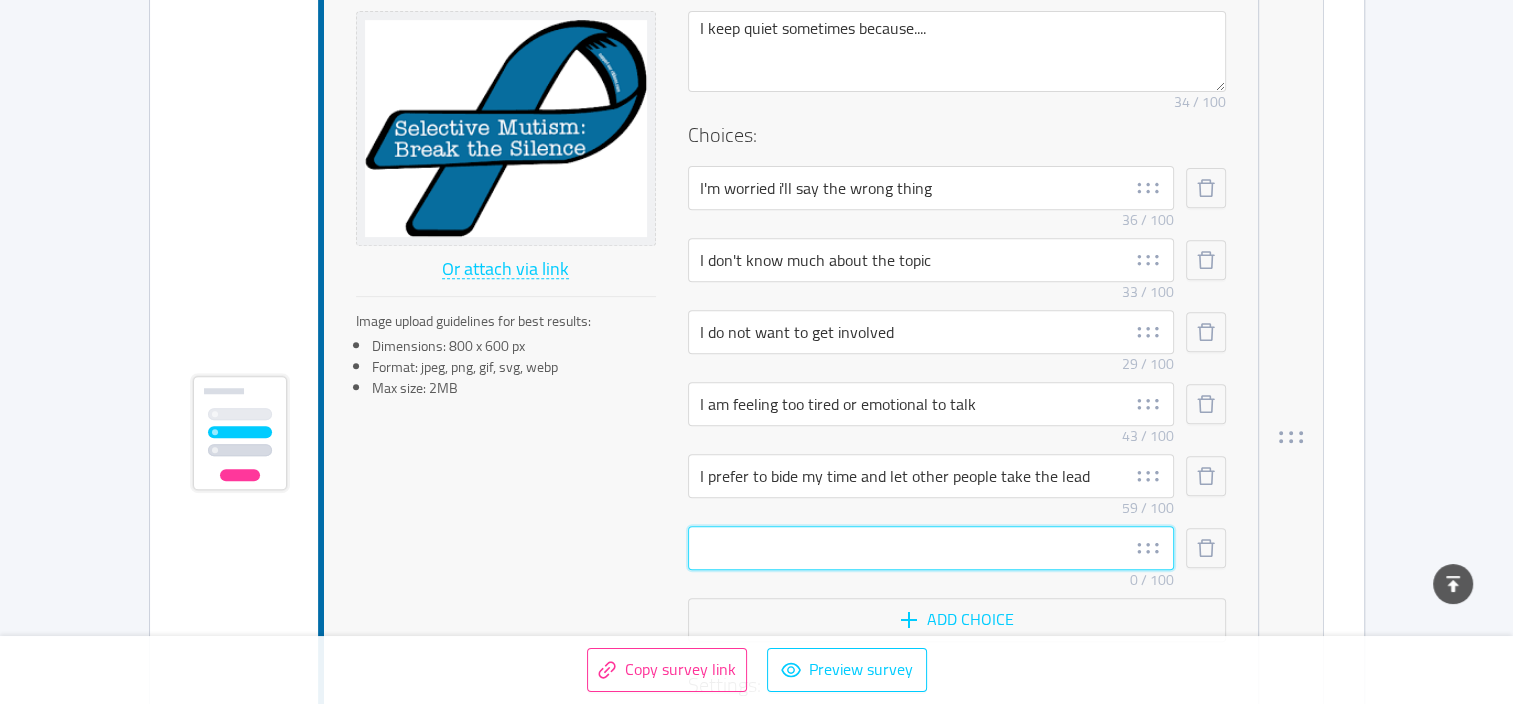 click at bounding box center [931, 548] 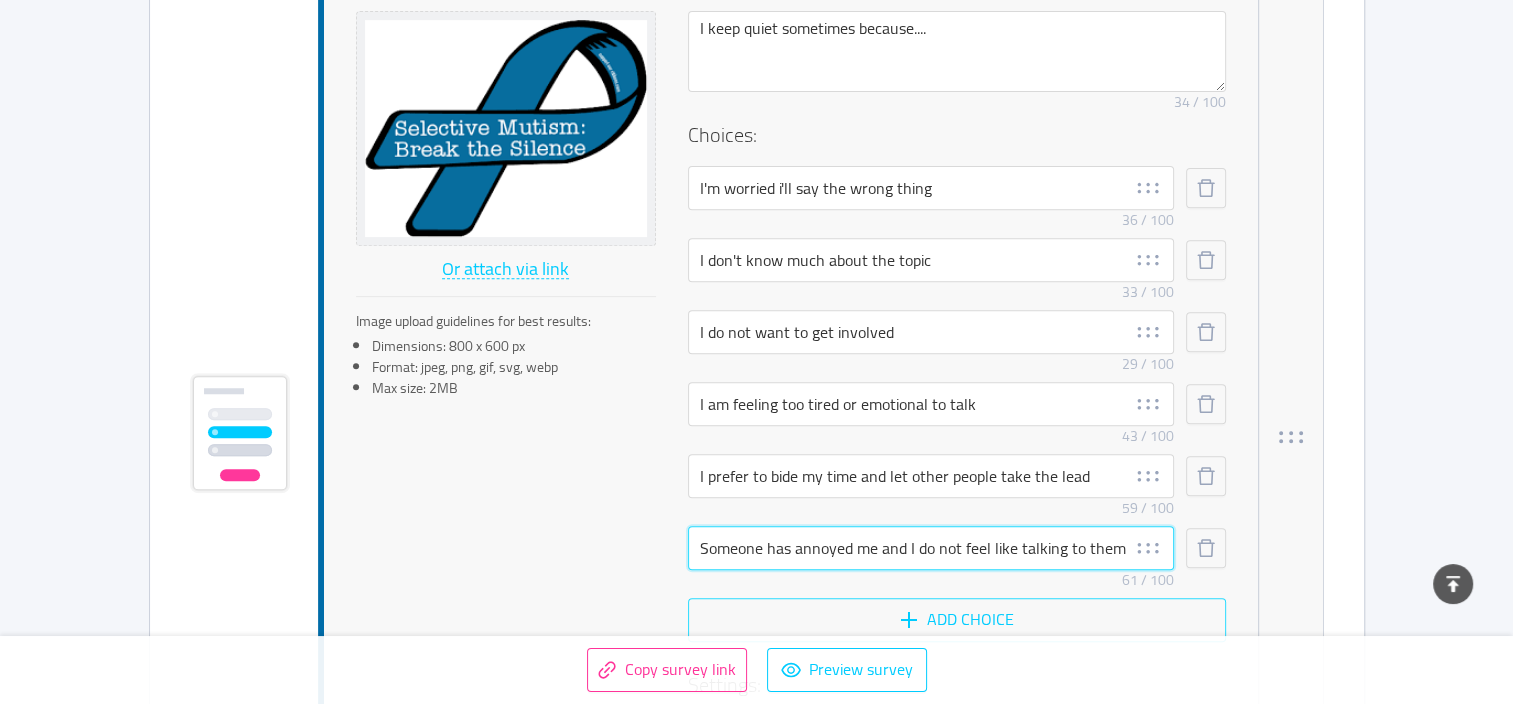 type on "Someone has annoyed me and I do not feel like talking to them" 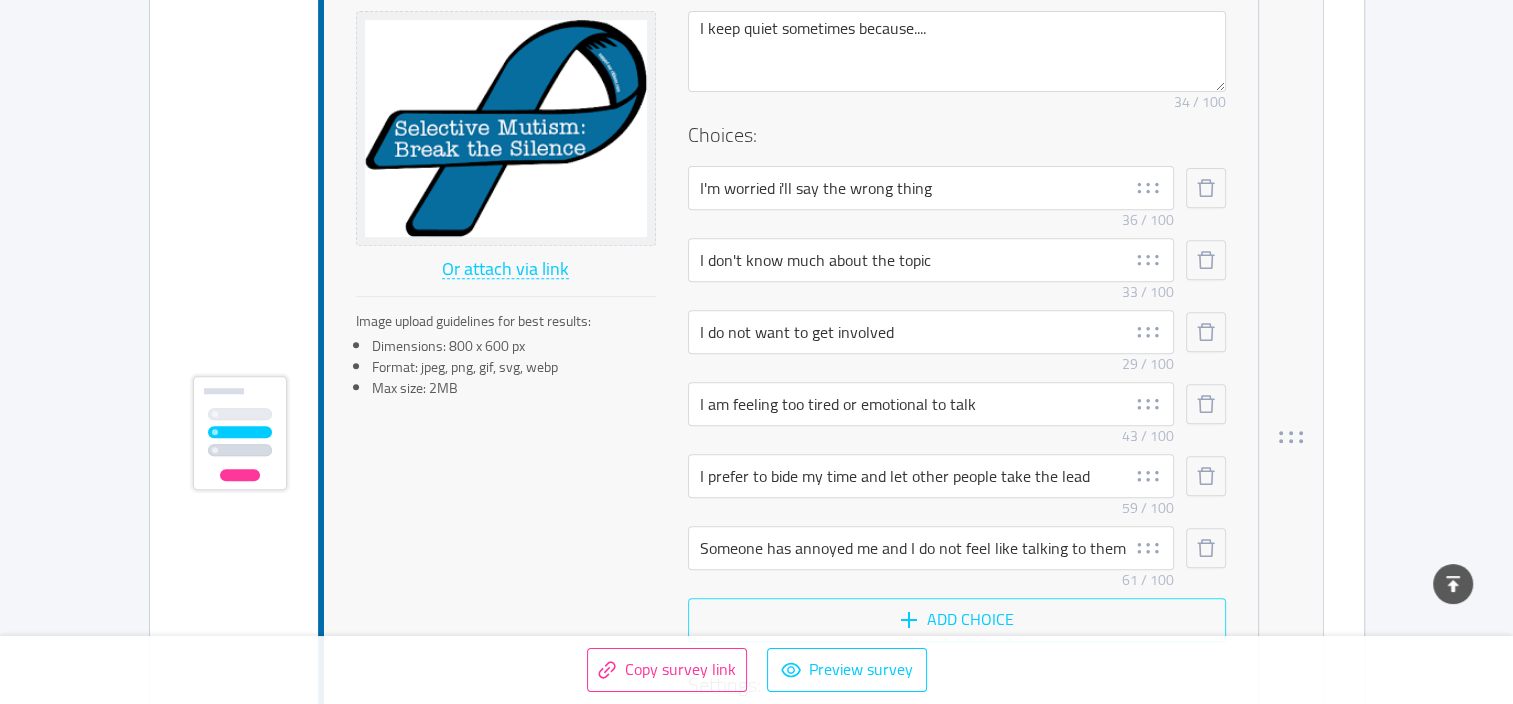 click on "Add choice" at bounding box center (957, 620) 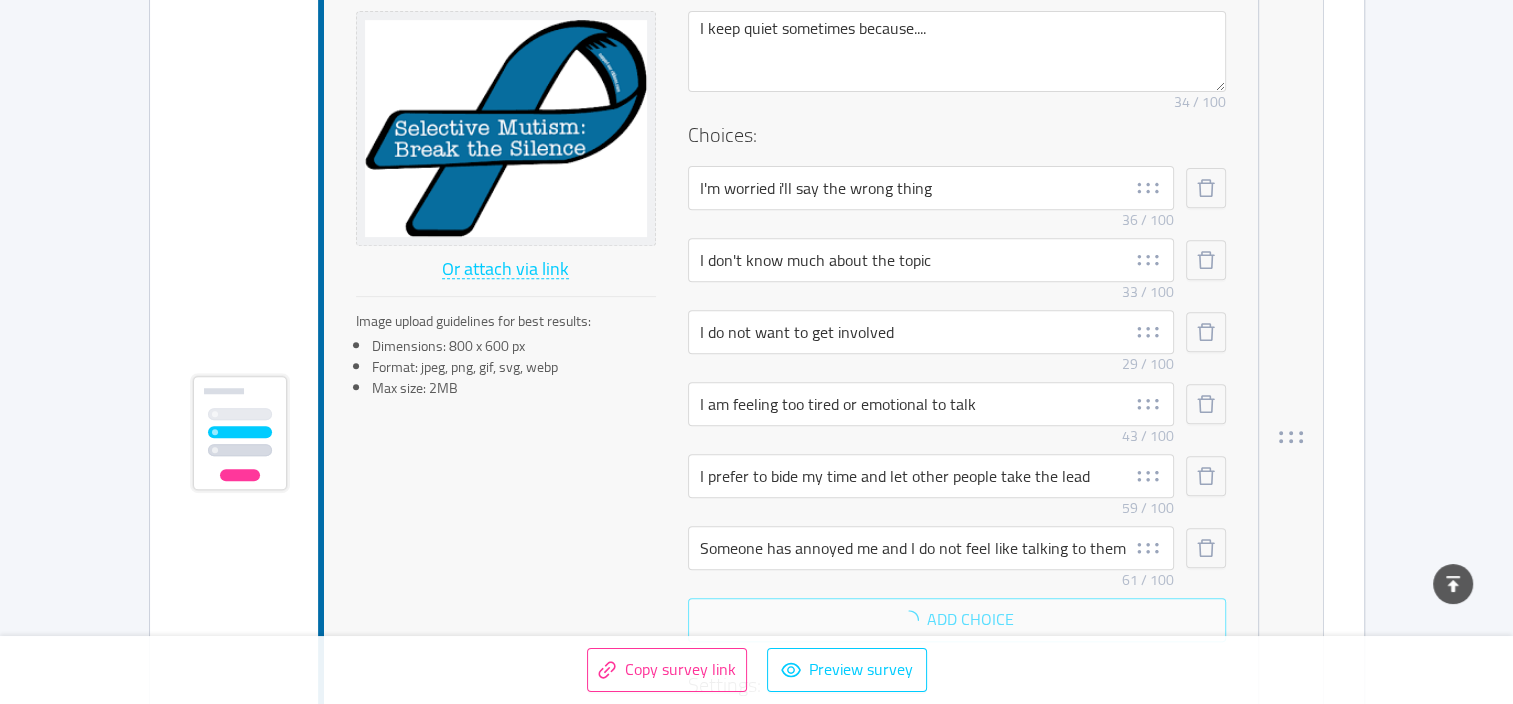 scroll, scrollTop: 783, scrollLeft: 0, axis: vertical 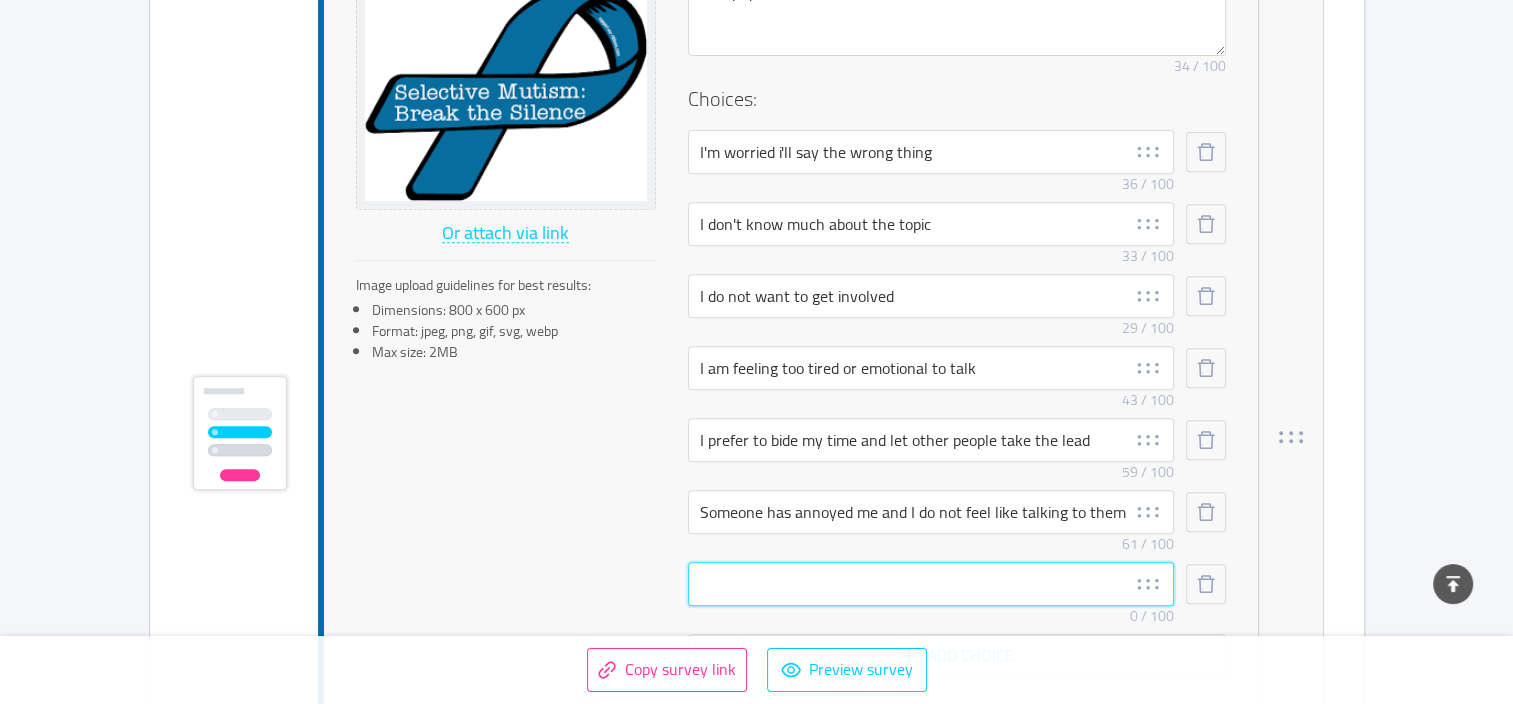 click at bounding box center (931, 584) 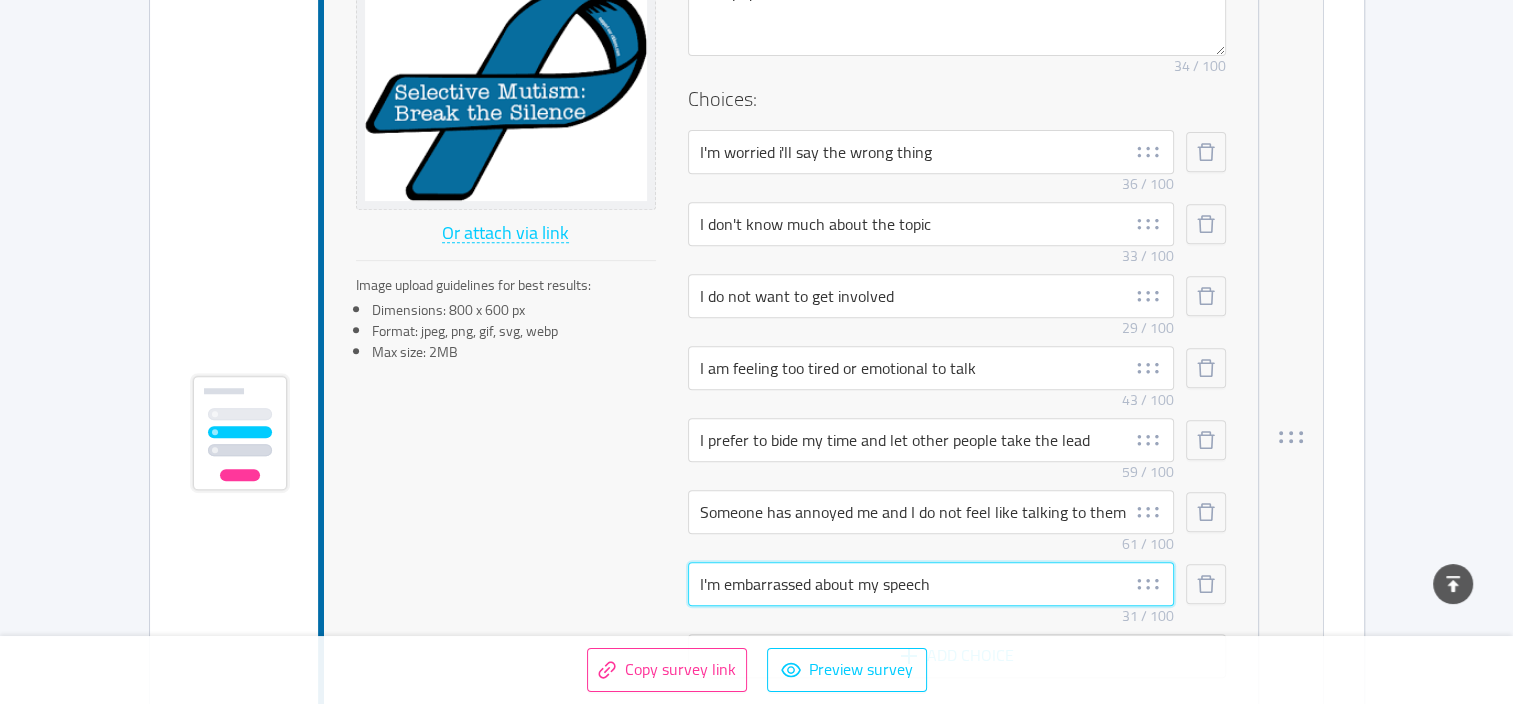 type on "I'm embarrassed about my speech" 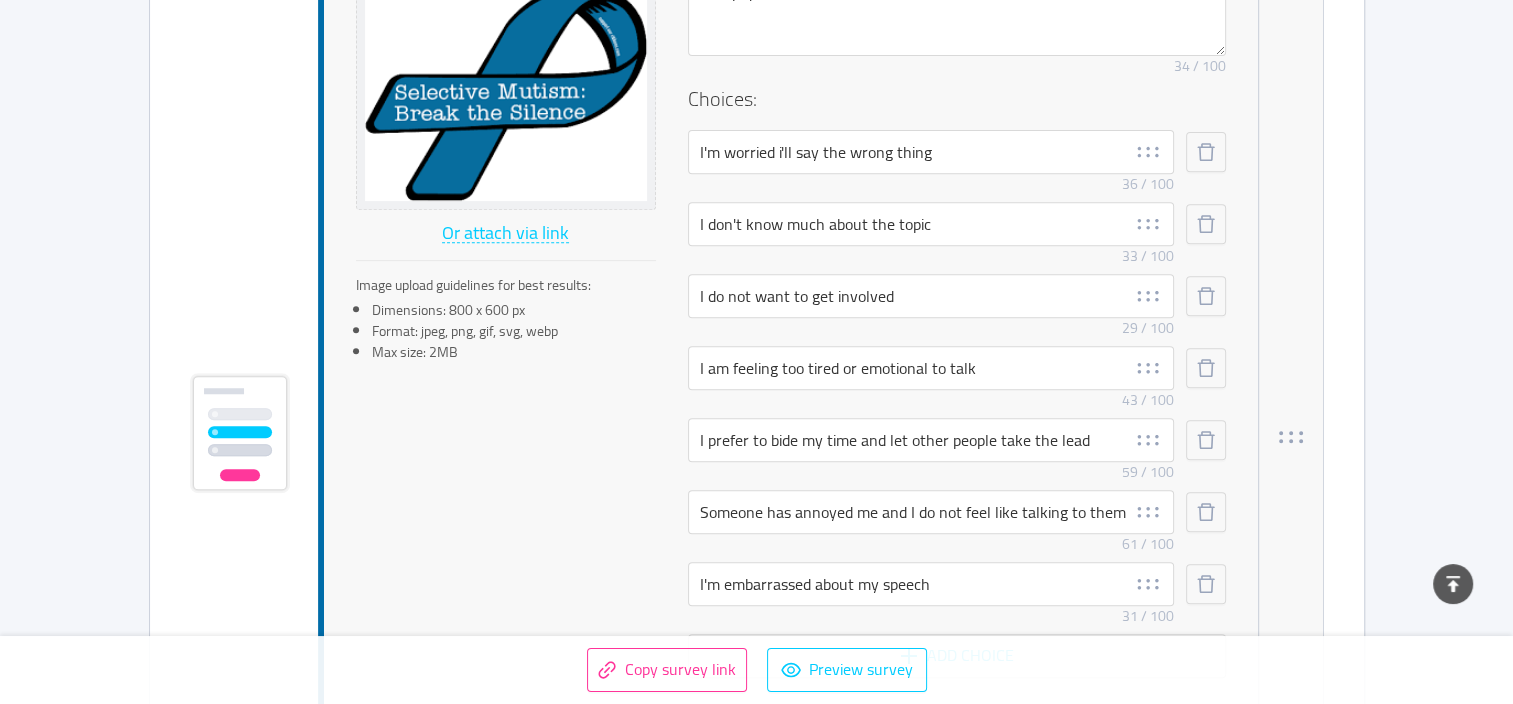 click on "Saved  Survey   Results   Status:   active   Questions:   1   No password   1  Questions Import from CSV Images to questions Add Welcome screen On  Question 1  id: 686b576a5a98c20012a28fb7  Multiple answer  Duplicate Delete Image: Or attach via link Image upload guidelines for best results: Dimensions: 800 x 600 px Format: jpeg, png, gif, svg, webp Max size: 2MB Question: I keep quiet sometimes because....  Remove character limit   34 / 100  Choices: I'm worried i'll say the wrong thing    Remove character limit   36 / 100  I don't know much about the topic    Remove character limit   33 / 100  I do not want to get involved    Remove character limit   29 / 100  I am feeling too tired or emotional to talk    Remove character limit   43 / 100  I prefer to bide my time and let other people take the lead    Remove character limit   59 / 100  Someone has annoyed me and I do not feel like talking to them    Remove character limit   61 / 100  I'm embarrassed about my speech    Remove character limit   31 / 100  Off" at bounding box center (757, 592) 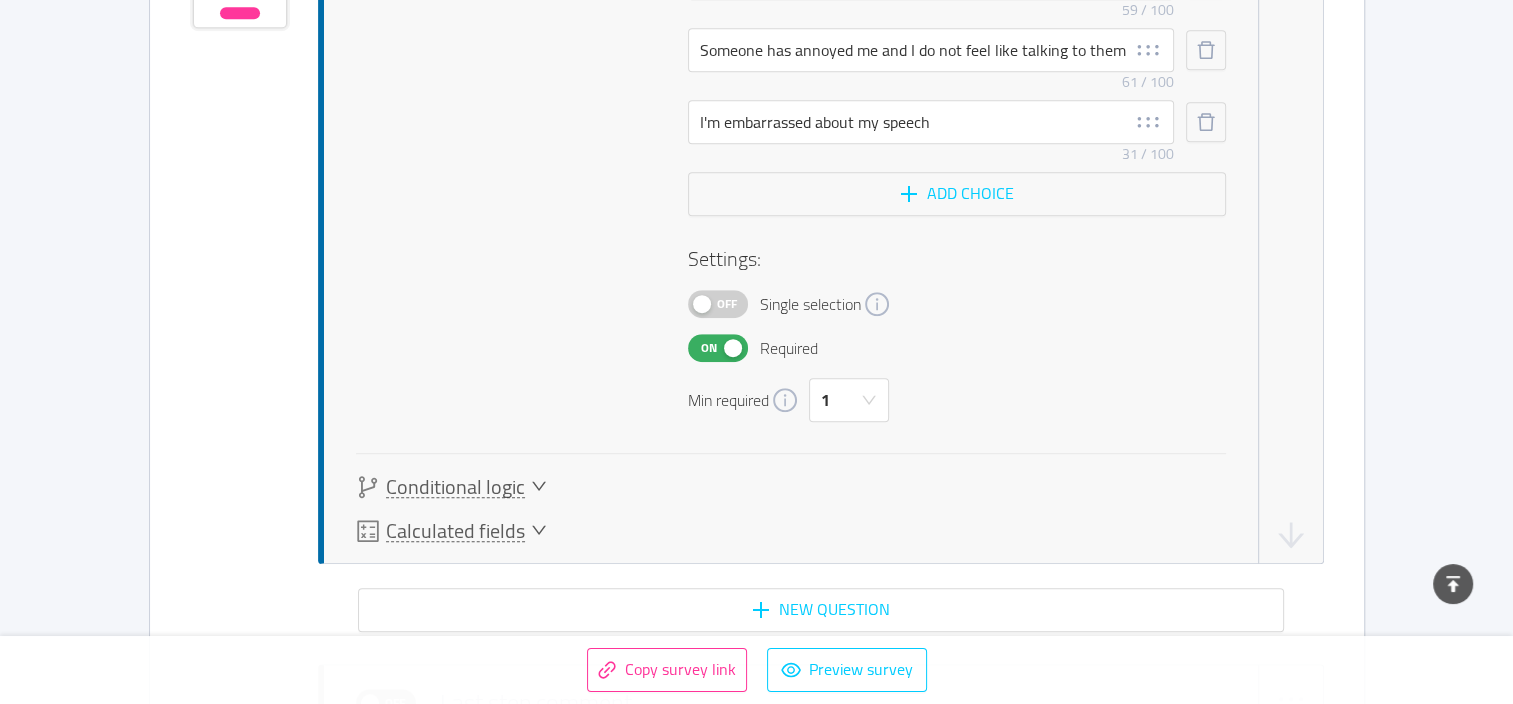 scroll, scrollTop: 1246, scrollLeft: 0, axis: vertical 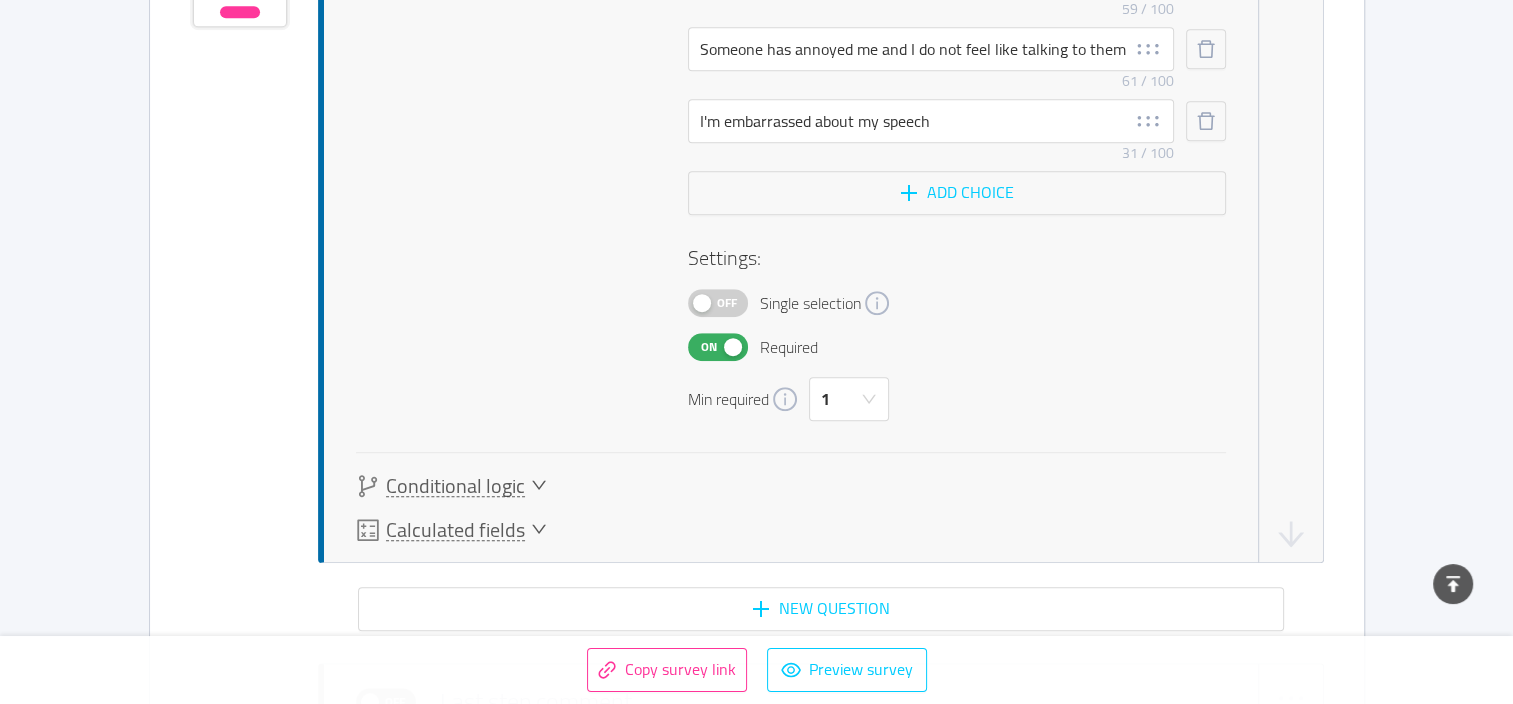 click on "Off" at bounding box center (727, 303) 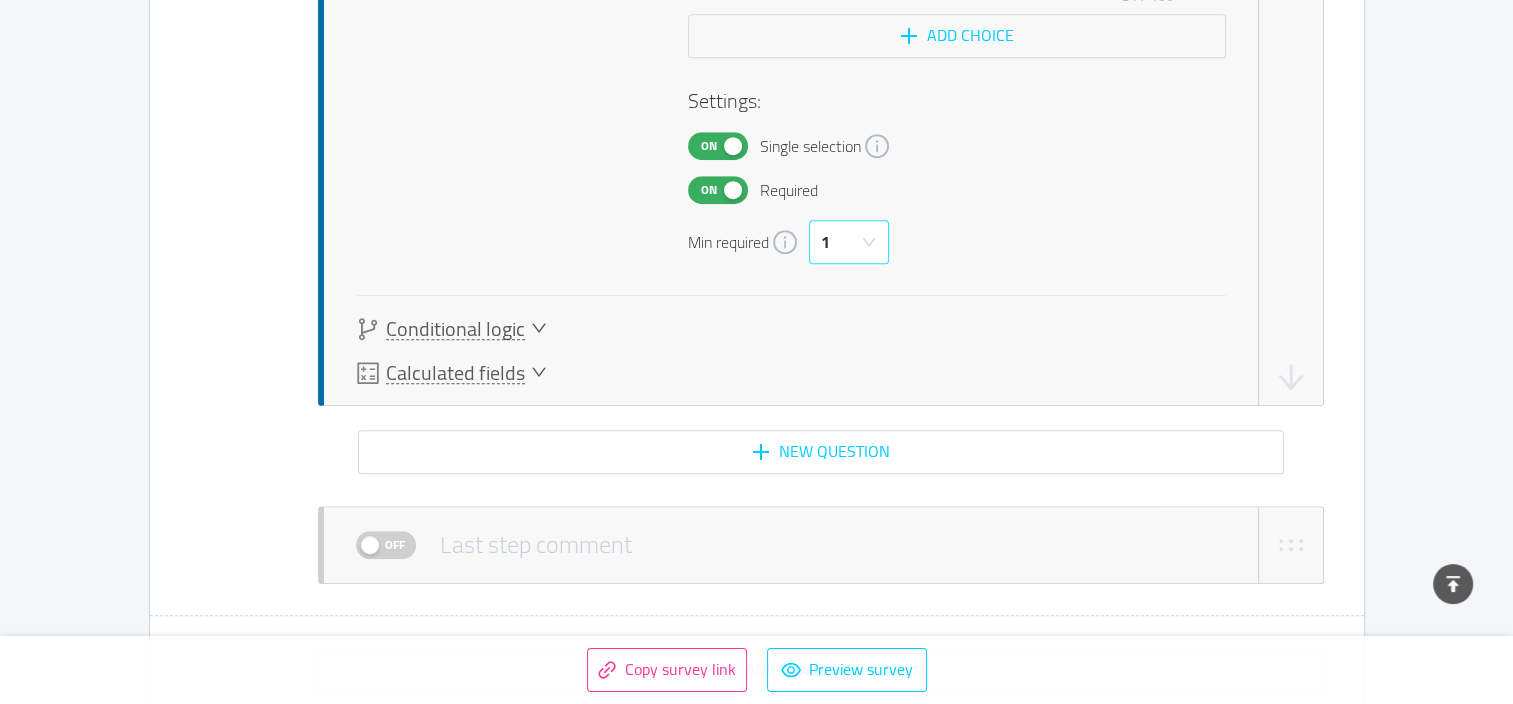 scroll, scrollTop: 1405, scrollLeft: 0, axis: vertical 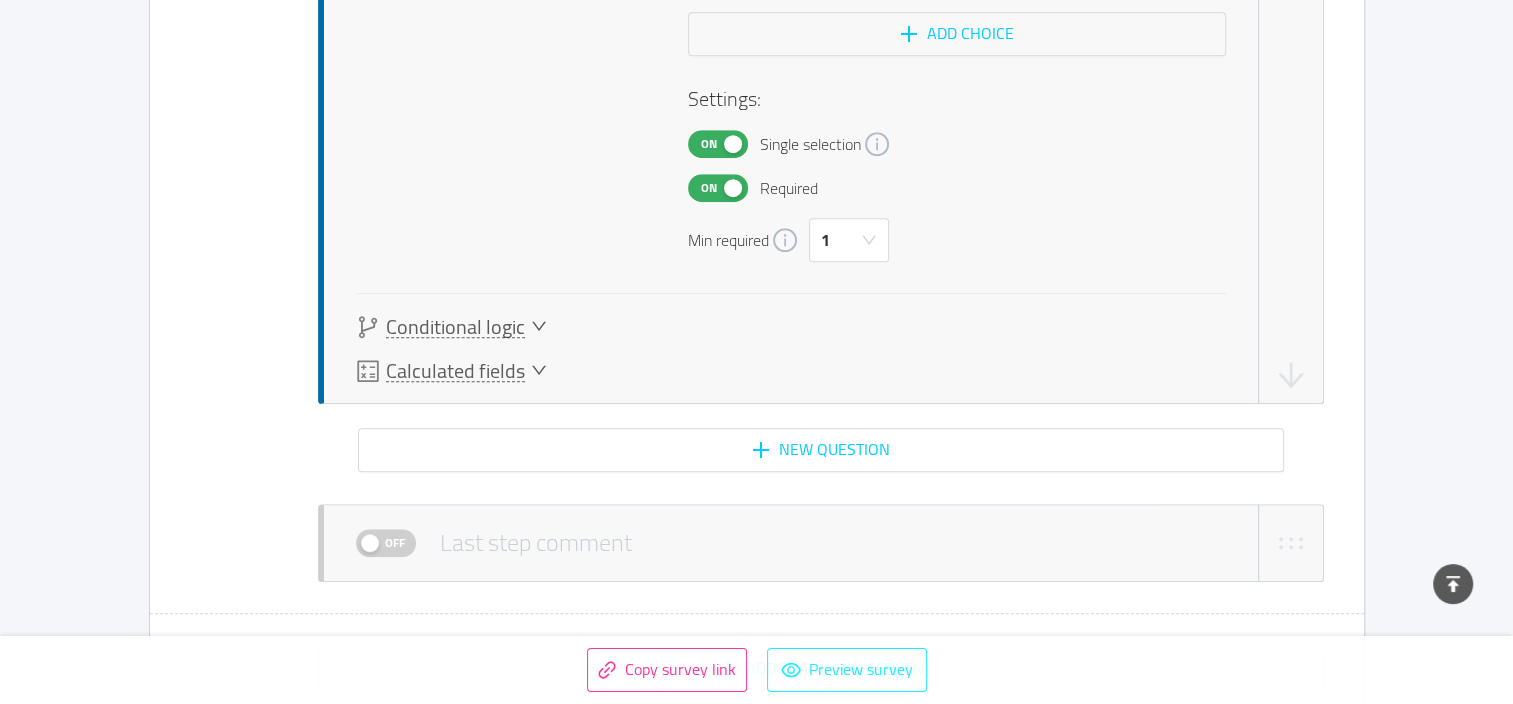 click on "Preview survey" at bounding box center [847, 670] 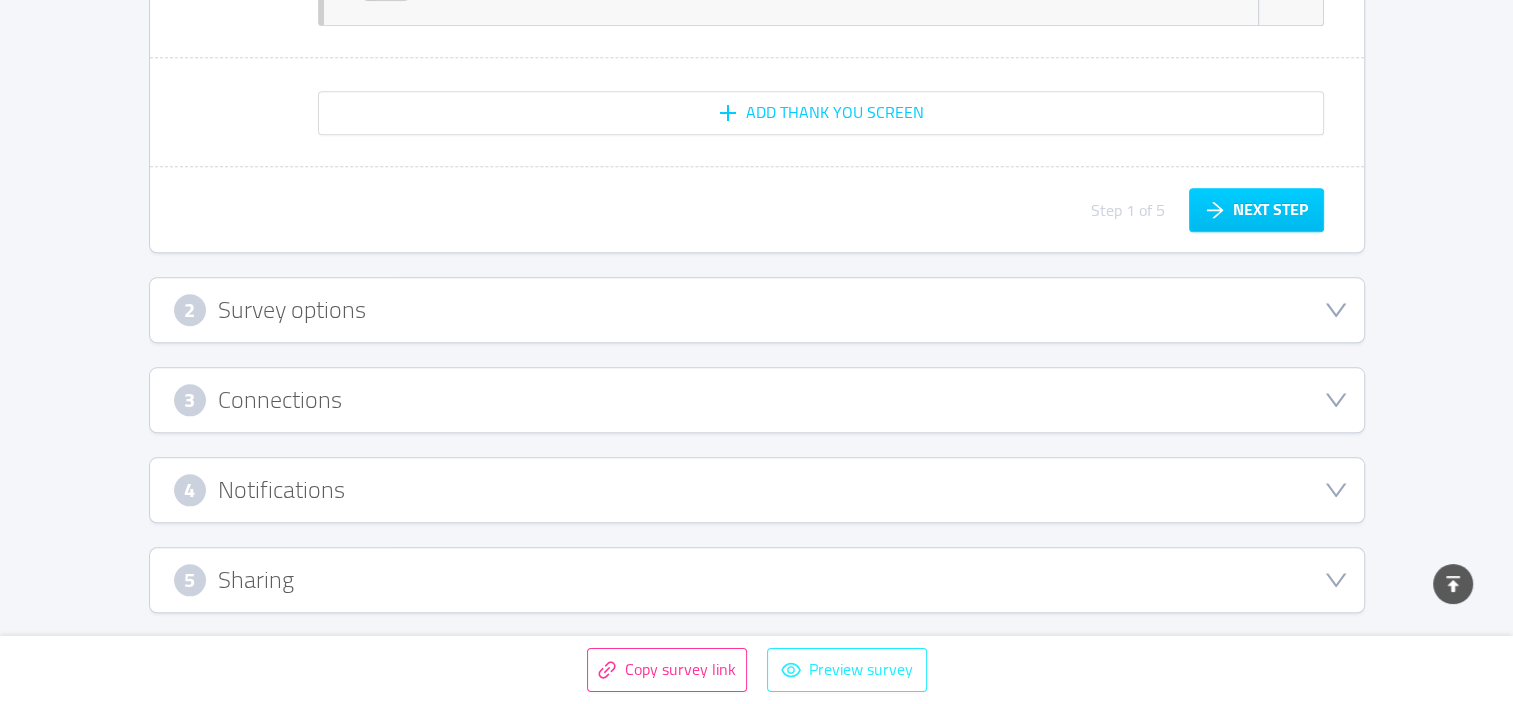 scroll, scrollTop: 1962, scrollLeft: 0, axis: vertical 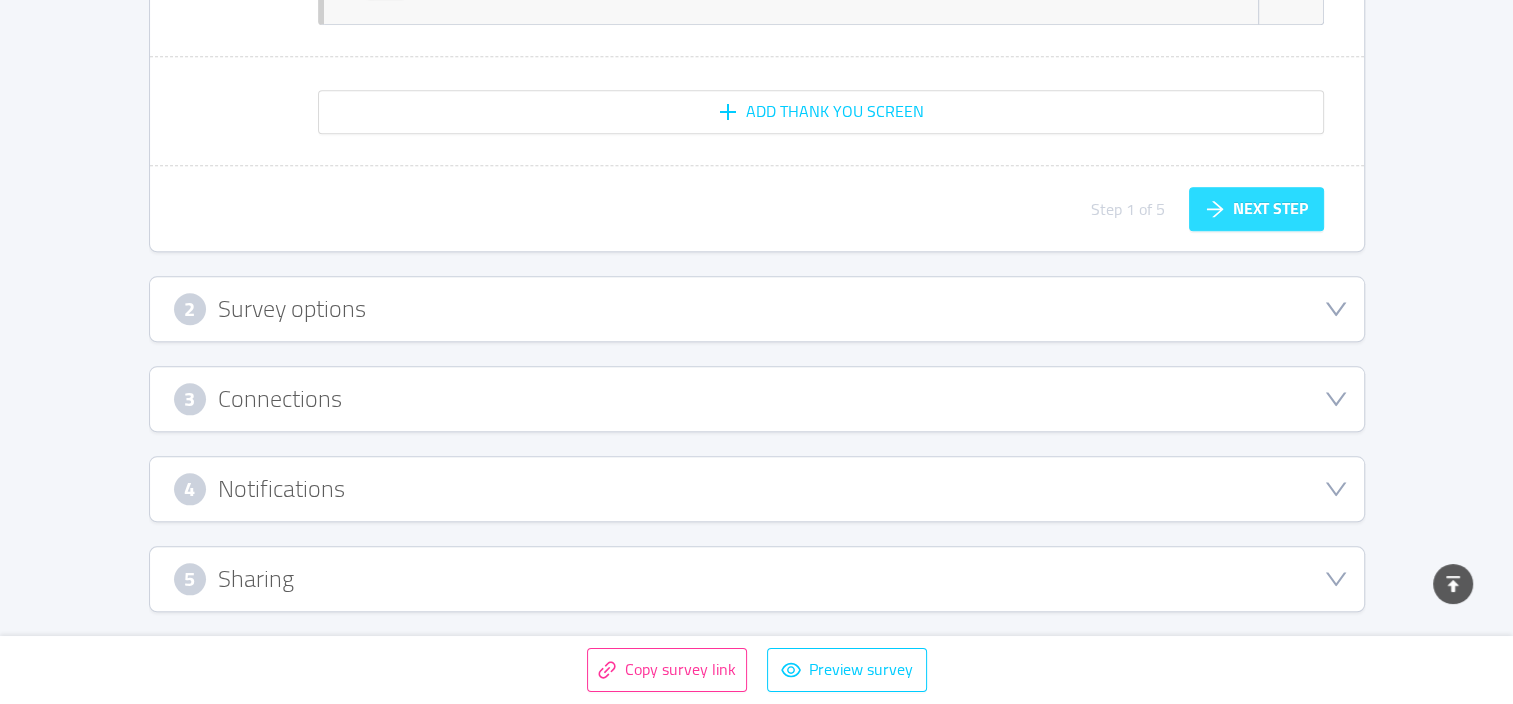 click on "Next step" at bounding box center (1256, 209) 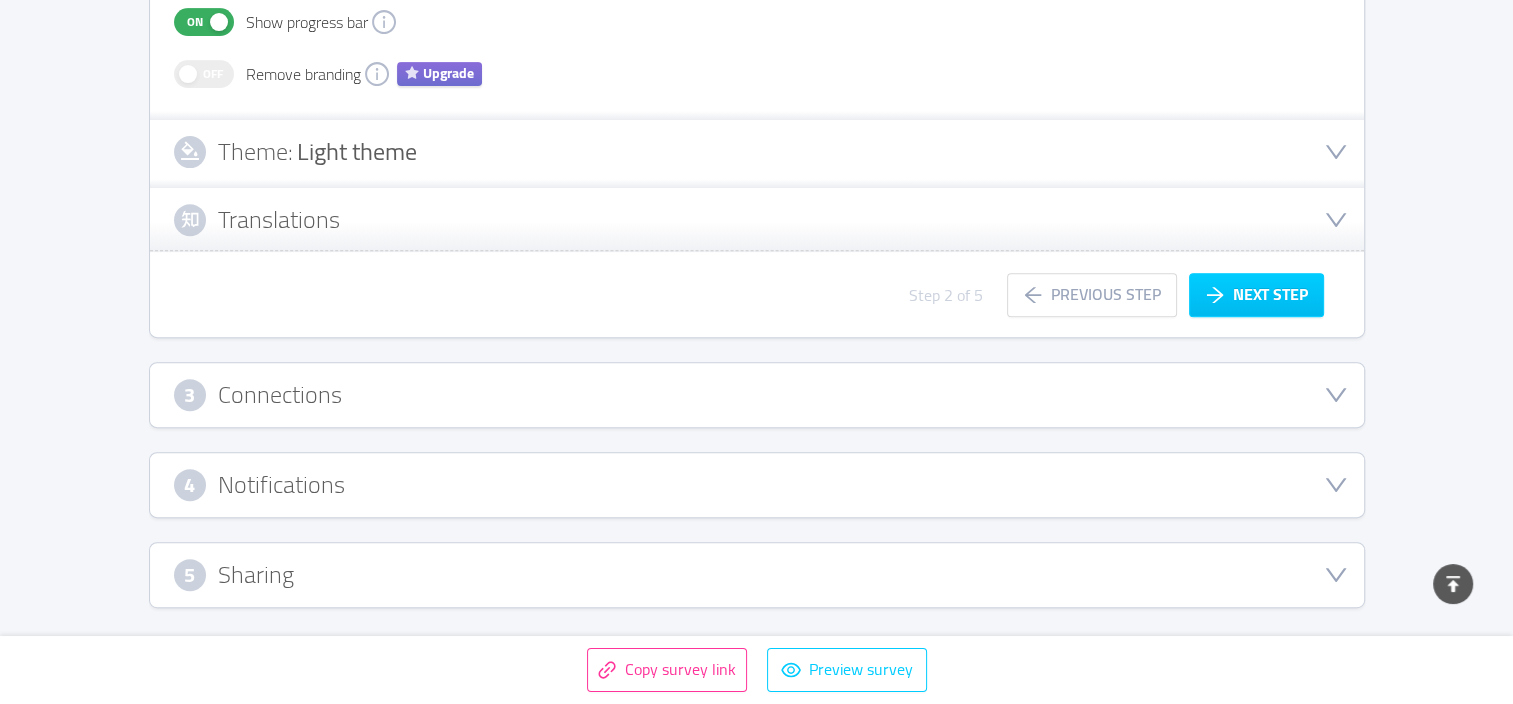scroll, scrollTop: 750, scrollLeft: 0, axis: vertical 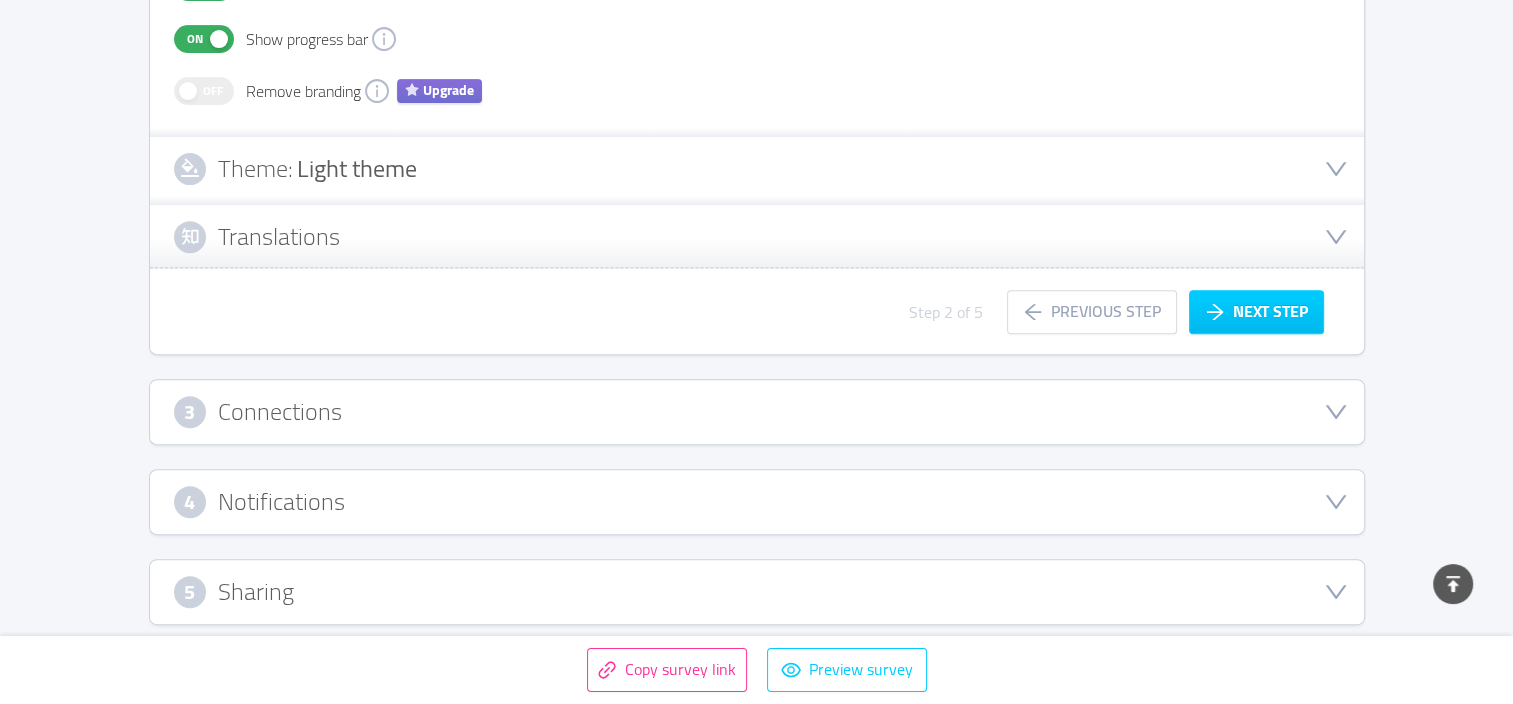 type 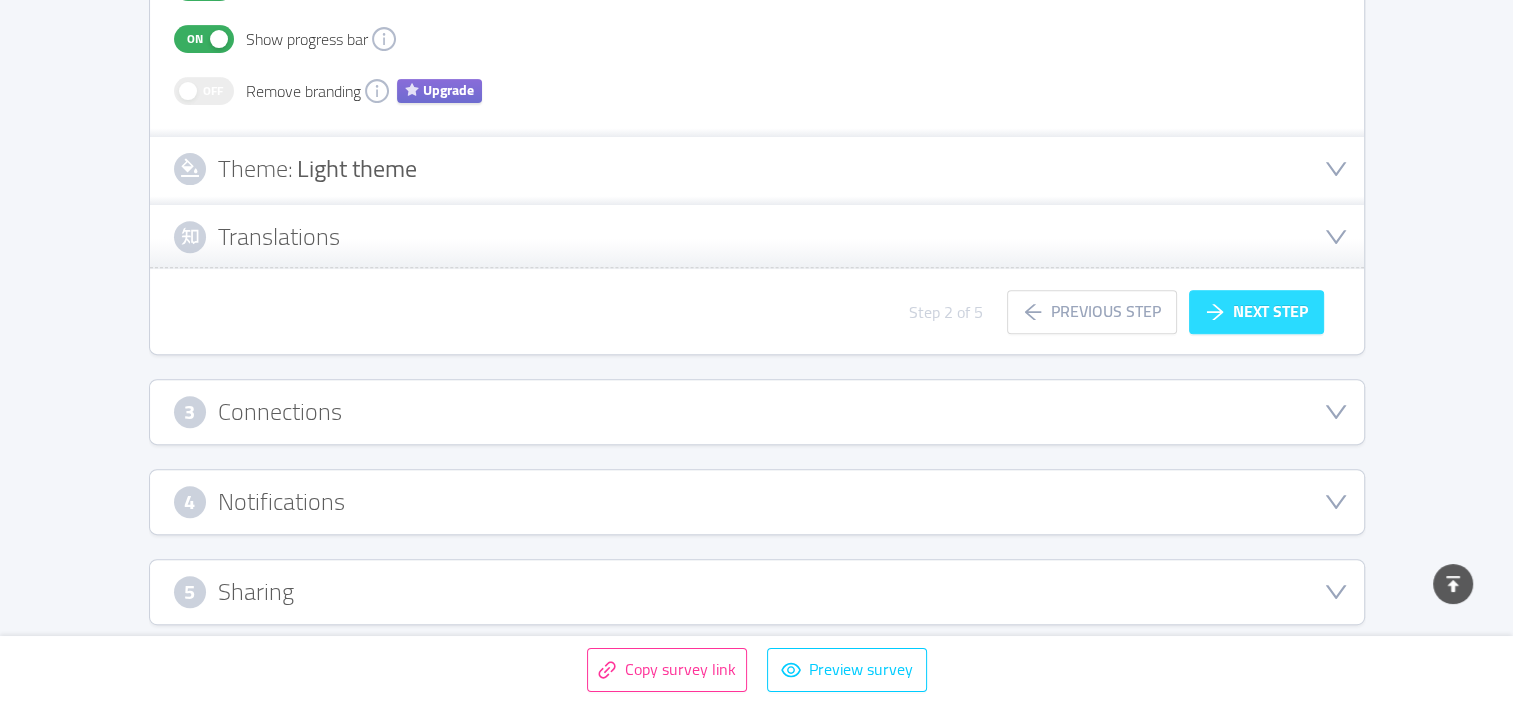 click on "Next step" at bounding box center (1256, 312) 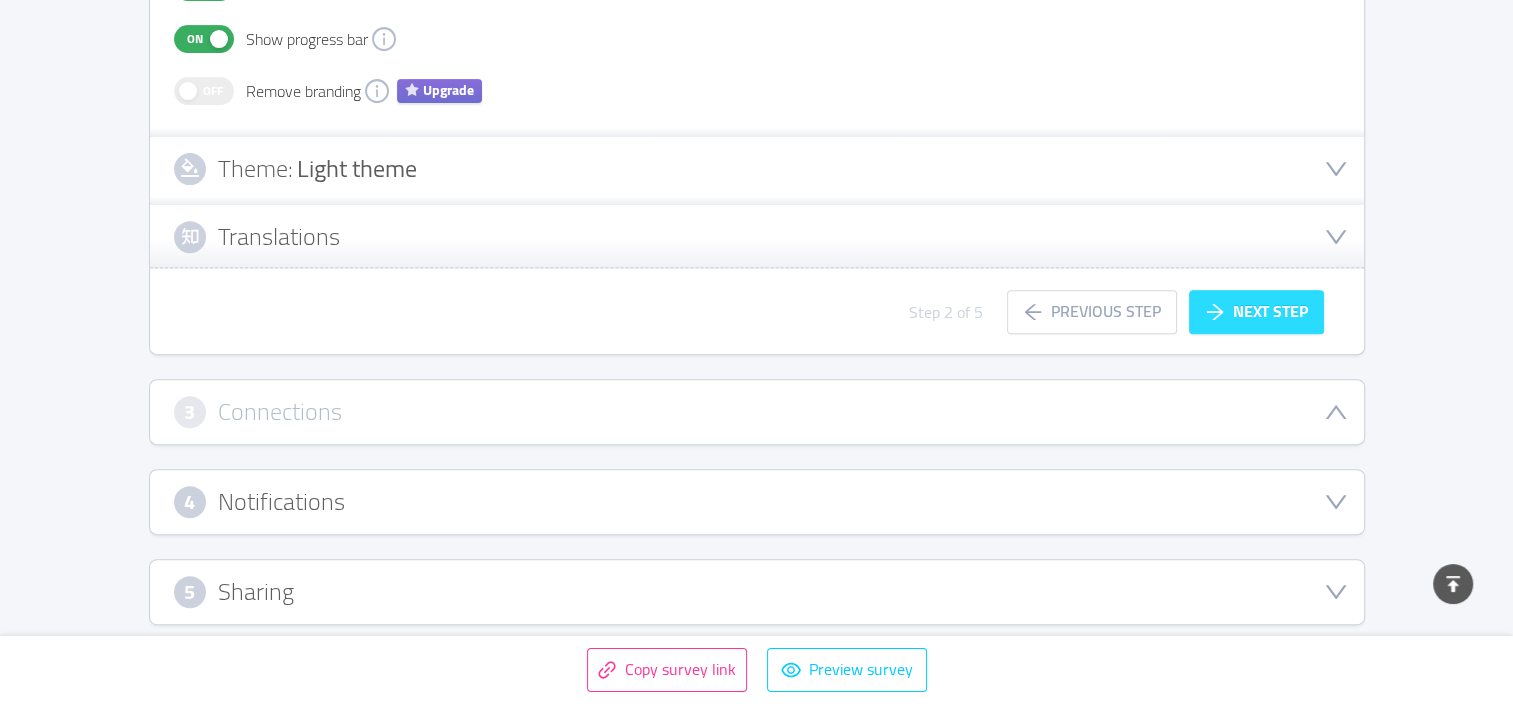 scroll, scrollTop: 460, scrollLeft: 0, axis: vertical 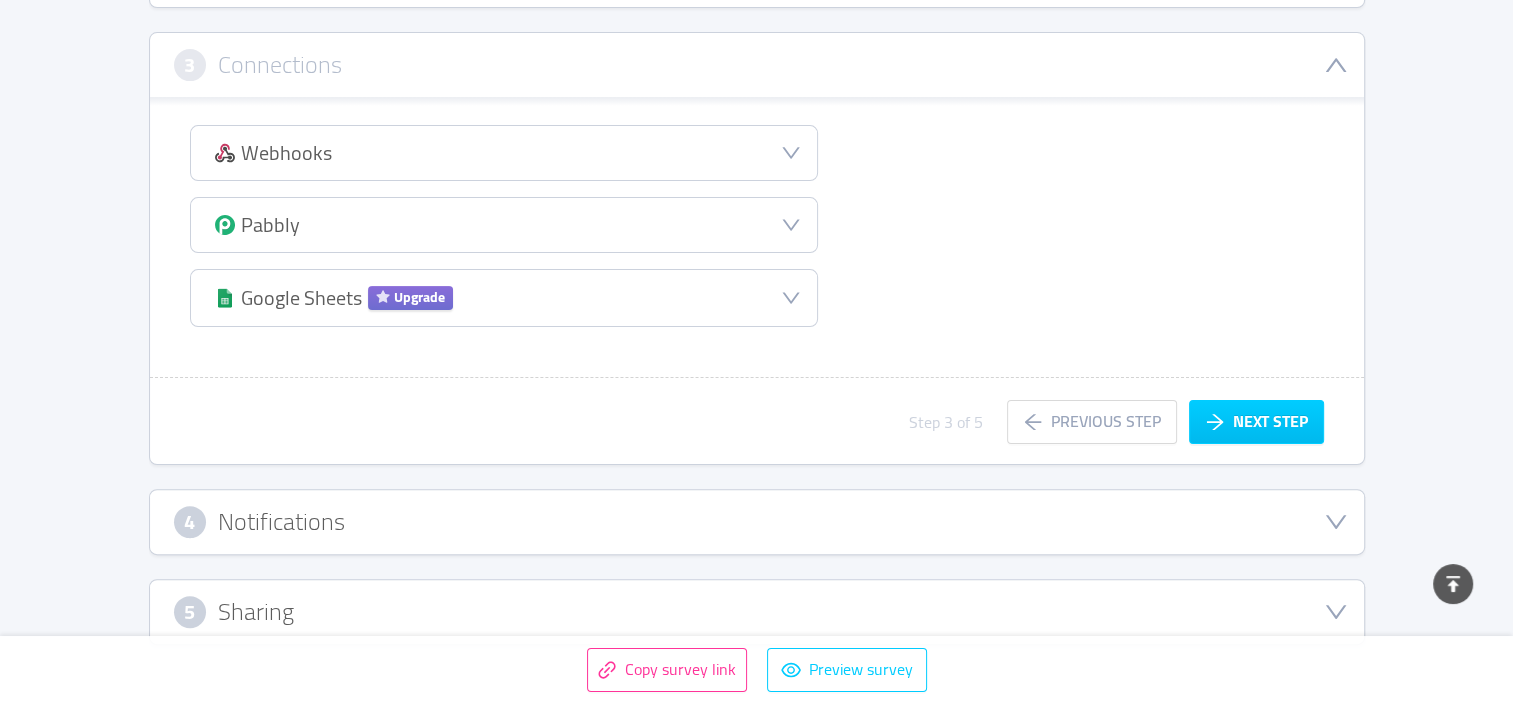 click on "Webhooks" at bounding box center [504, 153] 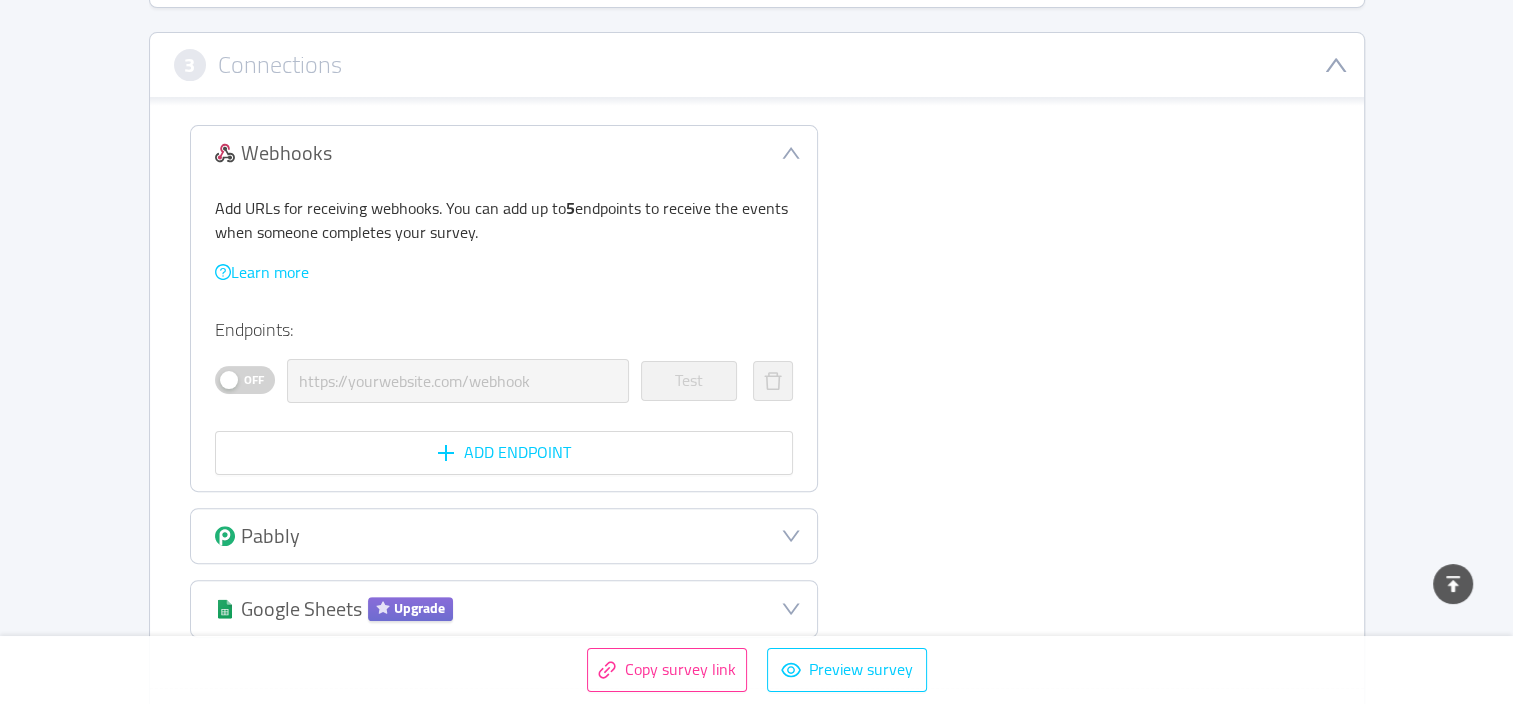 click on "Webhooks" at bounding box center [504, 153] 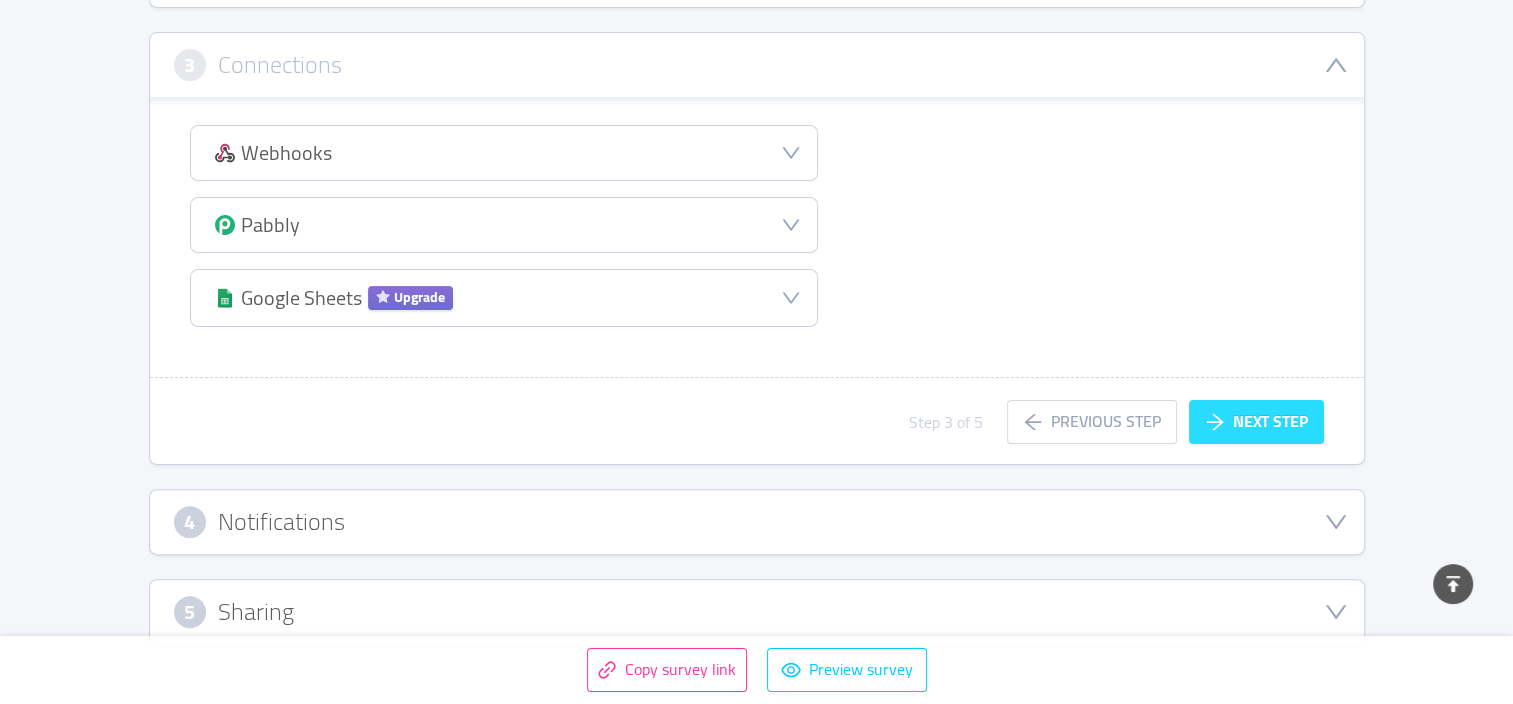 click on "Next step" at bounding box center (1256, 422) 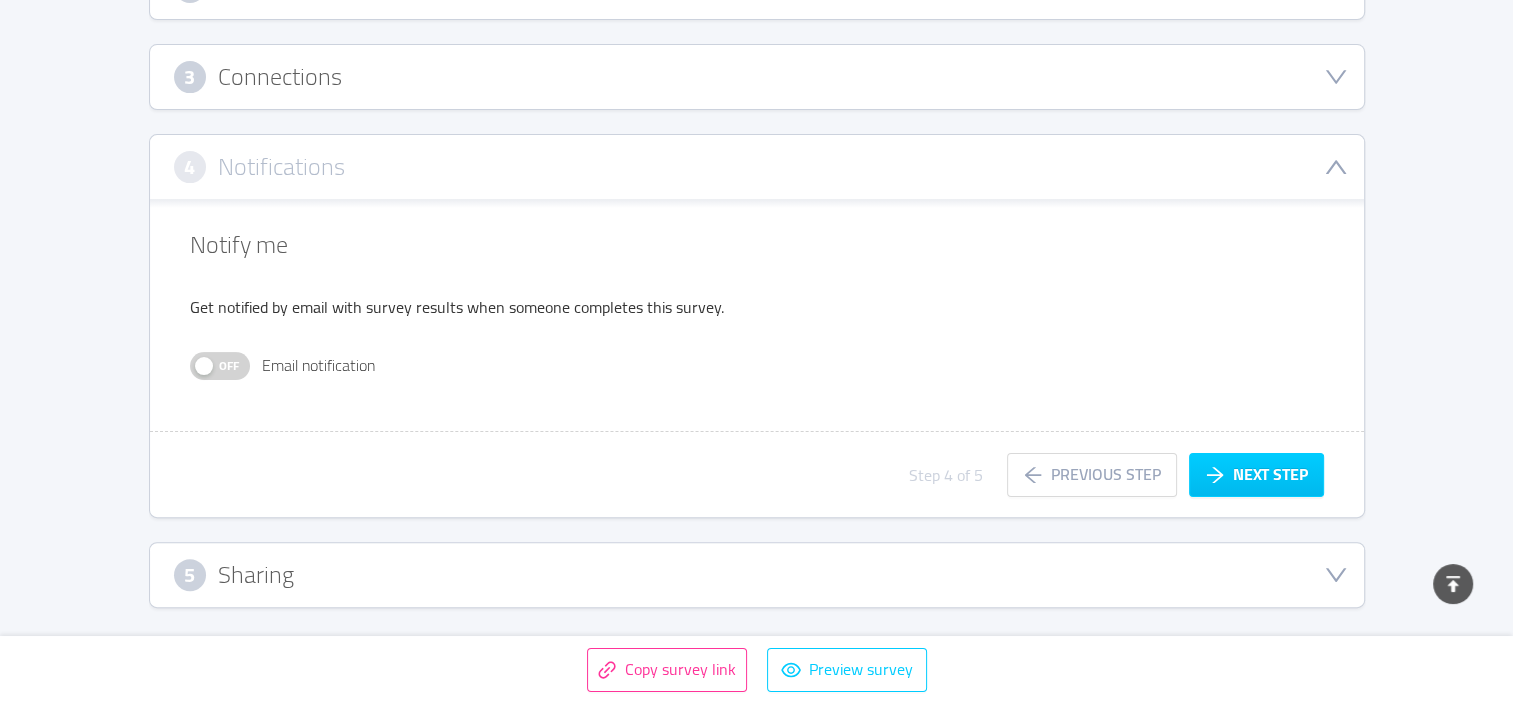 scroll, scrollTop: 444, scrollLeft: 0, axis: vertical 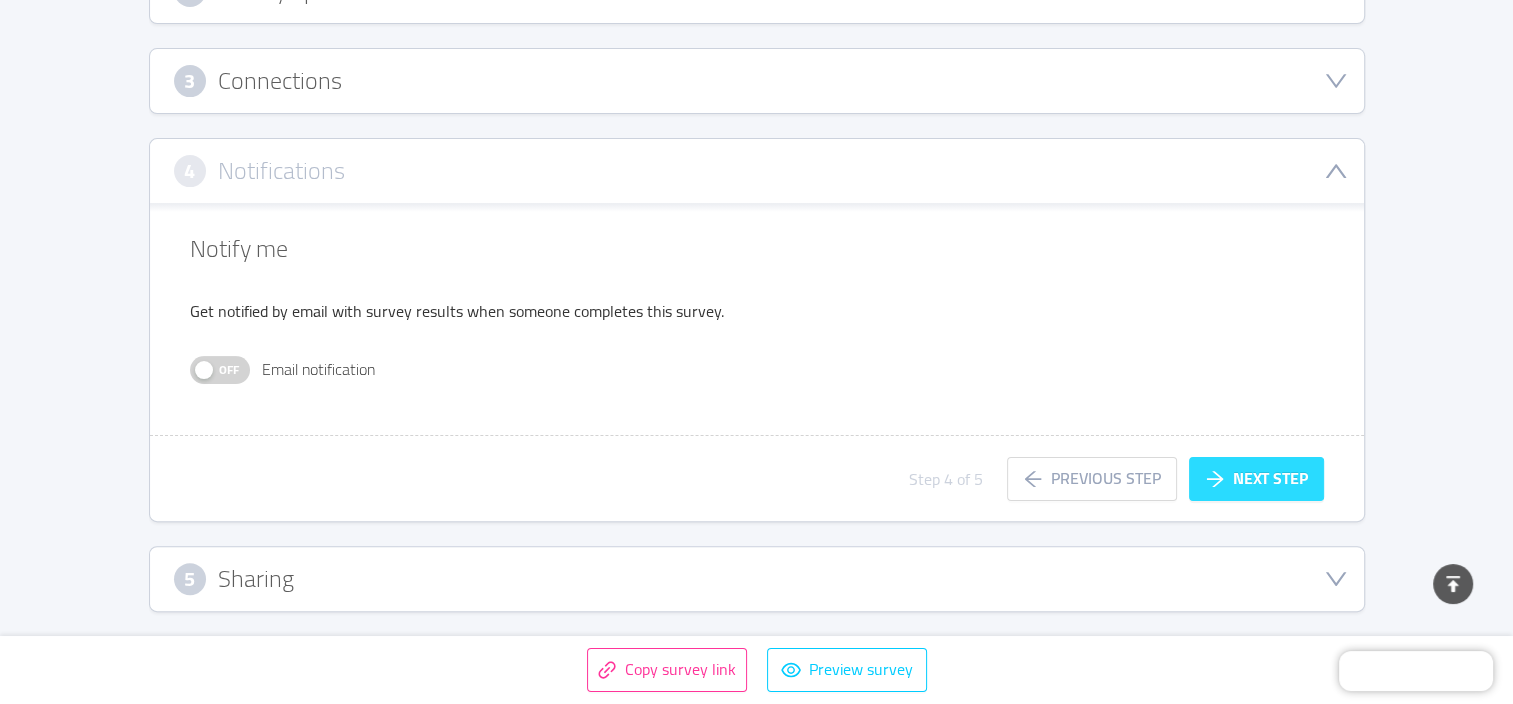 click on "Next step" at bounding box center (1256, 479) 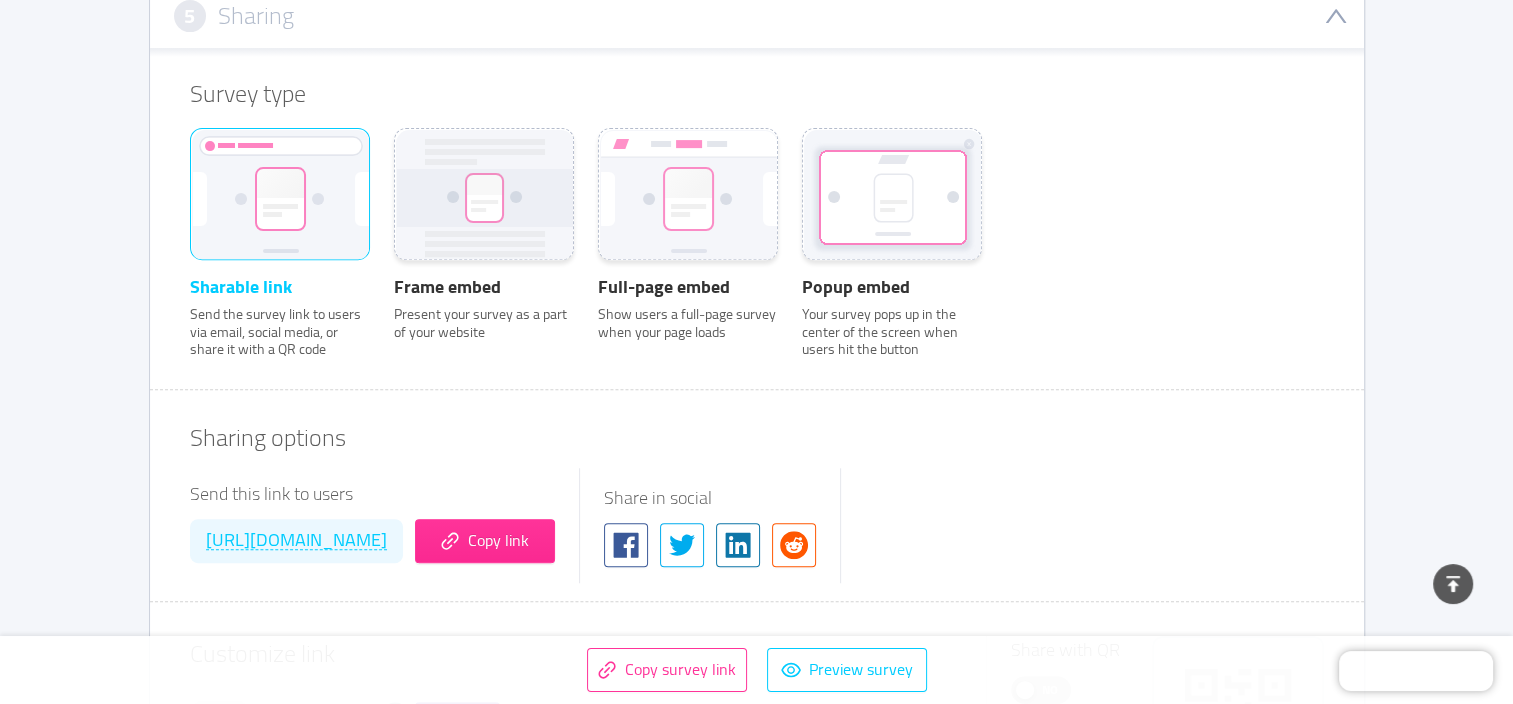 scroll, scrollTop: 690, scrollLeft: 0, axis: vertical 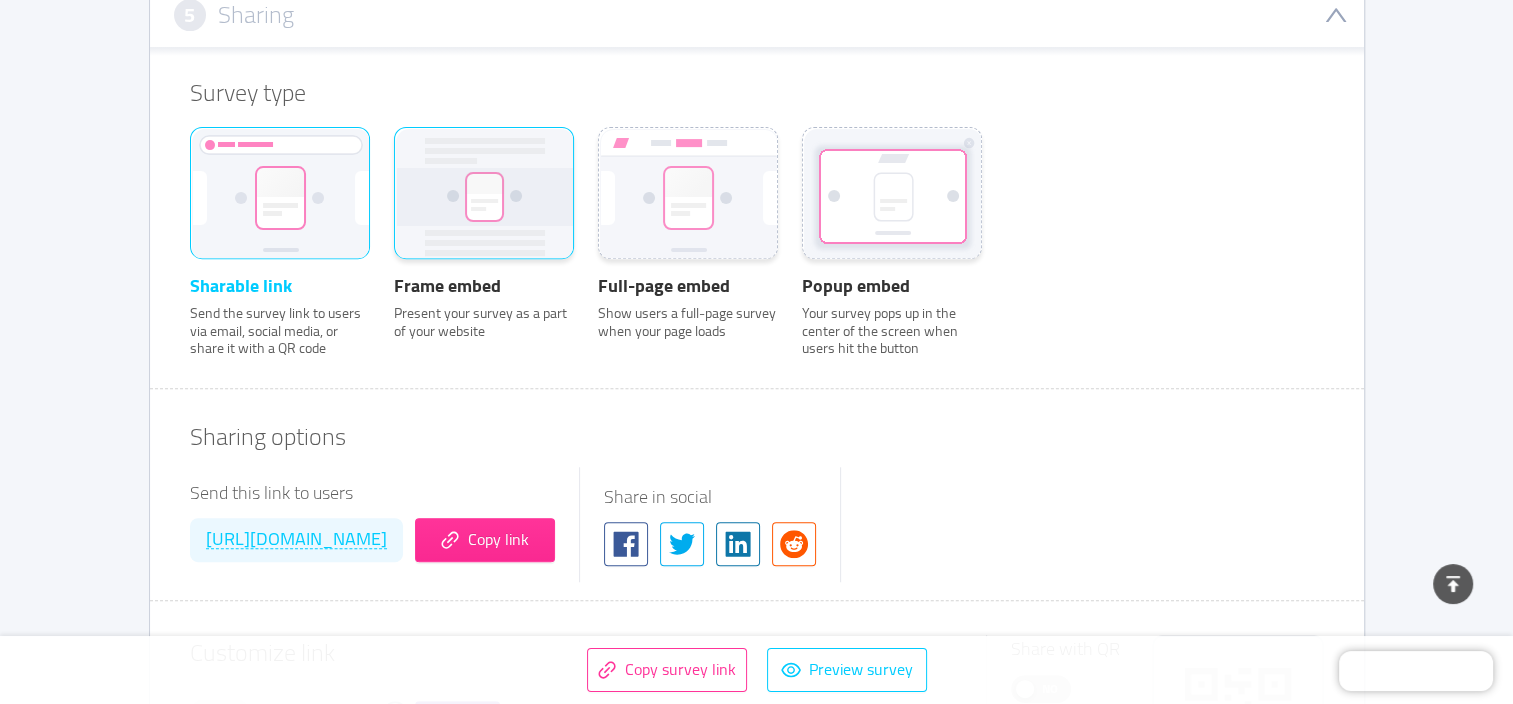 click on "Frame embed   Present your survey as a part of your website" at bounding box center (484, 234) 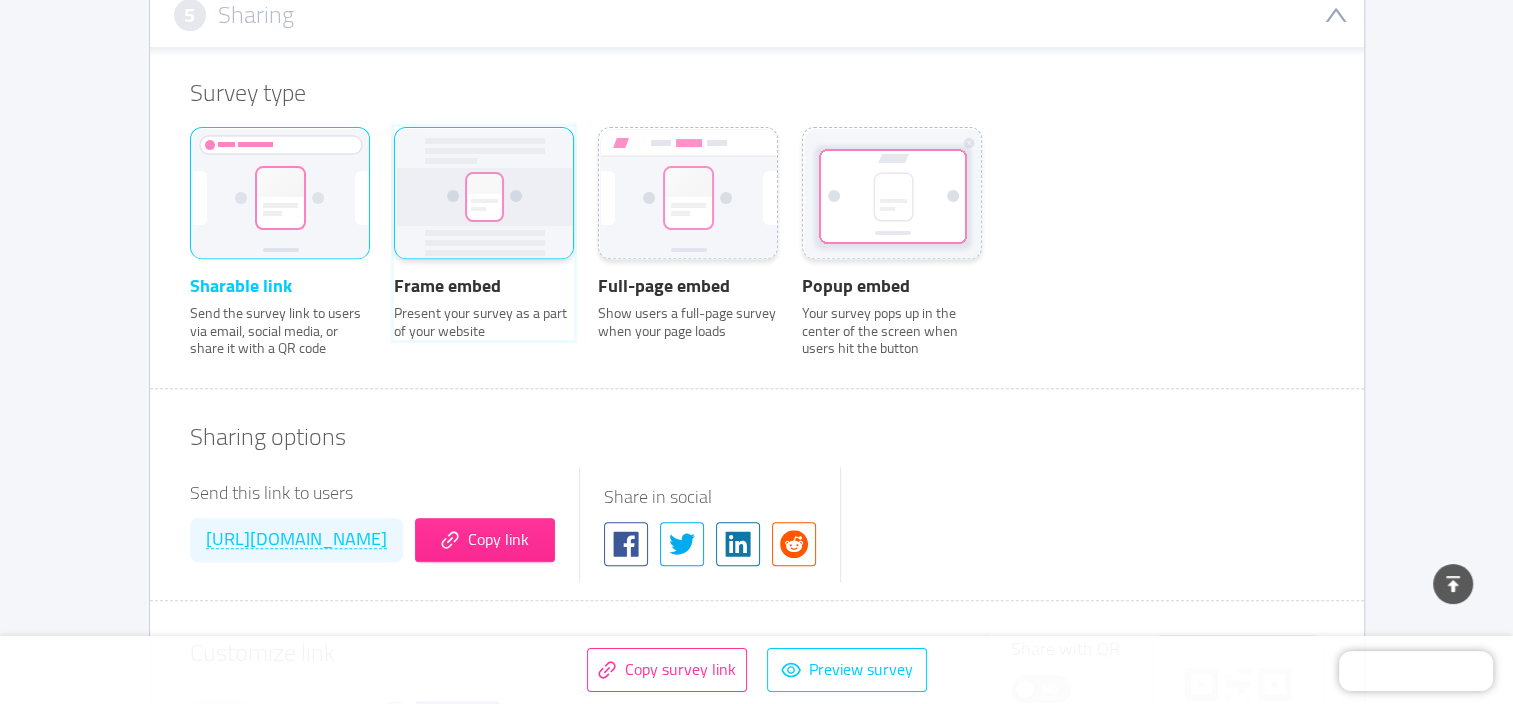 click on "Frame embed   Present your survey as a part of your website" at bounding box center [394, 154] 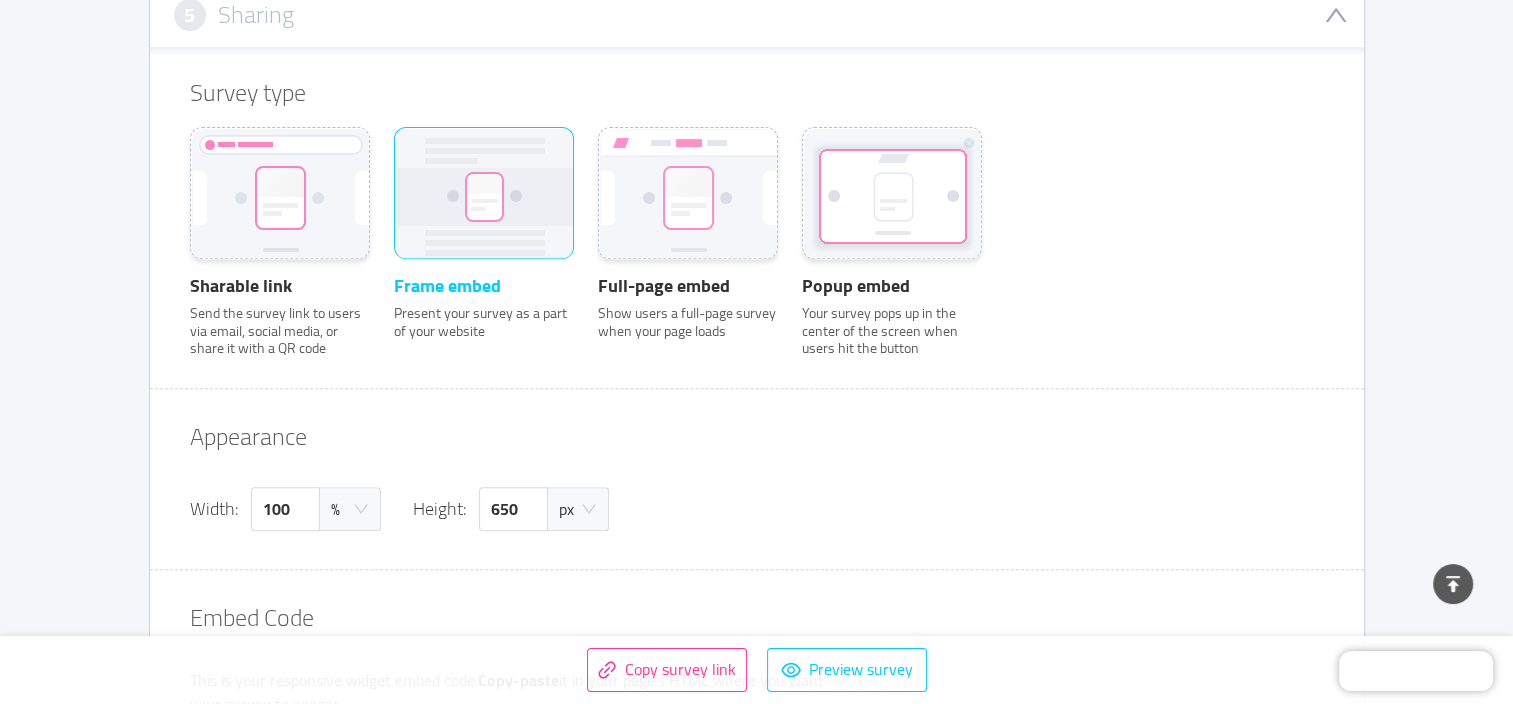 click 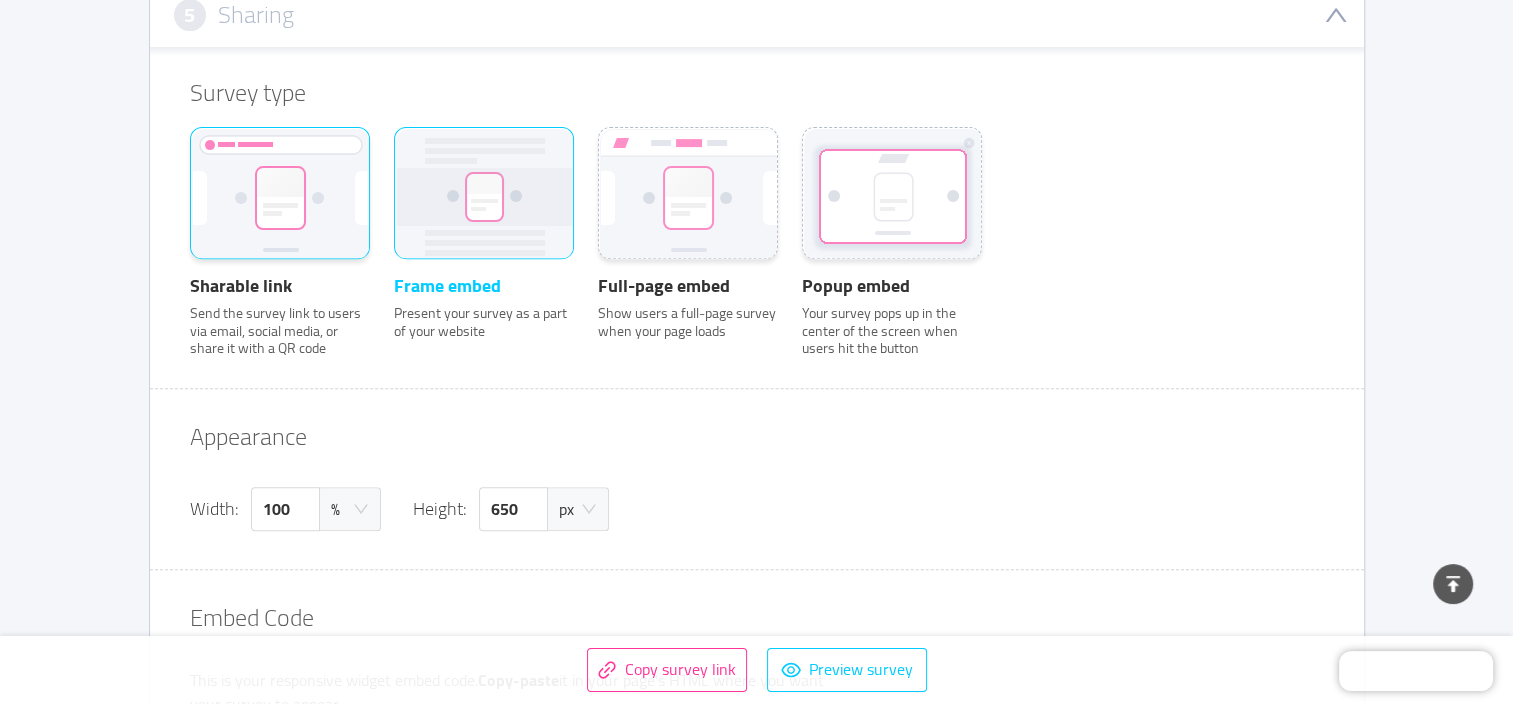 click 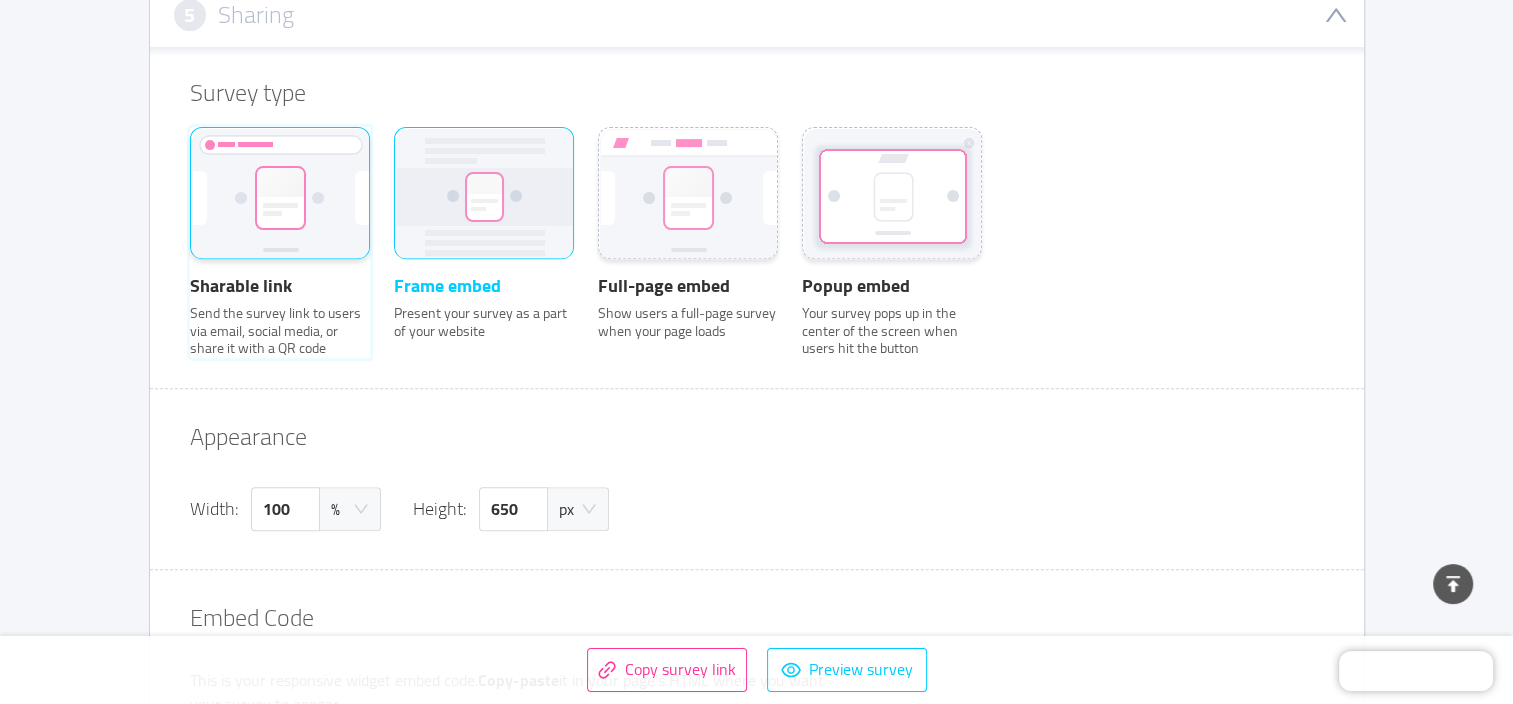 click on "Sharable link   Send the survey link to users via email, social media, or share it with a QR code" at bounding box center [190, 154] 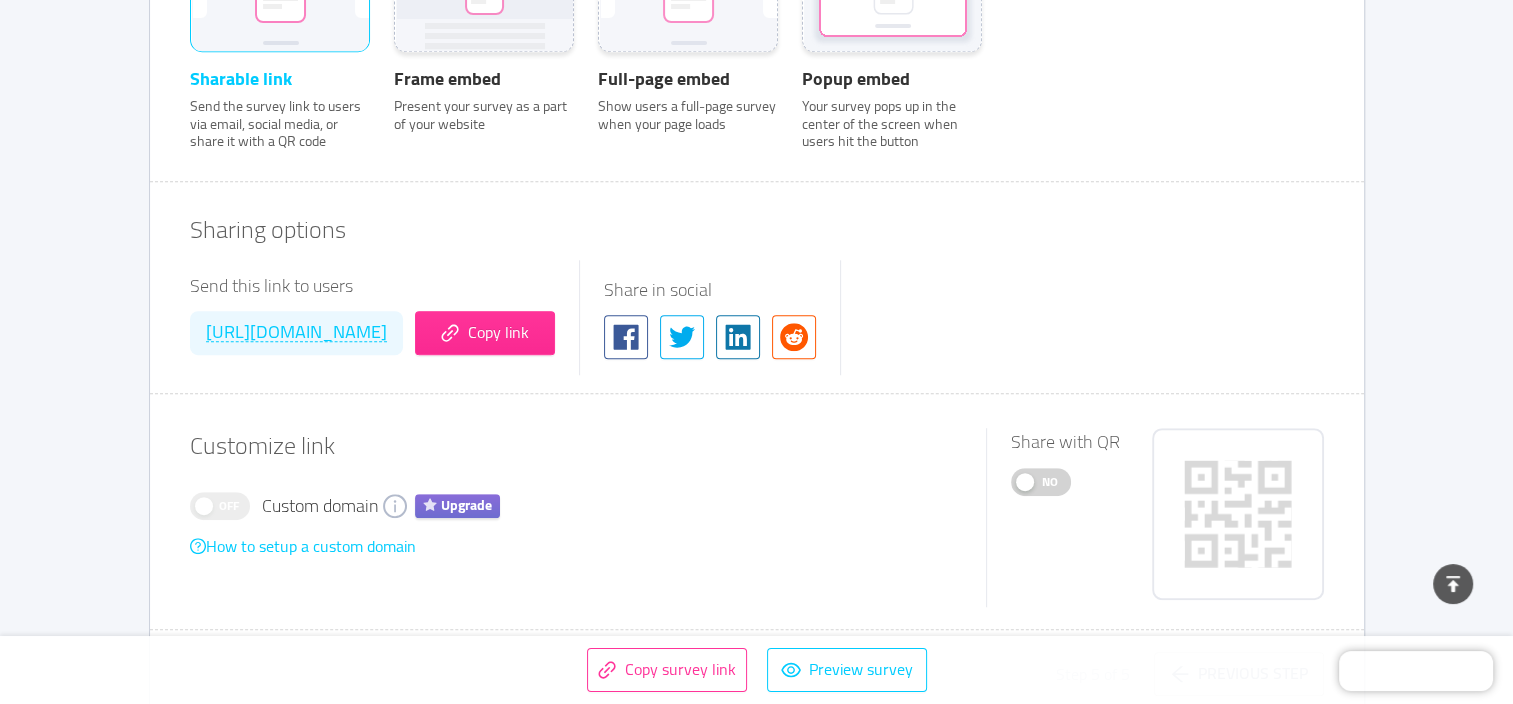 scroll, scrollTop: 902, scrollLeft: 0, axis: vertical 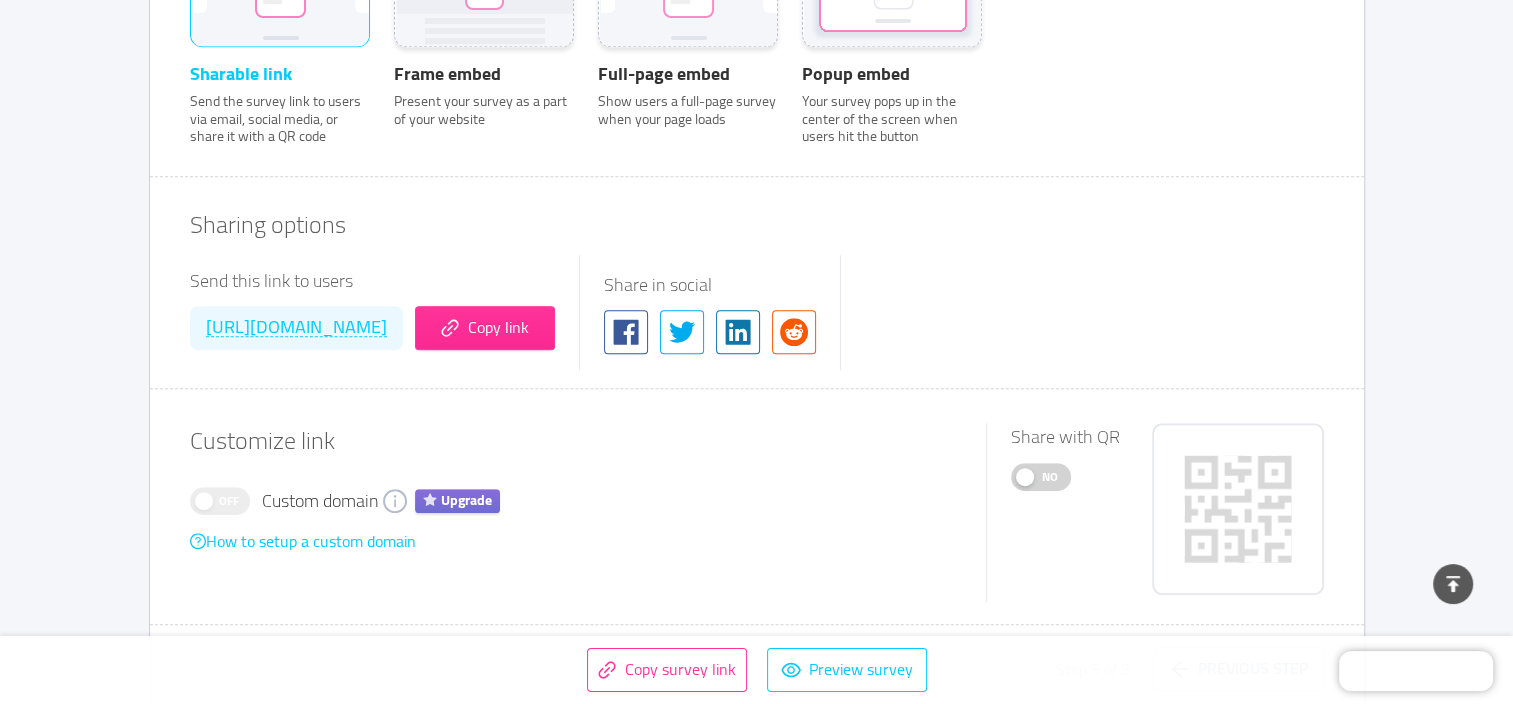 click on "No" at bounding box center (1050, 477) 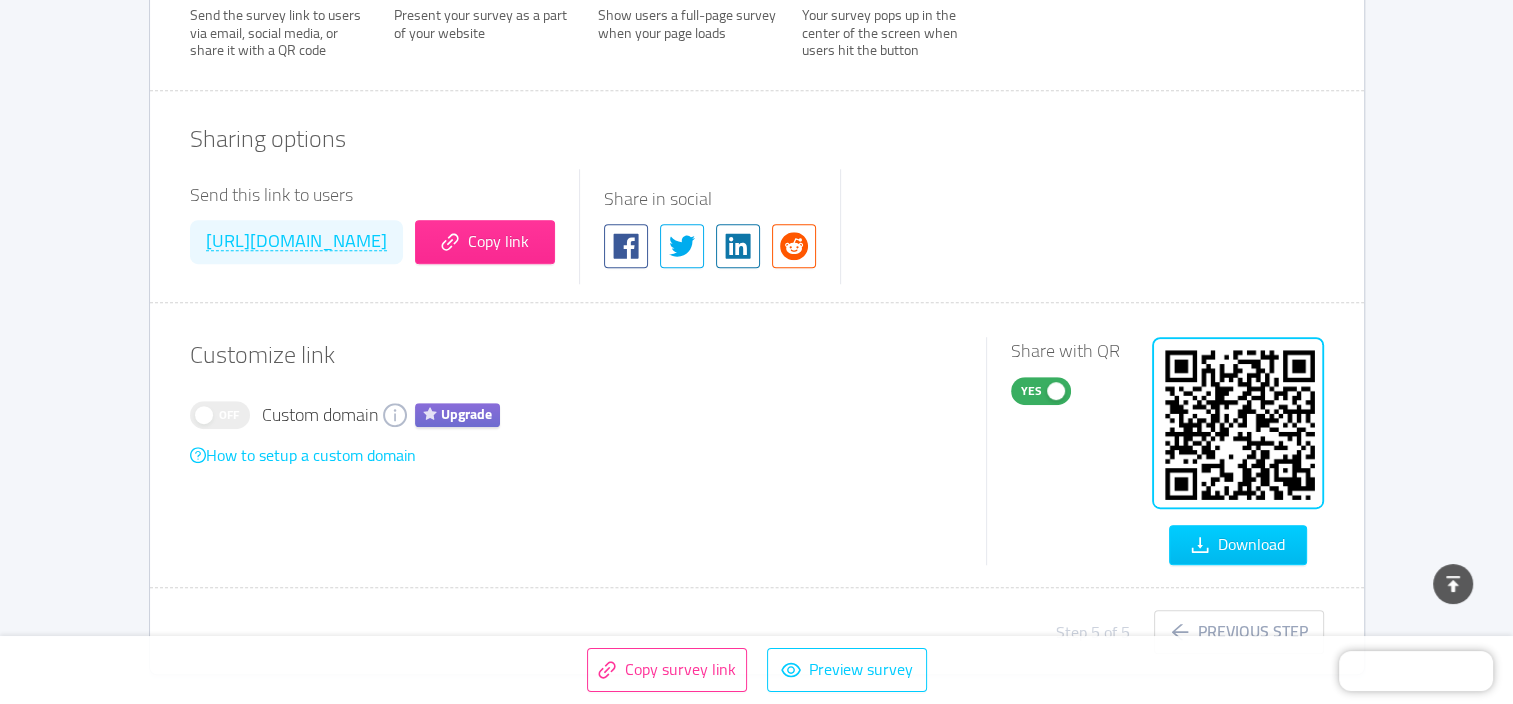 scroll, scrollTop: 1032, scrollLeft: 0, axis: vertical 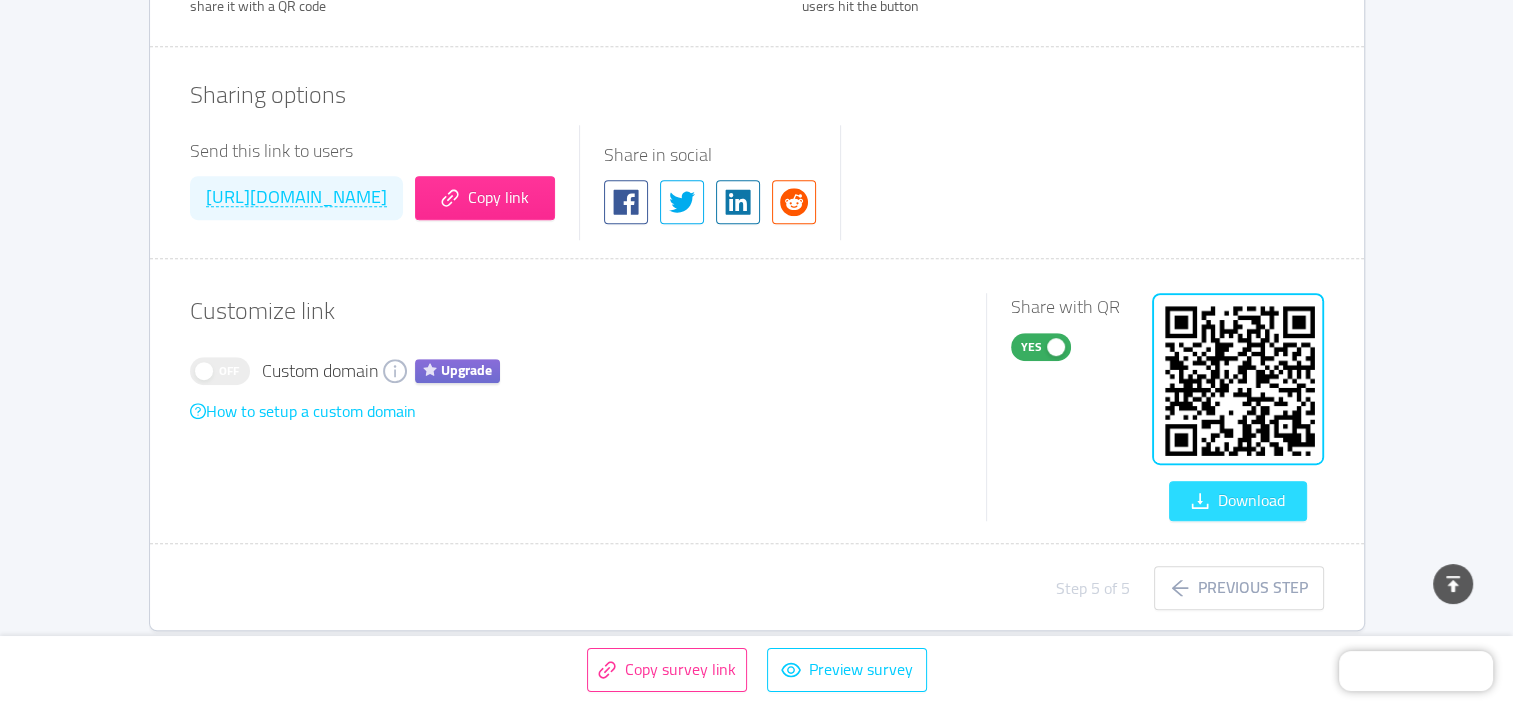 click on "Download" at bounding box center [1238, 501] 